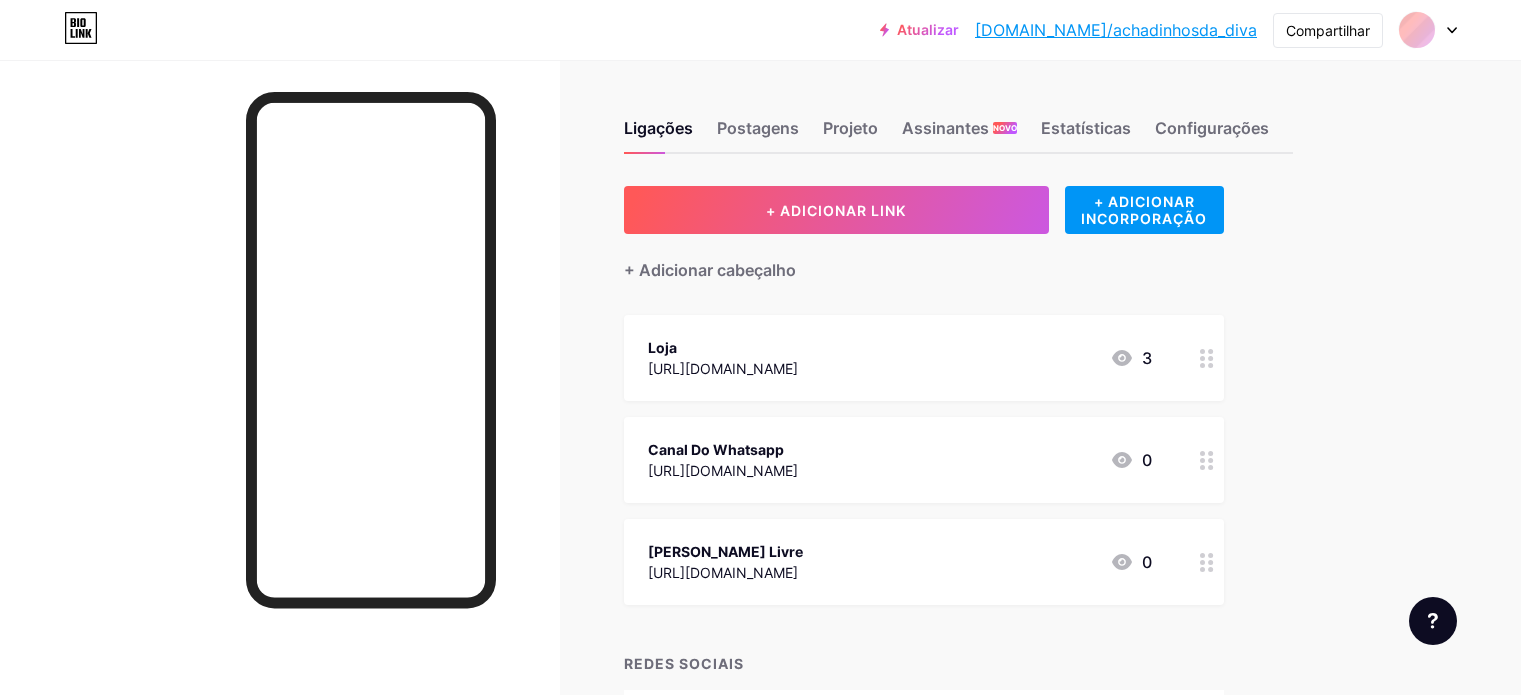 scroll, scrollTop: 0, scrollLeft: 0, axis: both 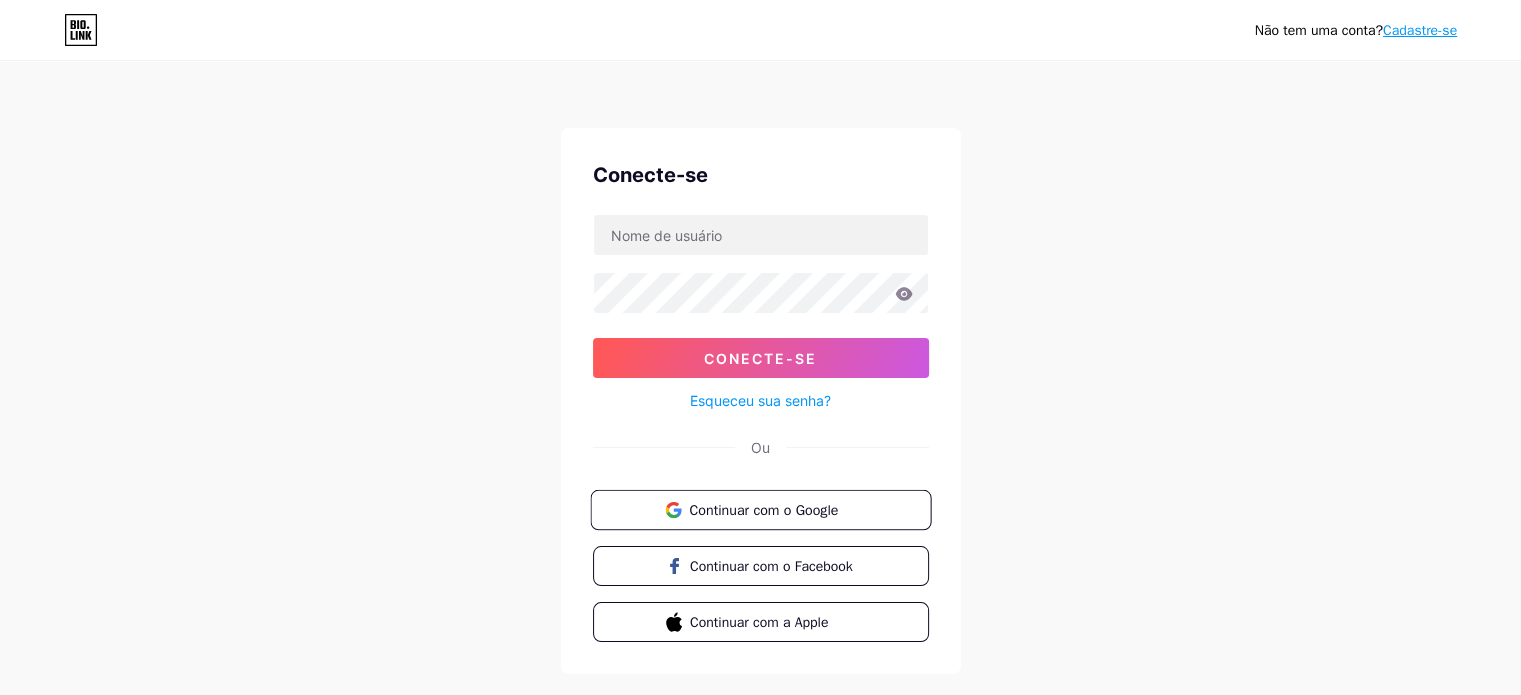 click on "Continuar com o Google" at bounding box center (763, 509) 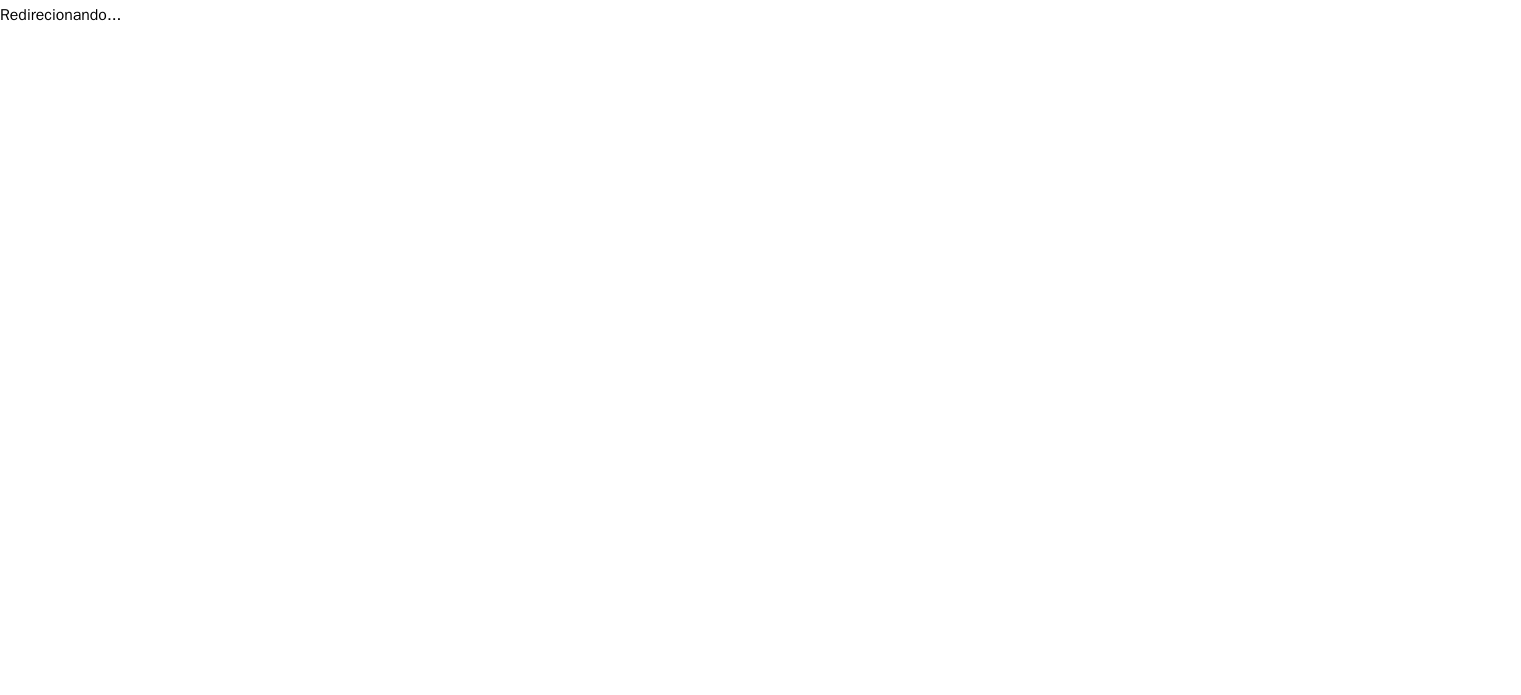 scroll, scrollTop: 0, scrollLeft: 0, axis: both 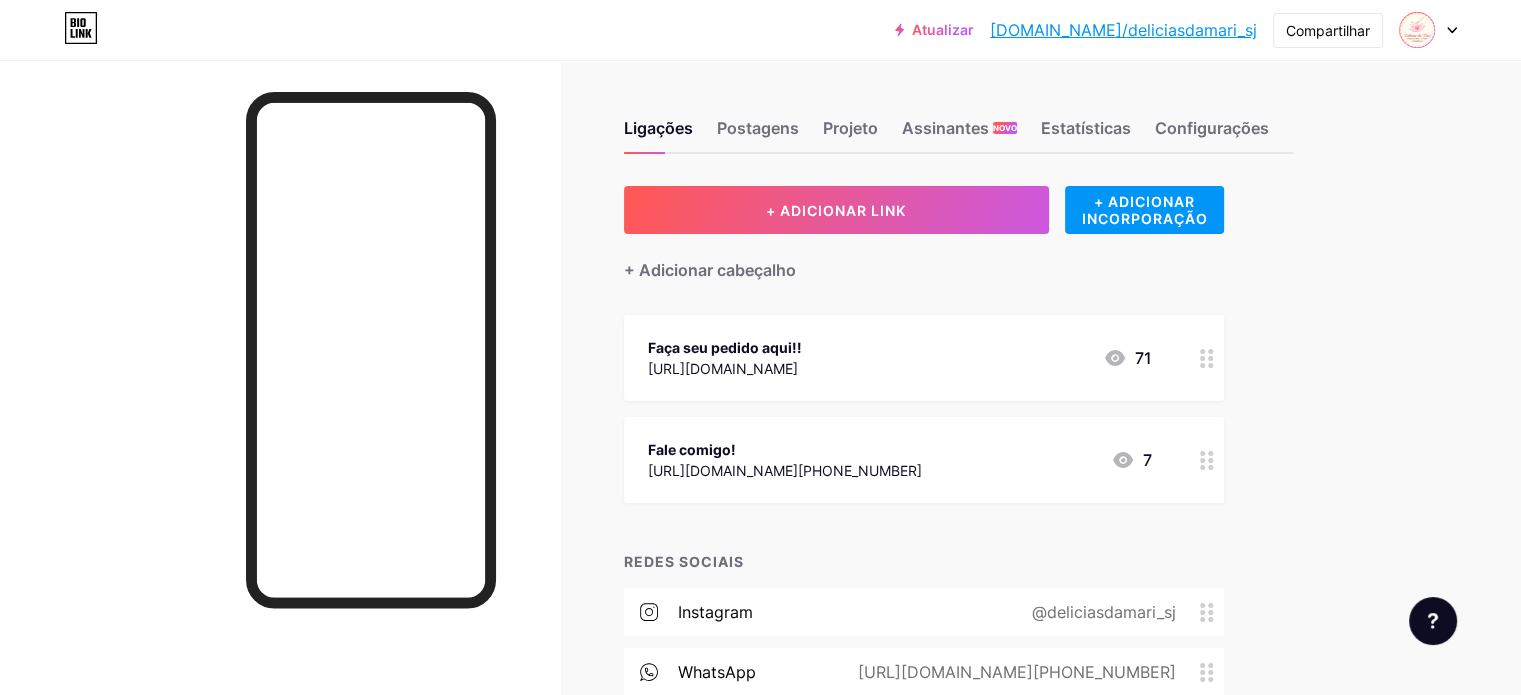 click at bounding box center [1207, 358] 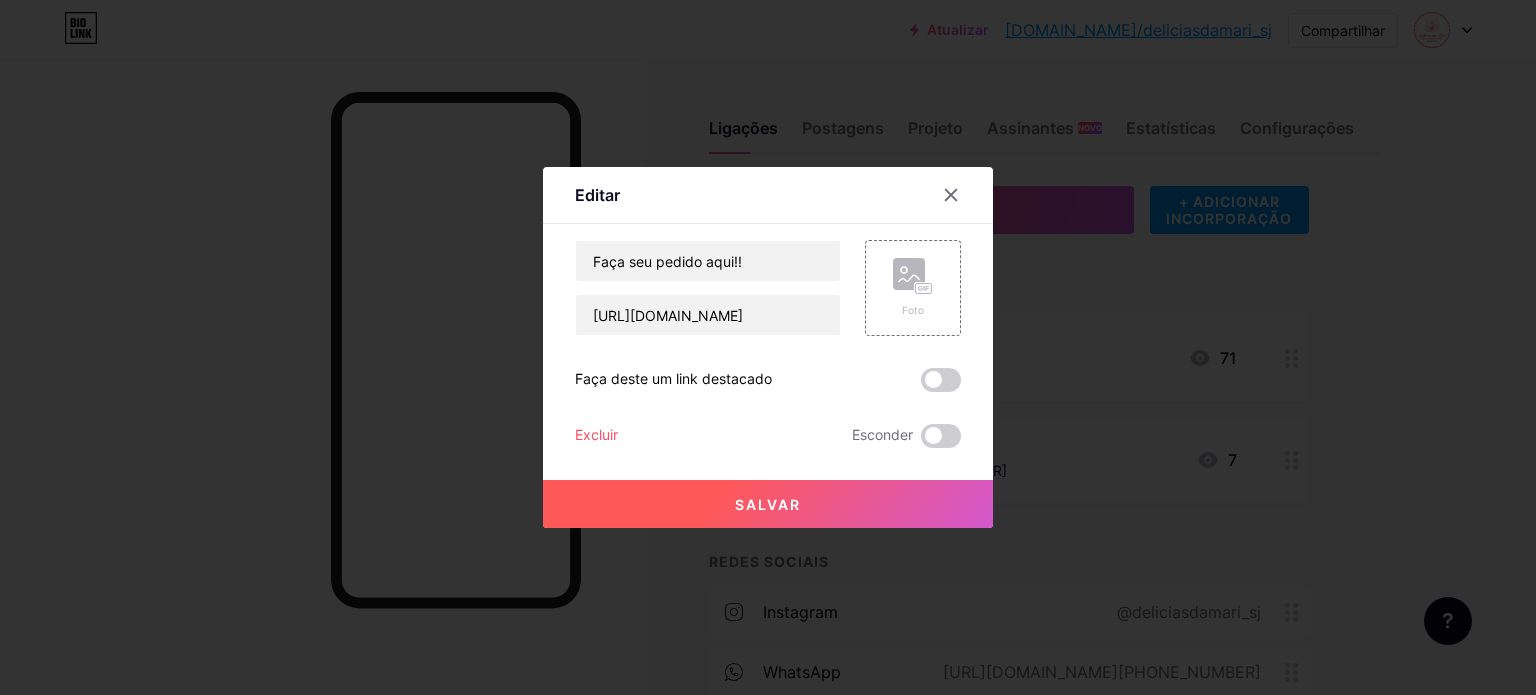click on "Excluir" at bounding box center (596, 434) 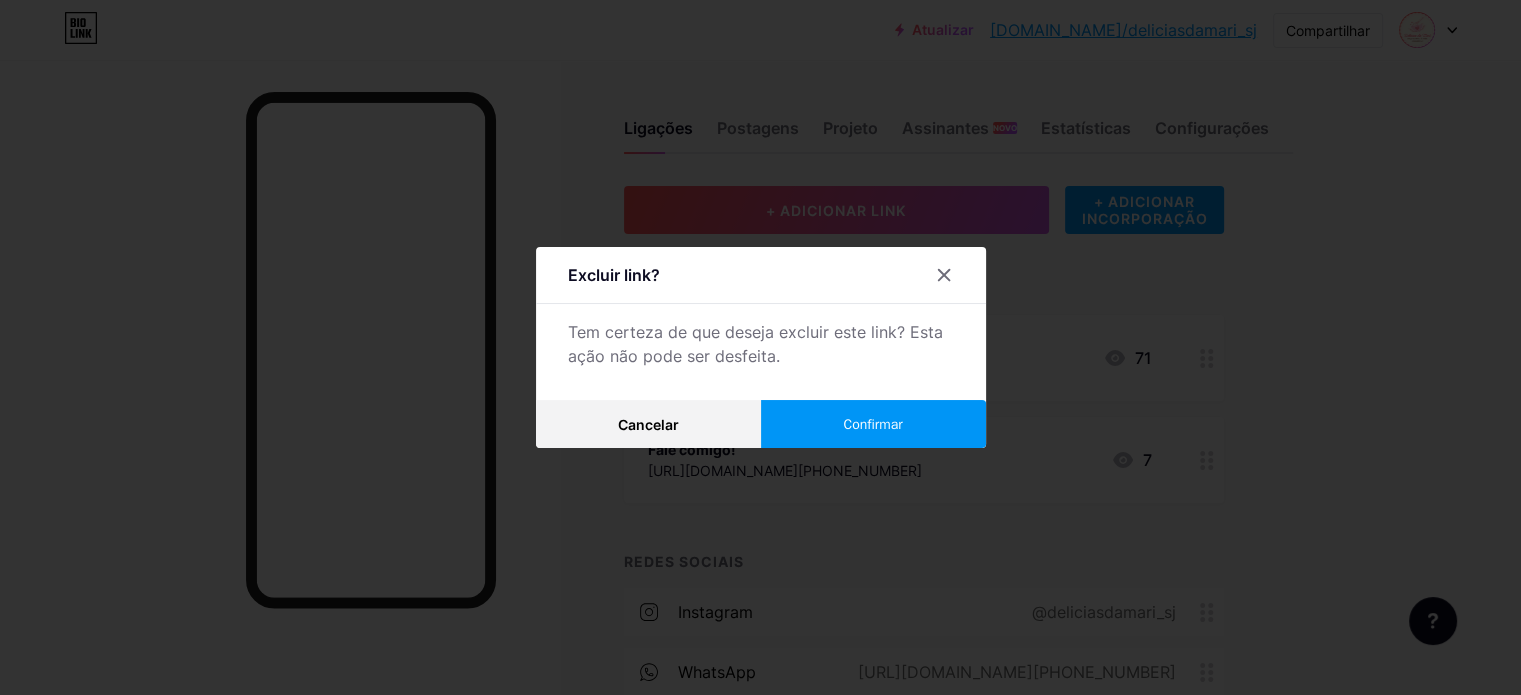 click on "Confirmar" at bounding box center (872, 424) 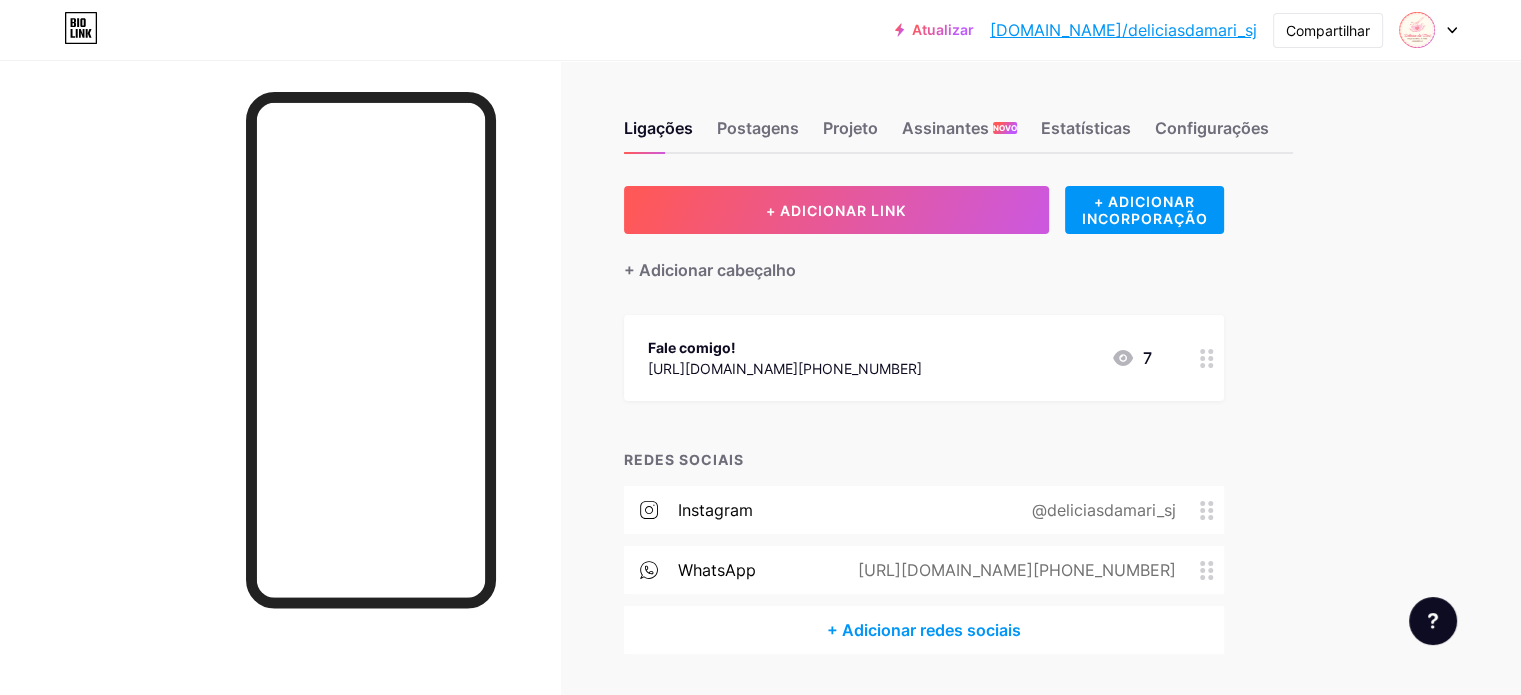 click on "@deliciasdamari_sj" at bounding box center (1104, 510) 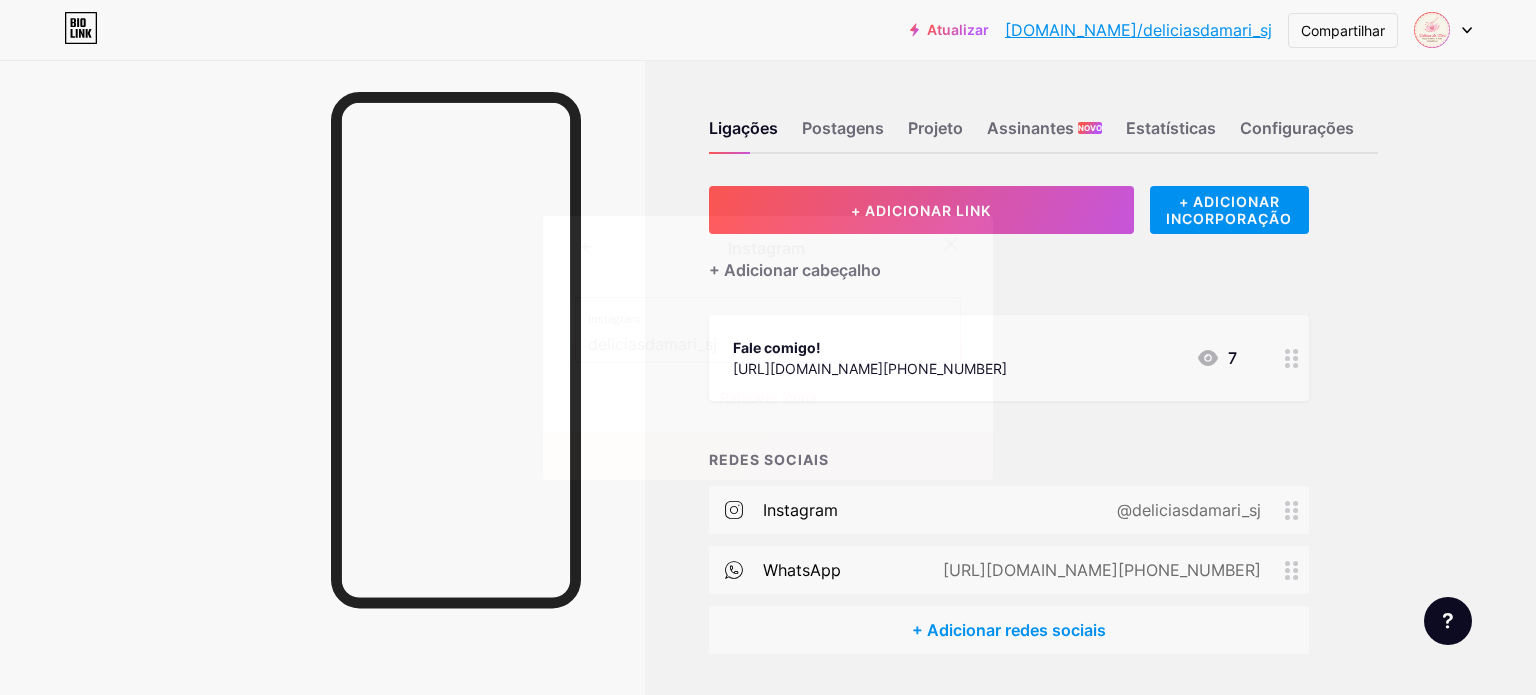 drag, startPoint x: 730, startPoint y: 341, endPoint x: 498, endPoint y: 327, distance: 232.42203 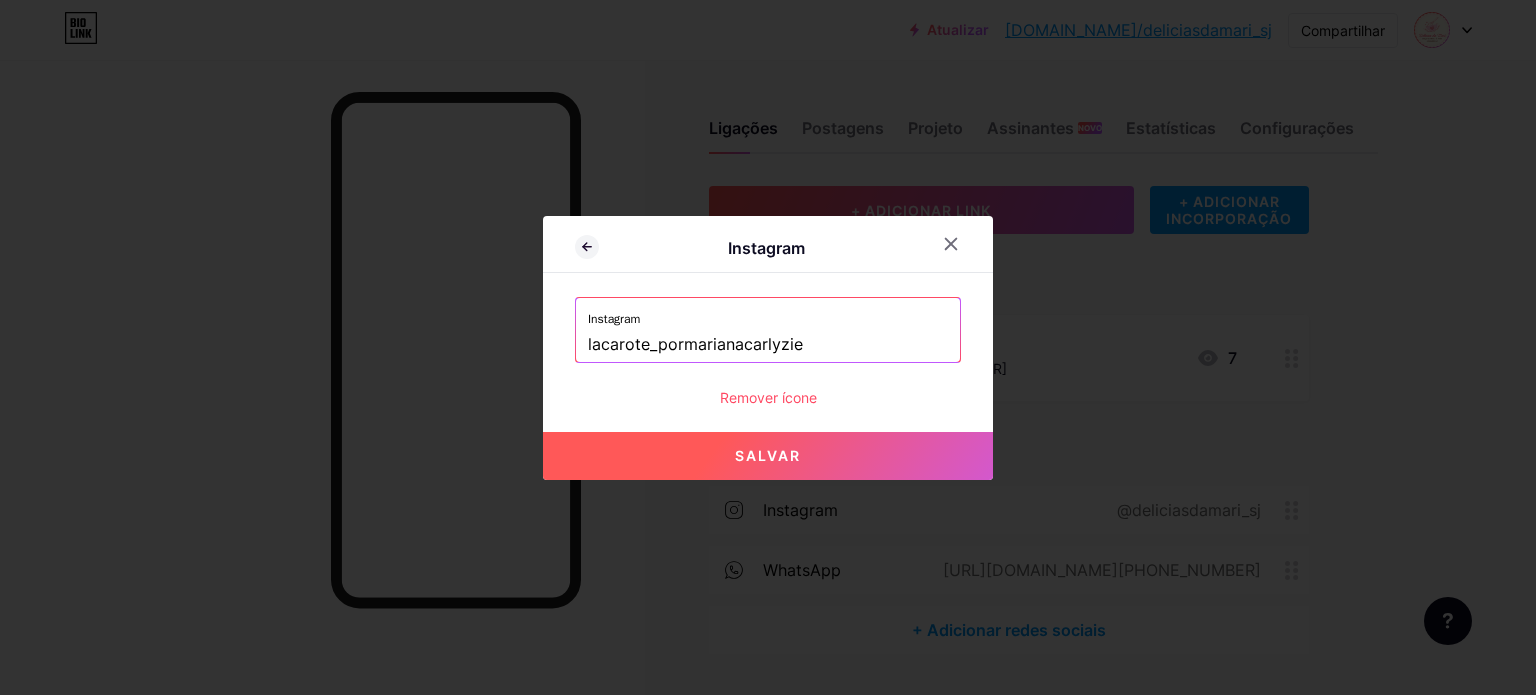 click on "Salvar" at bounding box center (768, 456) 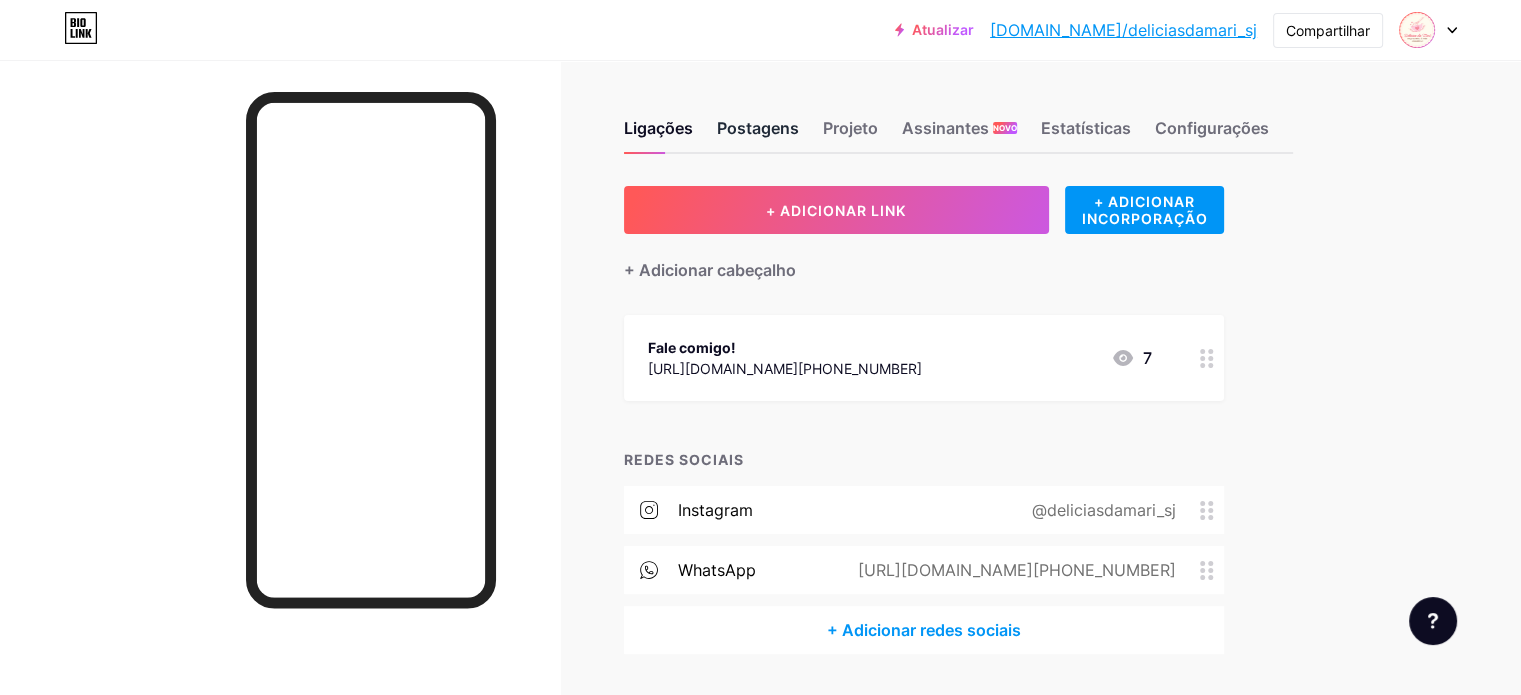 click on "Postagens" at bounding box center (758, 128) 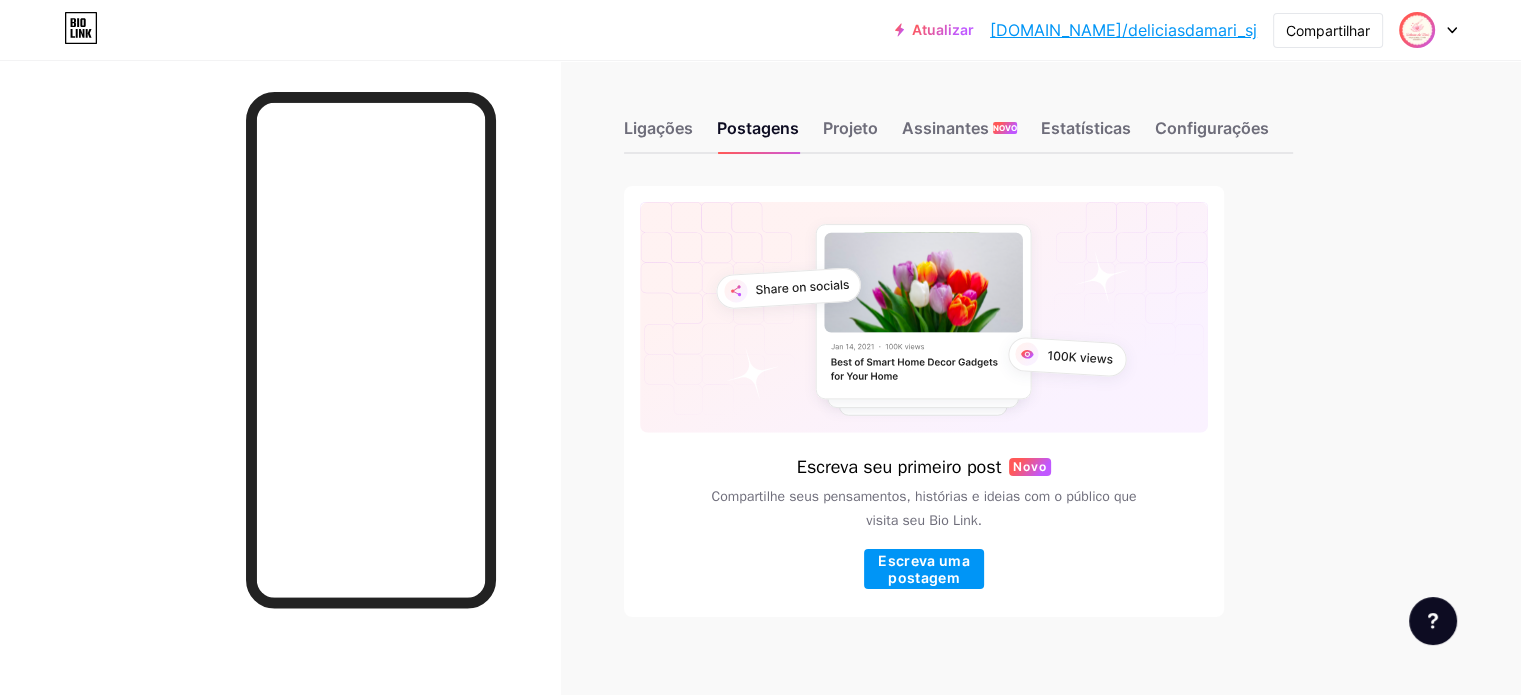 click at bounding box center [1417, 30] 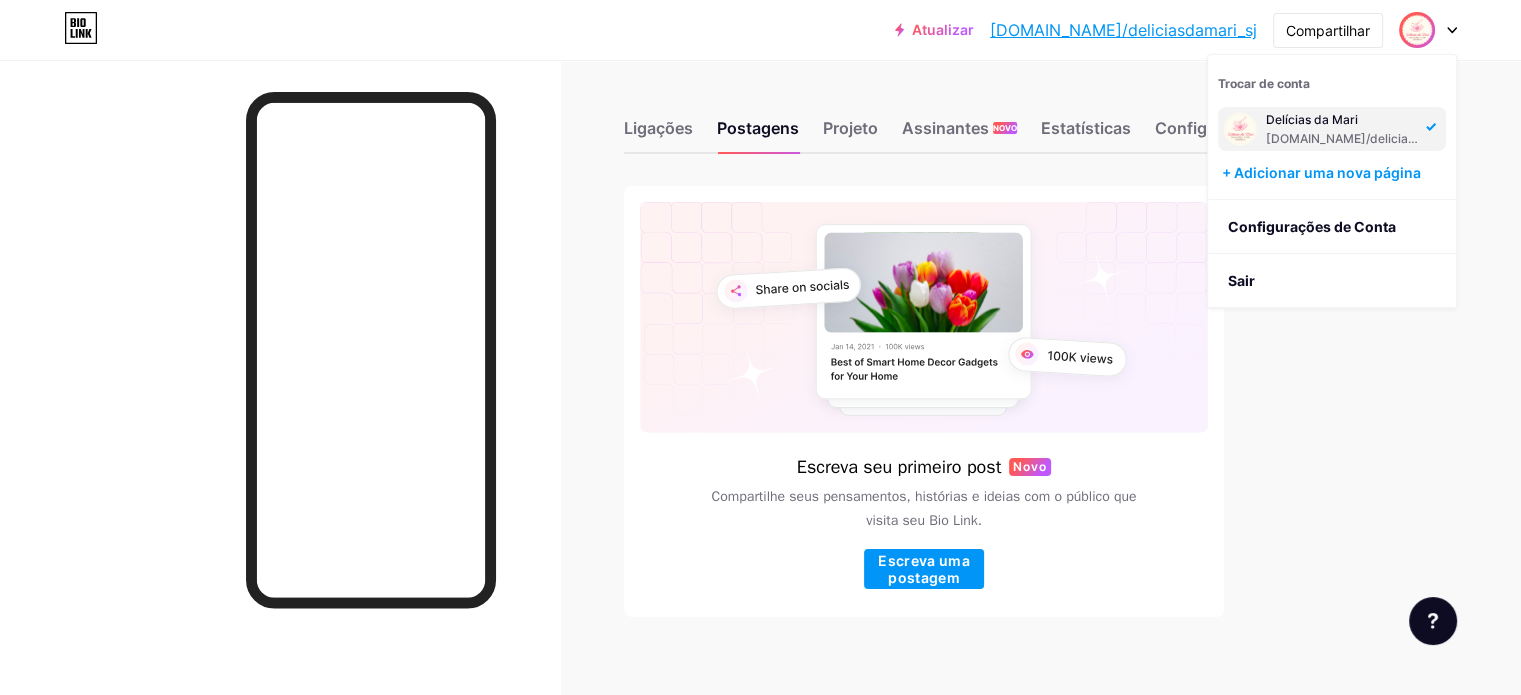 click on "Delícias da Mari" at bounding box center [1312, 119] 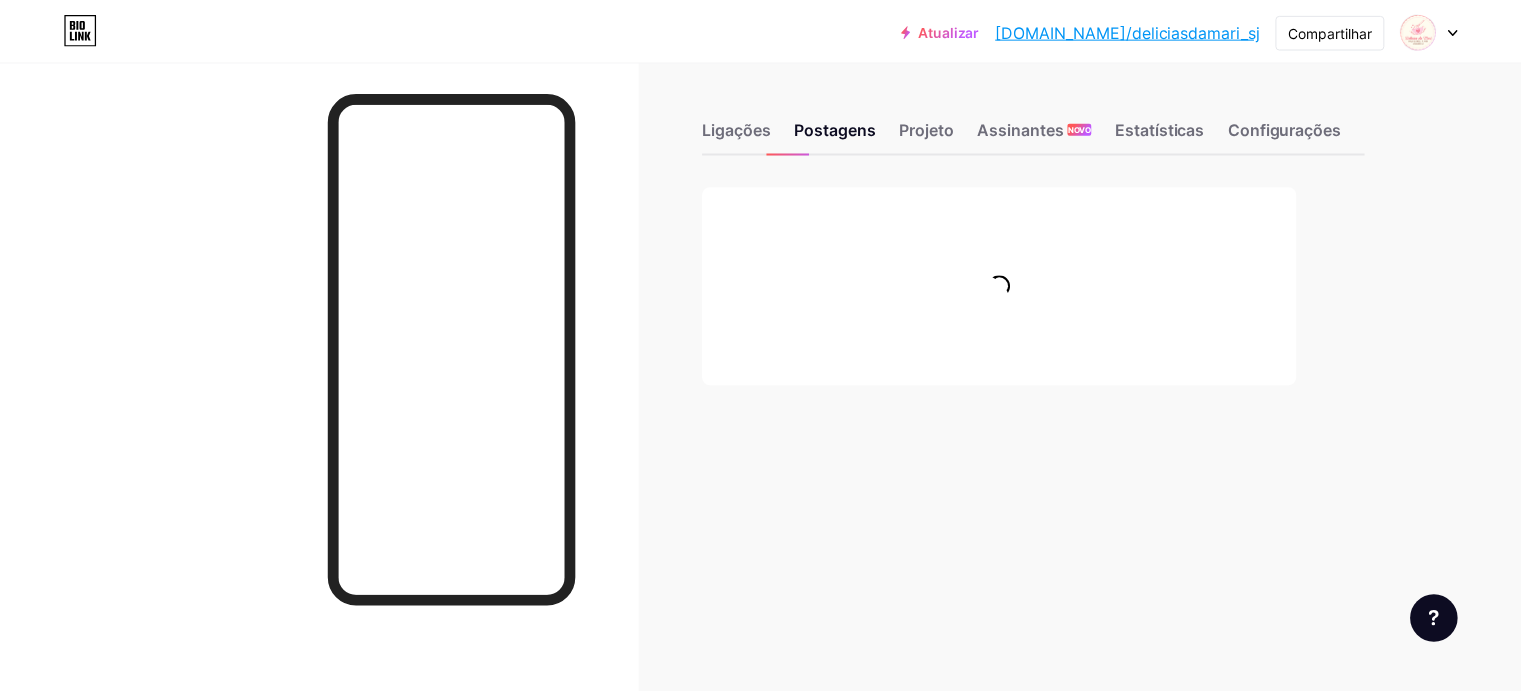 scroll, scrollTop: 0, scrollLeft: 0, axis: both 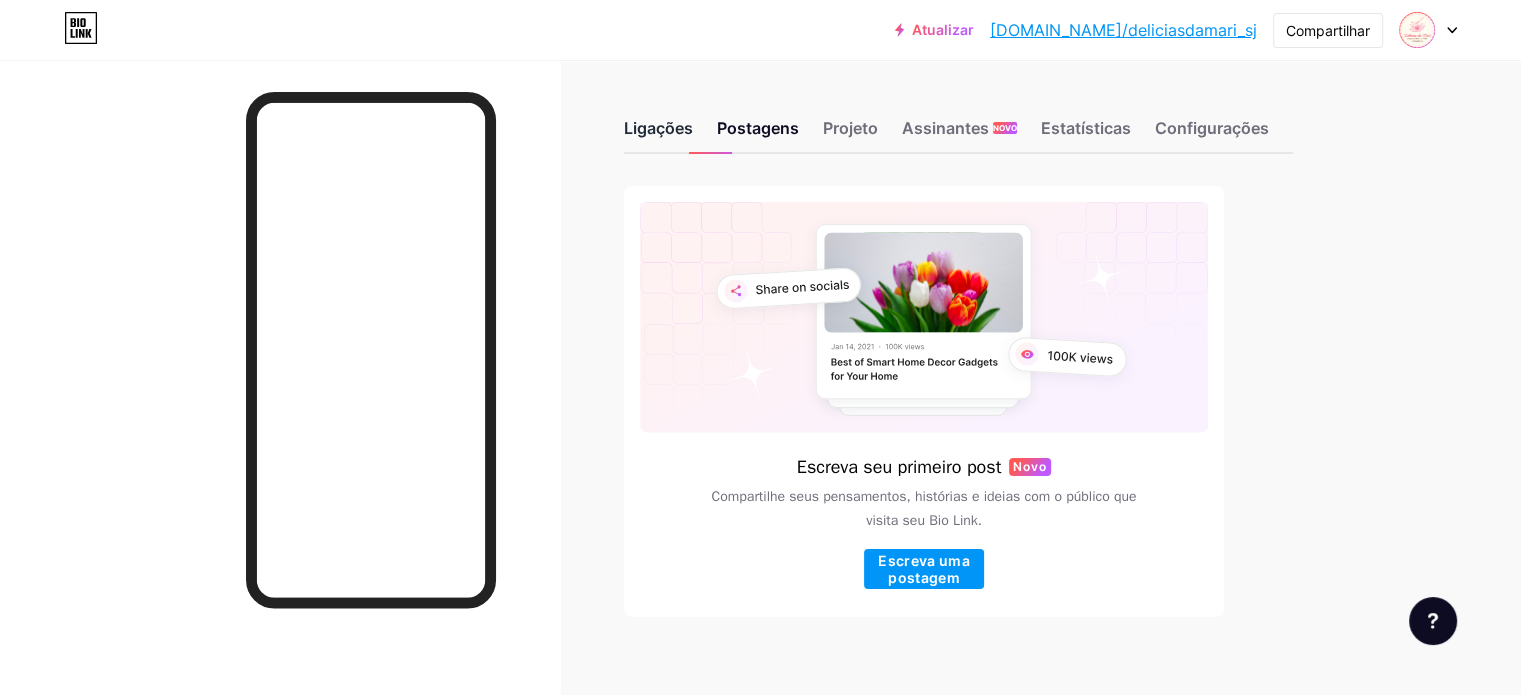 click on "Ligações" at bounding box center (658, 128) 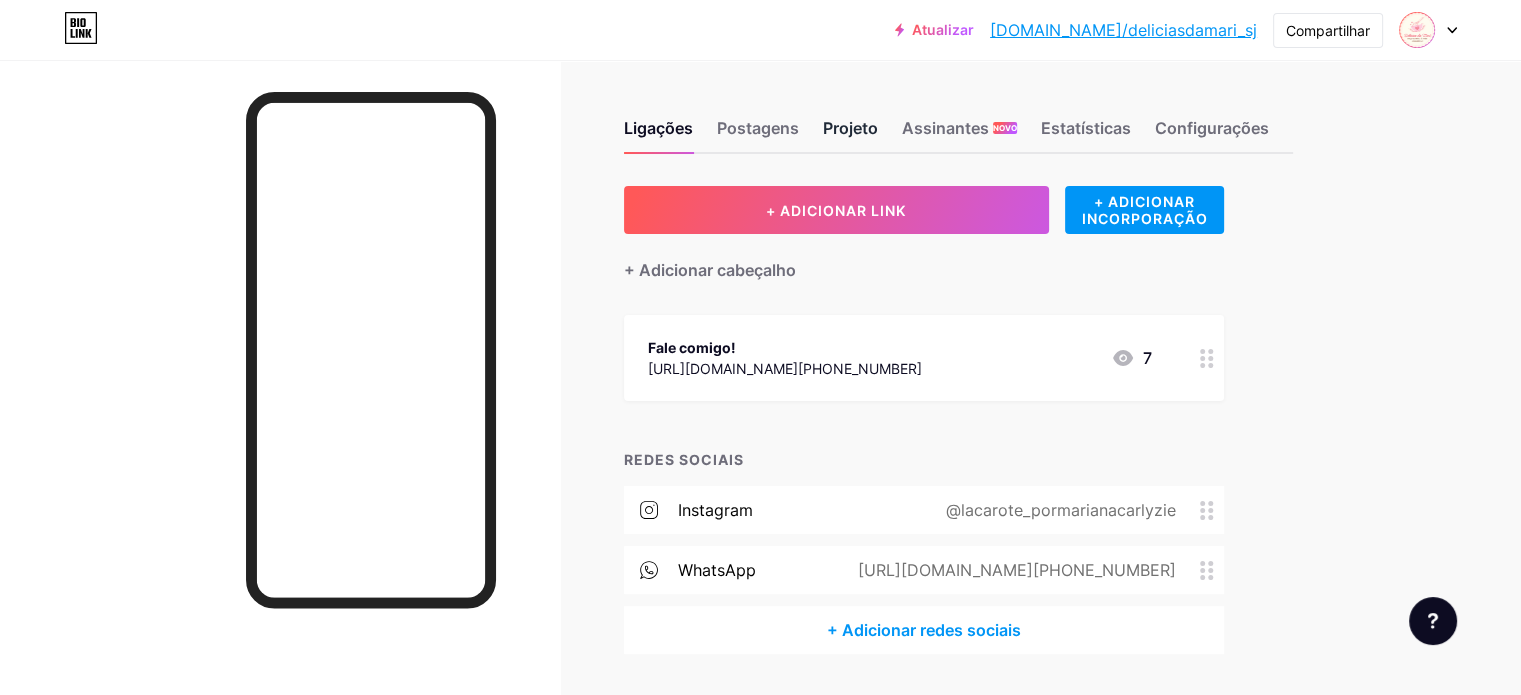 click on "Projeto" at bounding box center (850, 128) 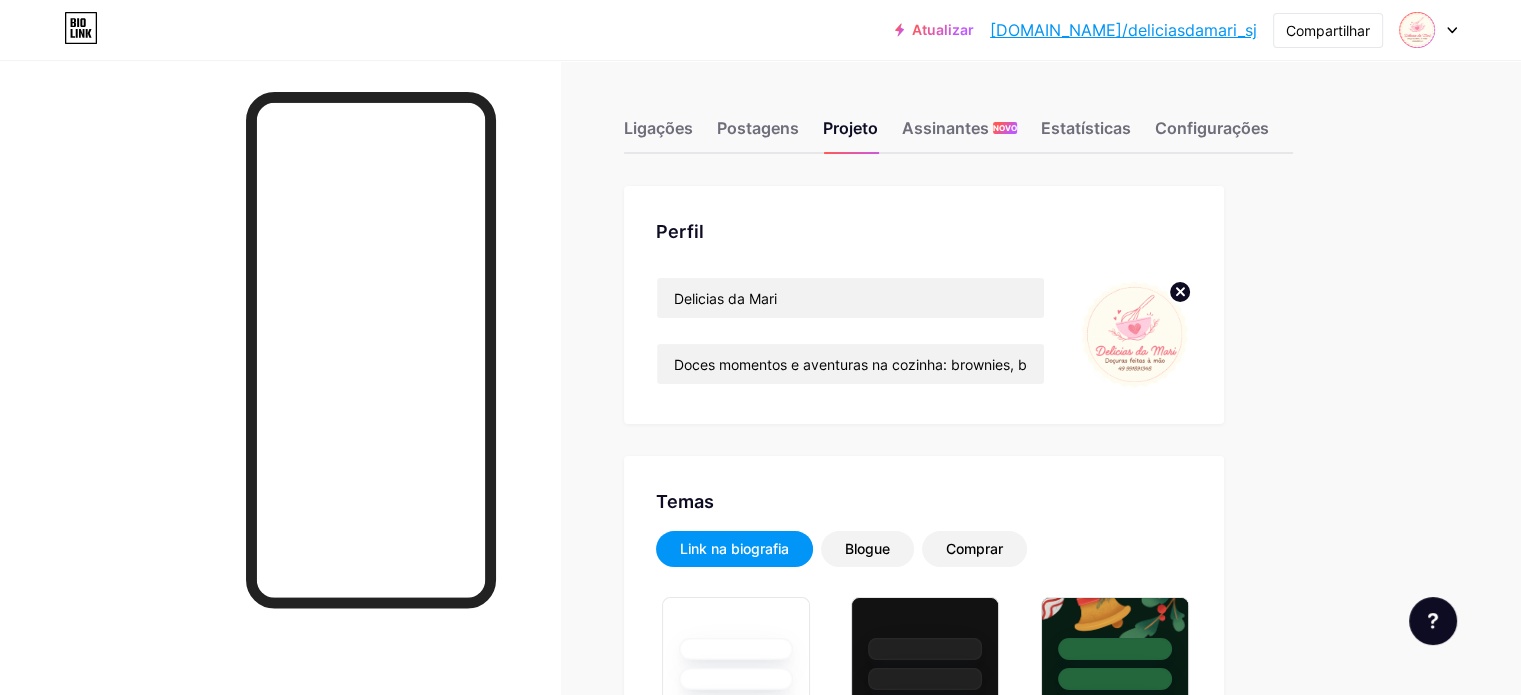 click 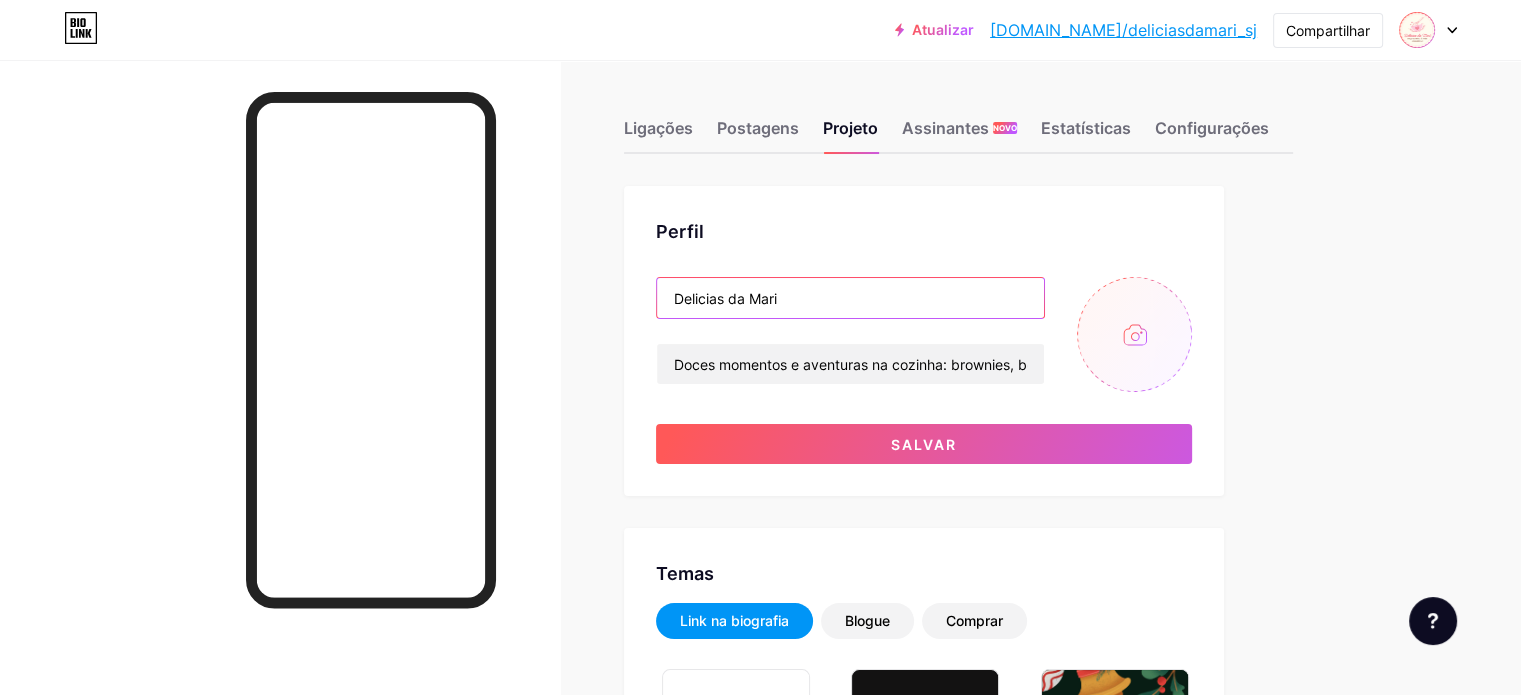 drag, startPoint x: 1066, startPoint y: 303, endPoint x: 636, endPoint y: 265, distance: 431.6758 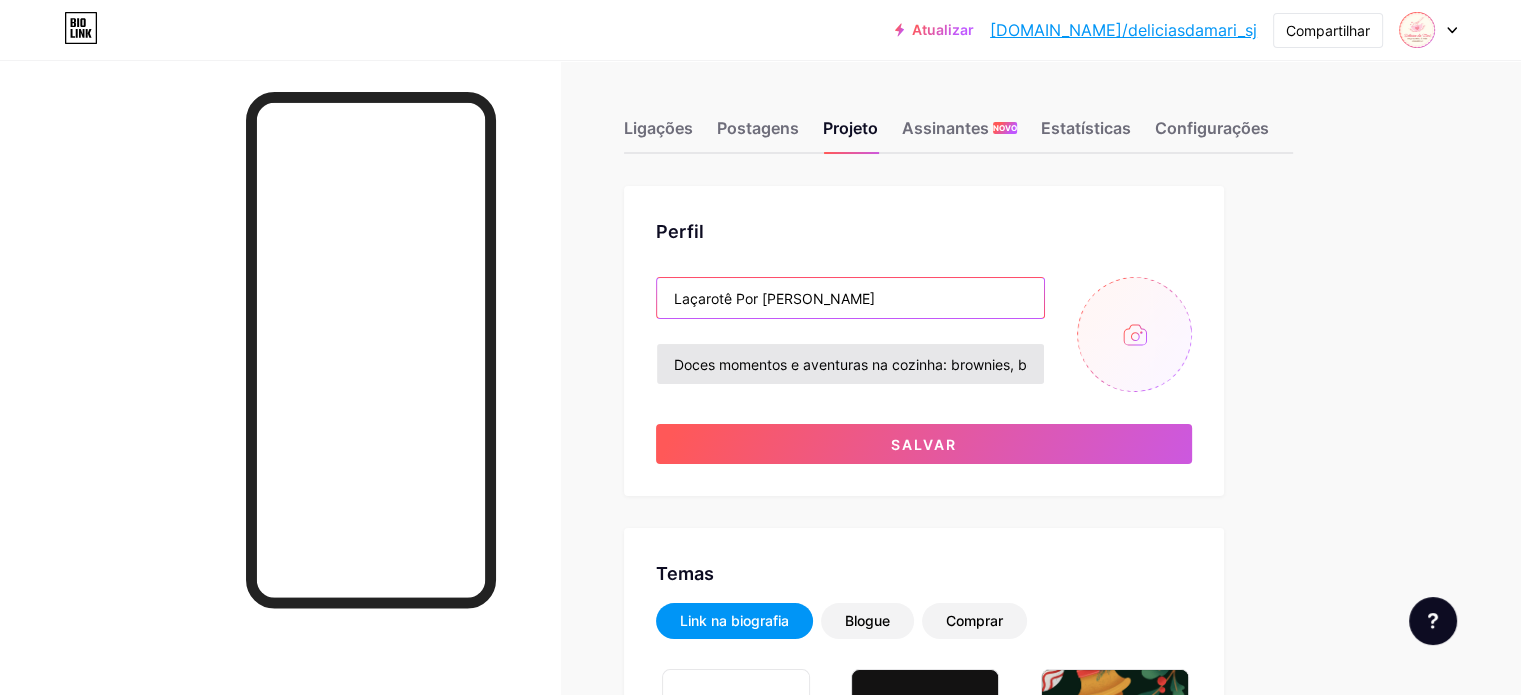 type on "Laçarotê Por [PERSON_NAME]" 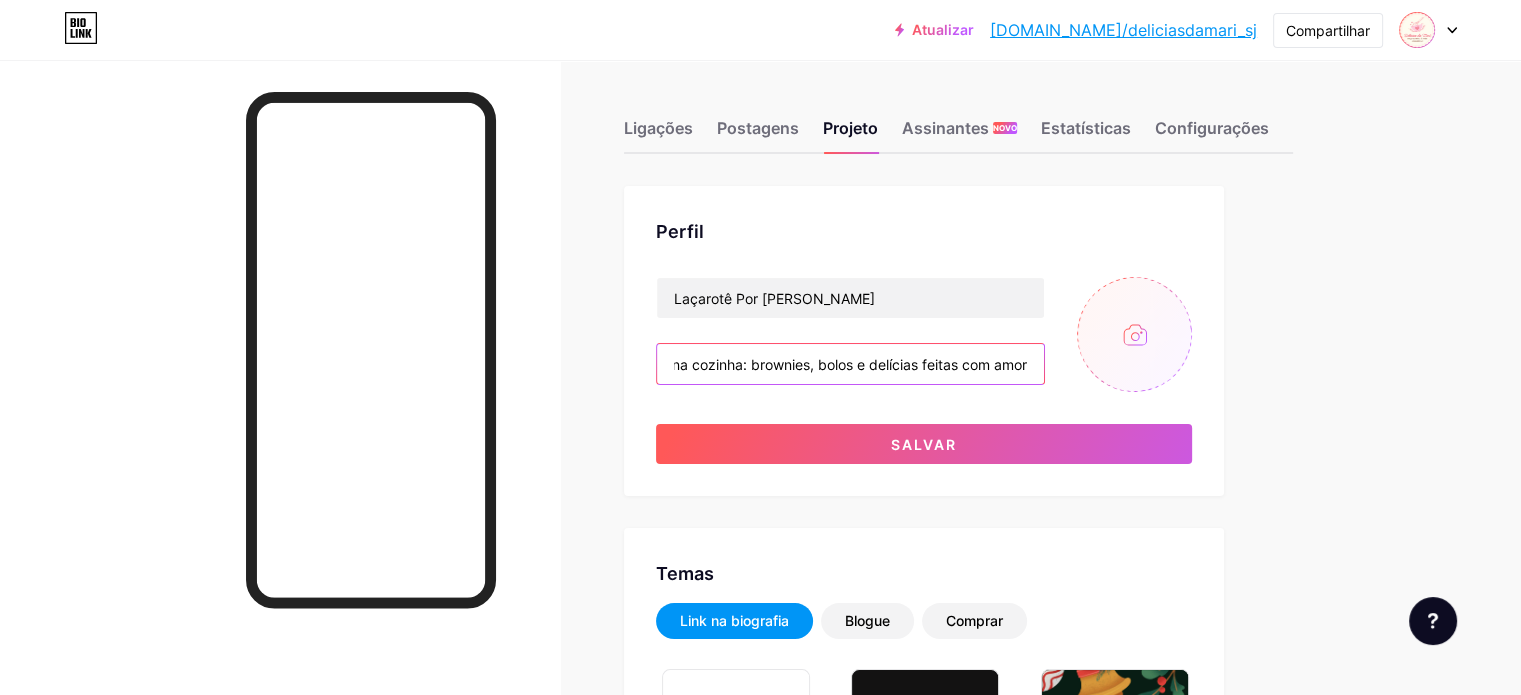 scroll, scrollTop: 0, scrollLeft: 210, axis: horizontal 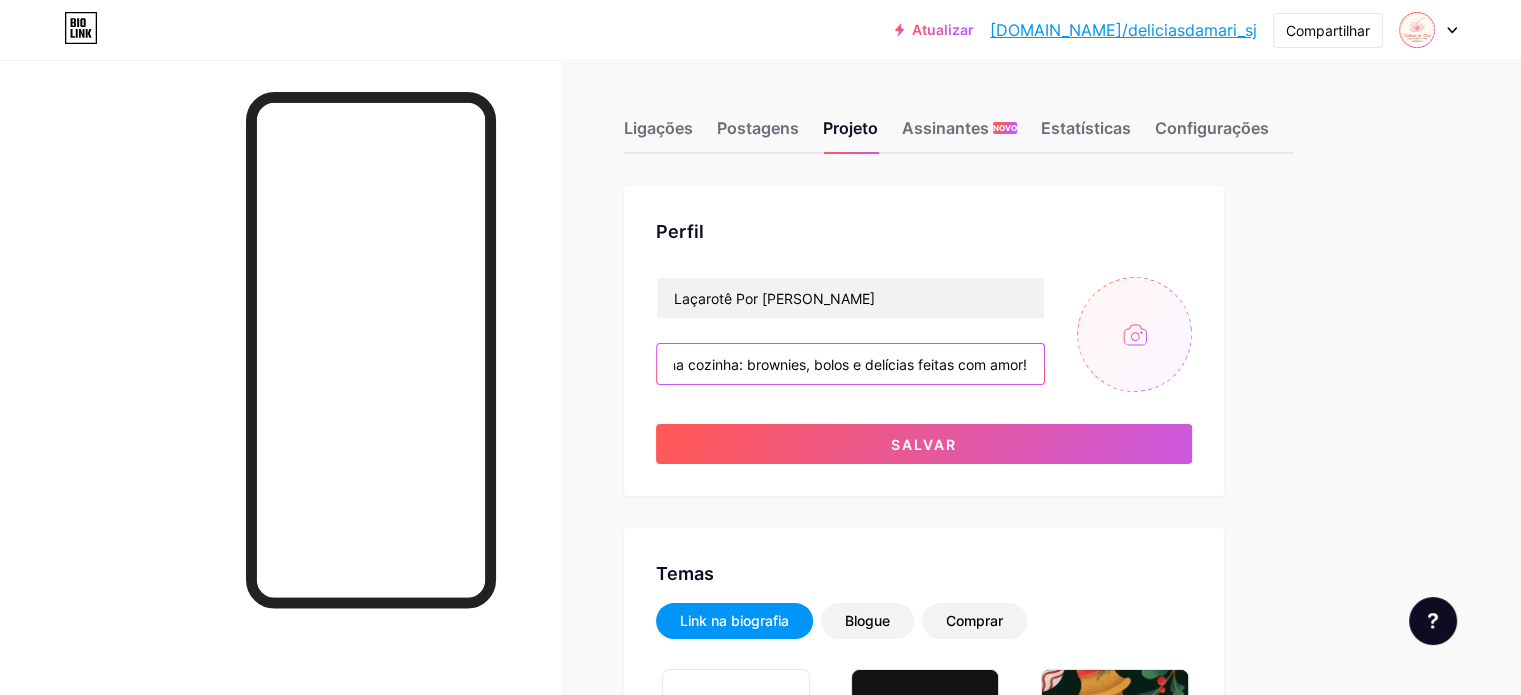 drag, startPoint x: 749, startPoint y: 355, endPoint x: 1300, endPoint y: 411, distance: 553.83844 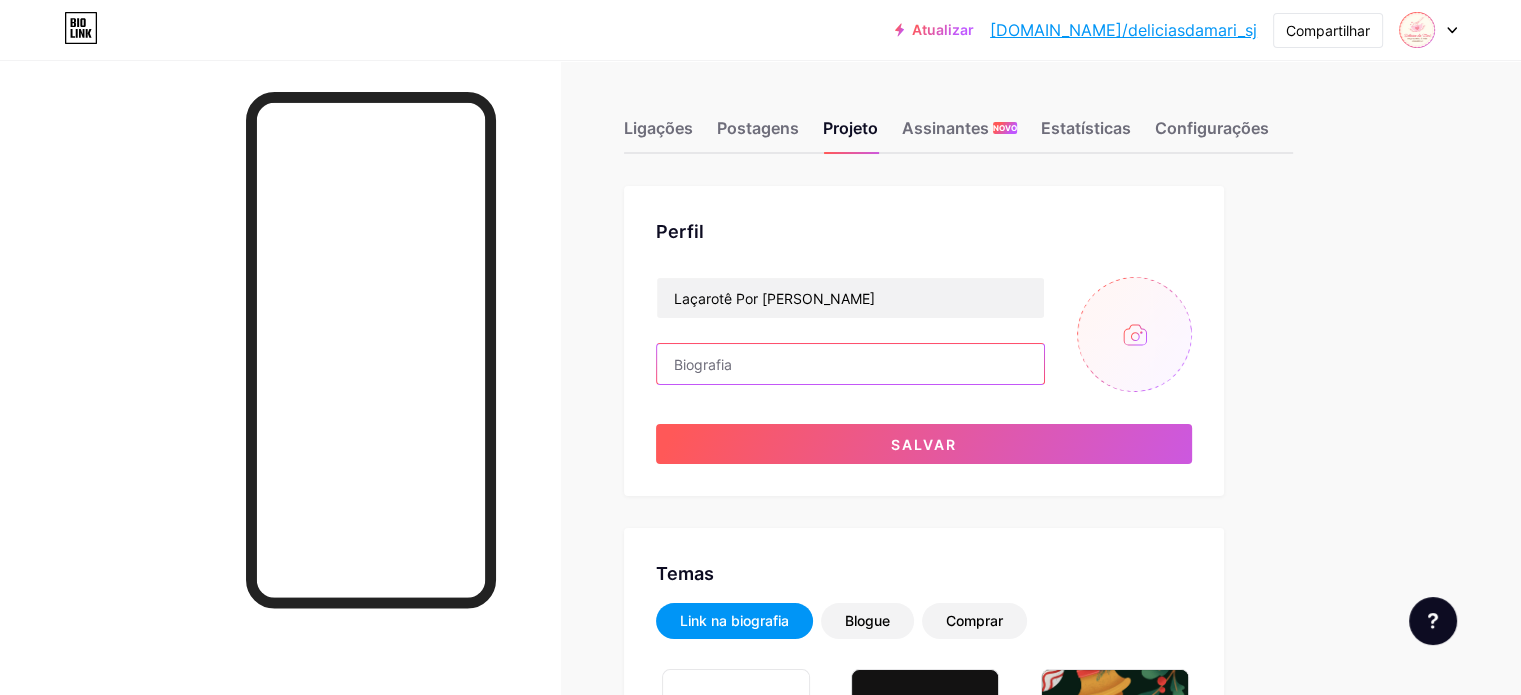 scroll, scrollTop: 0, scrollLeft: 0, axis: both 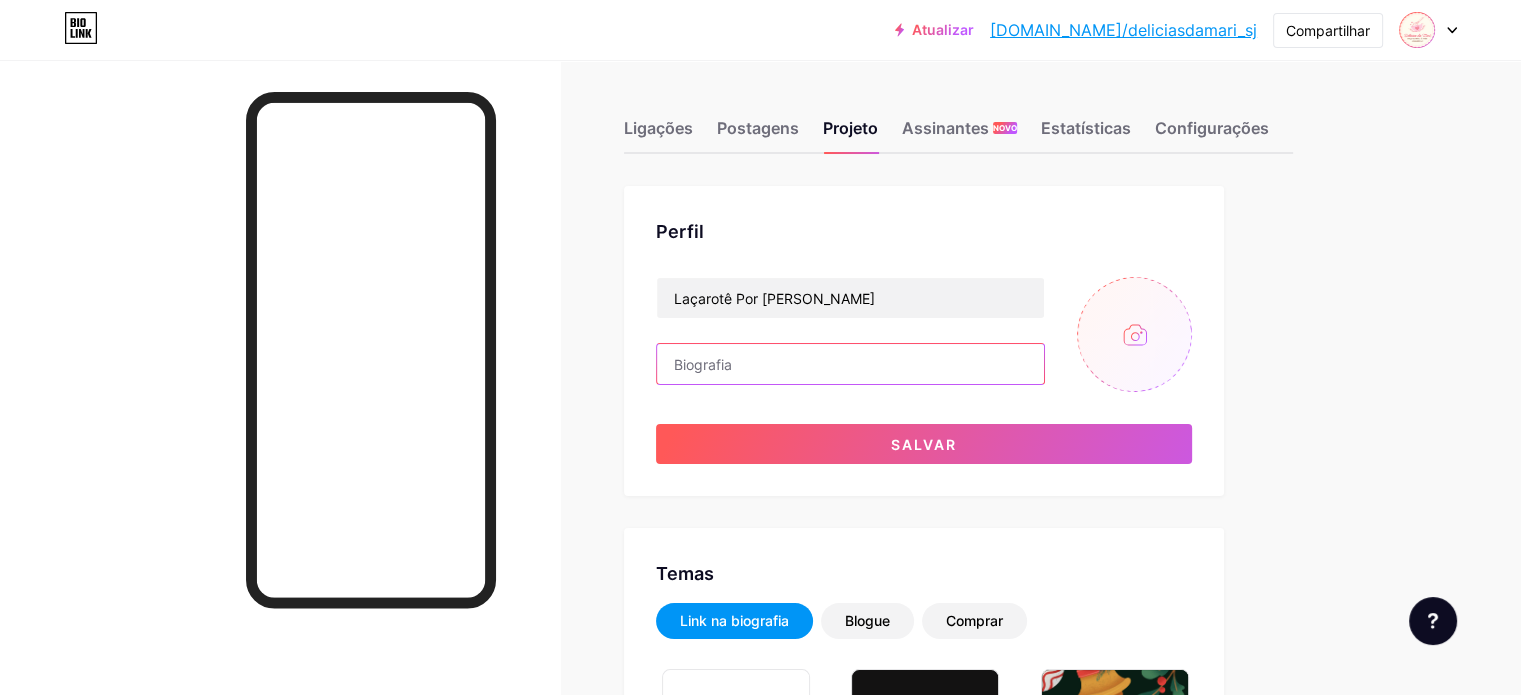 paste on "✨ Laços e acessórios infantis feitos com amor!" 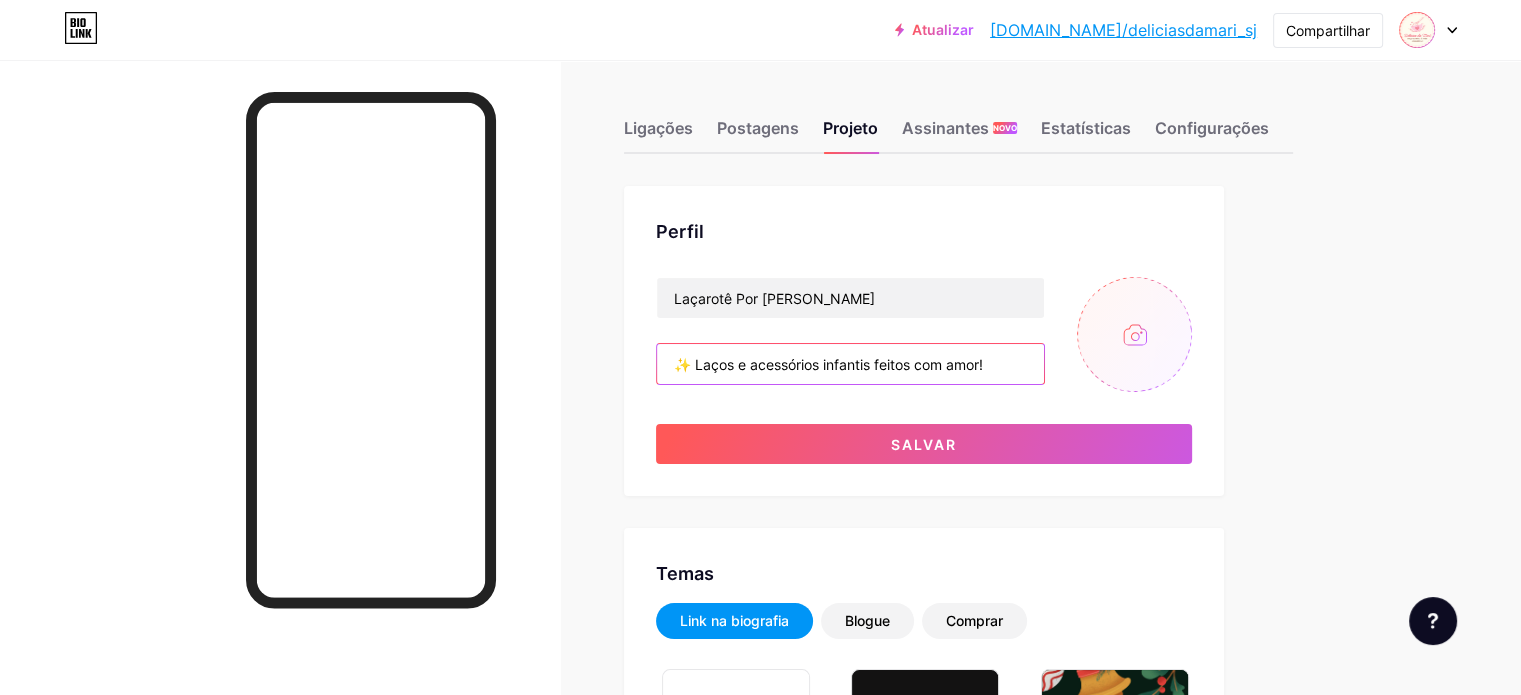 type on "✨ Laços e acessórios infantis feitos com amor!" 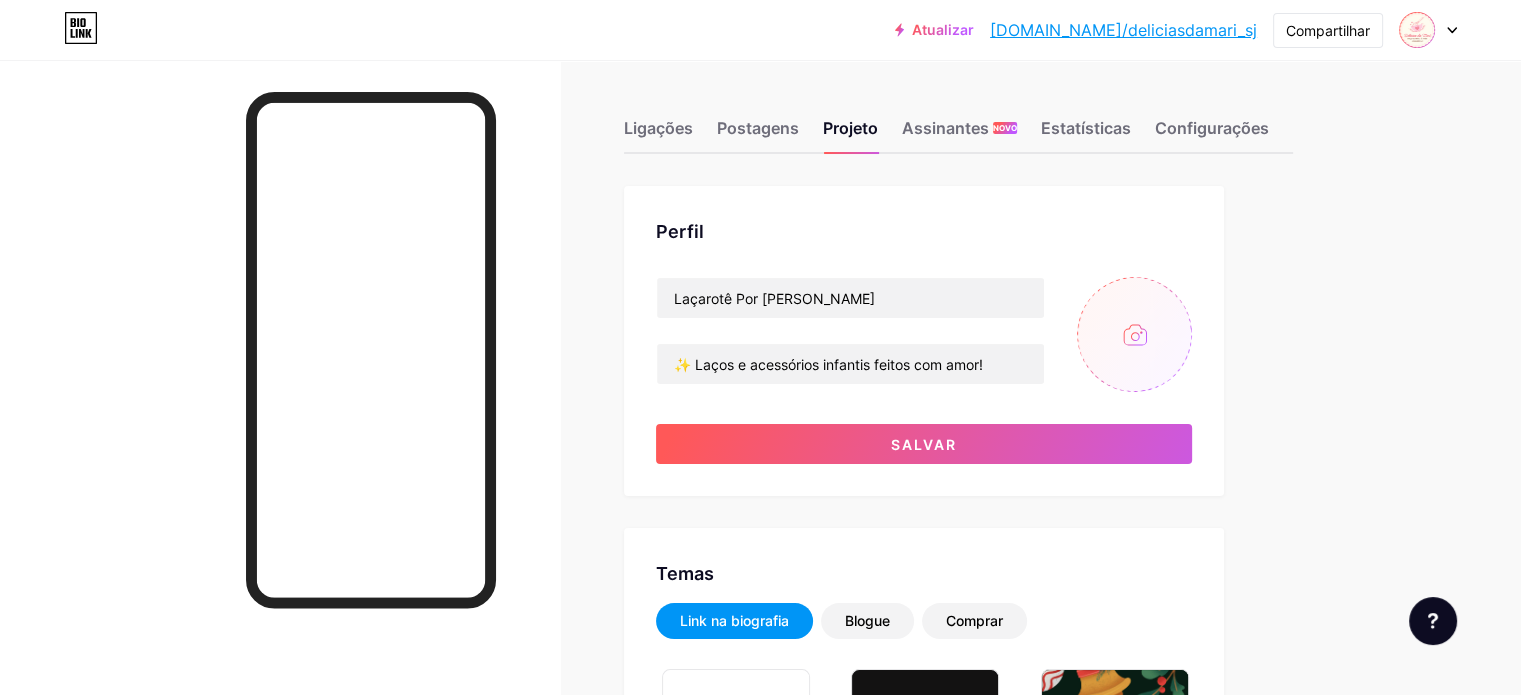 click at bounding box center [1134, 334] 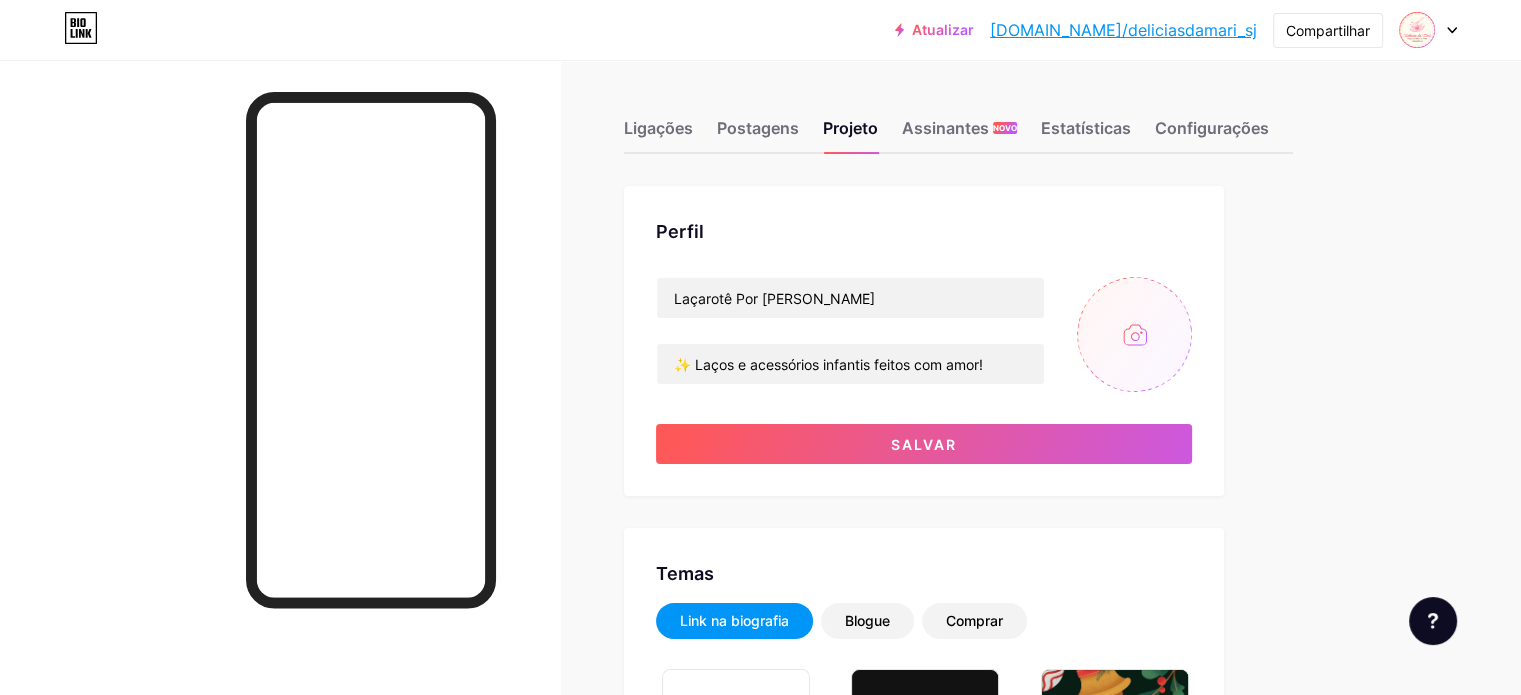 type on "C:\fakepath\Mariana Carlyzie (2).png" 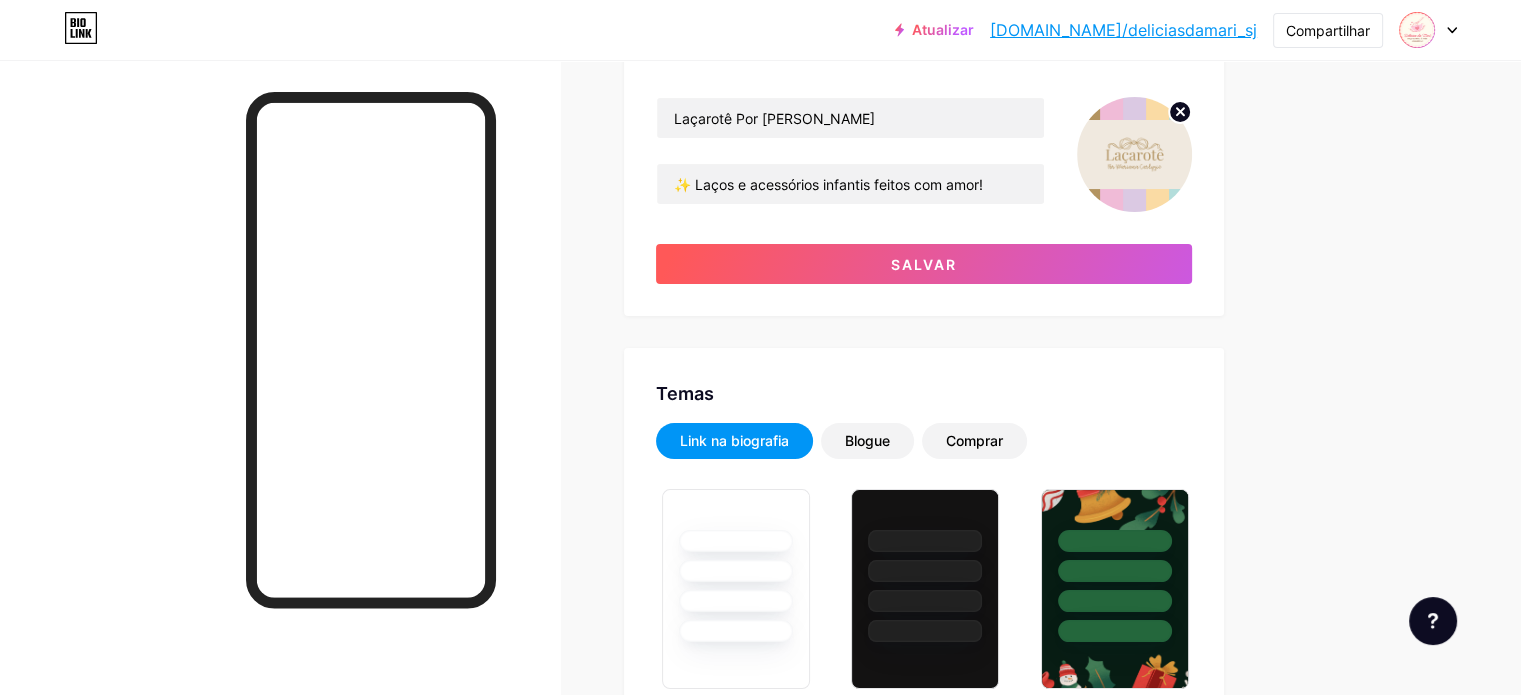 scroll, scrollTop: 200, scrollLeft: 0, axis: vertical 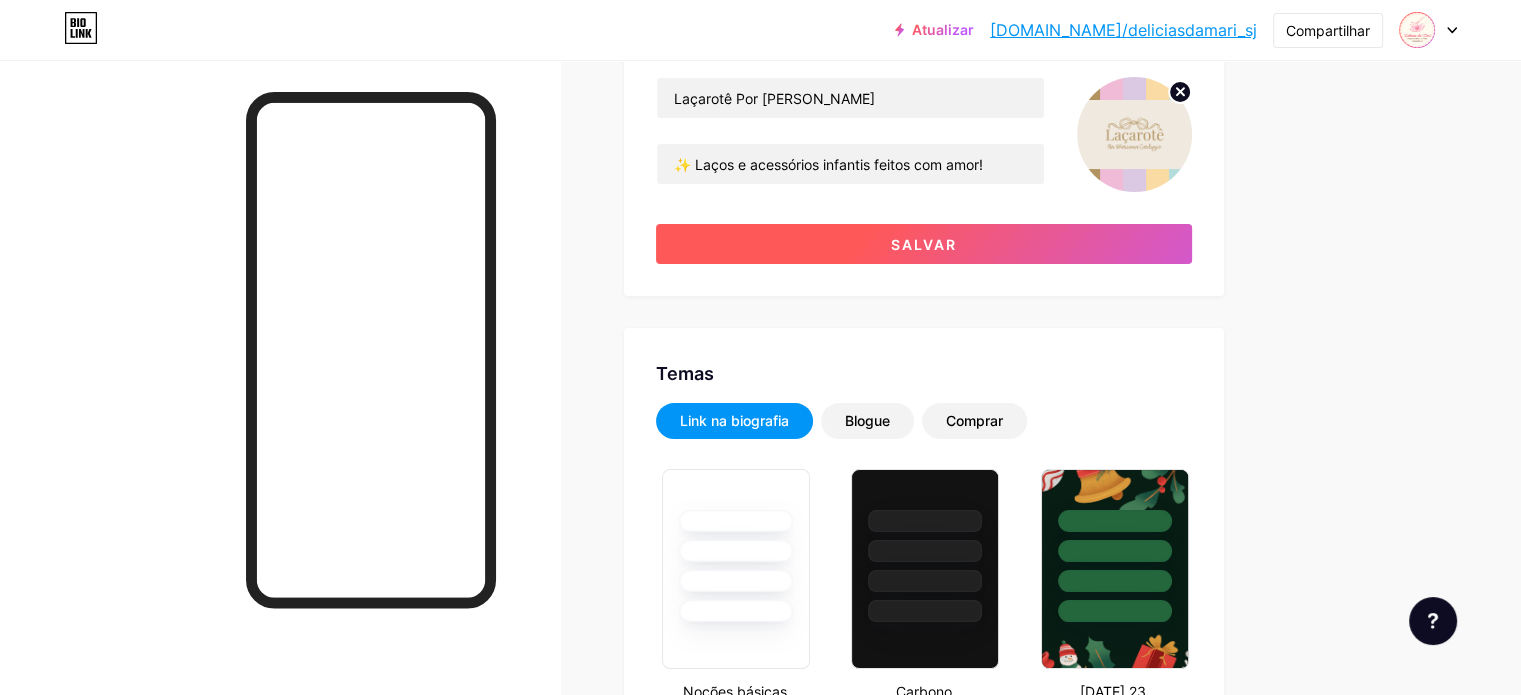 click on "Salvar" at bounding box center (924, 244) 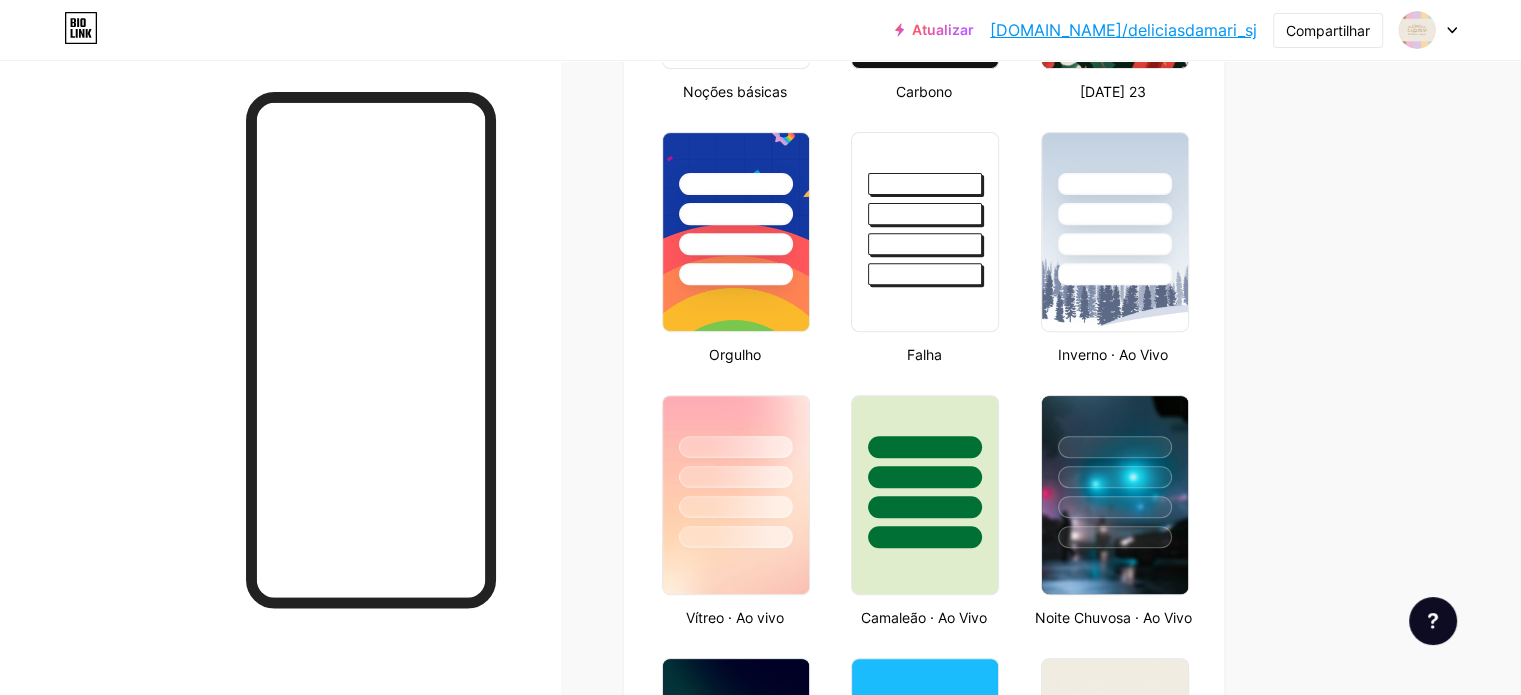 scroll, scrollTop: 1000, scrollLeft: 0, axis: vertical 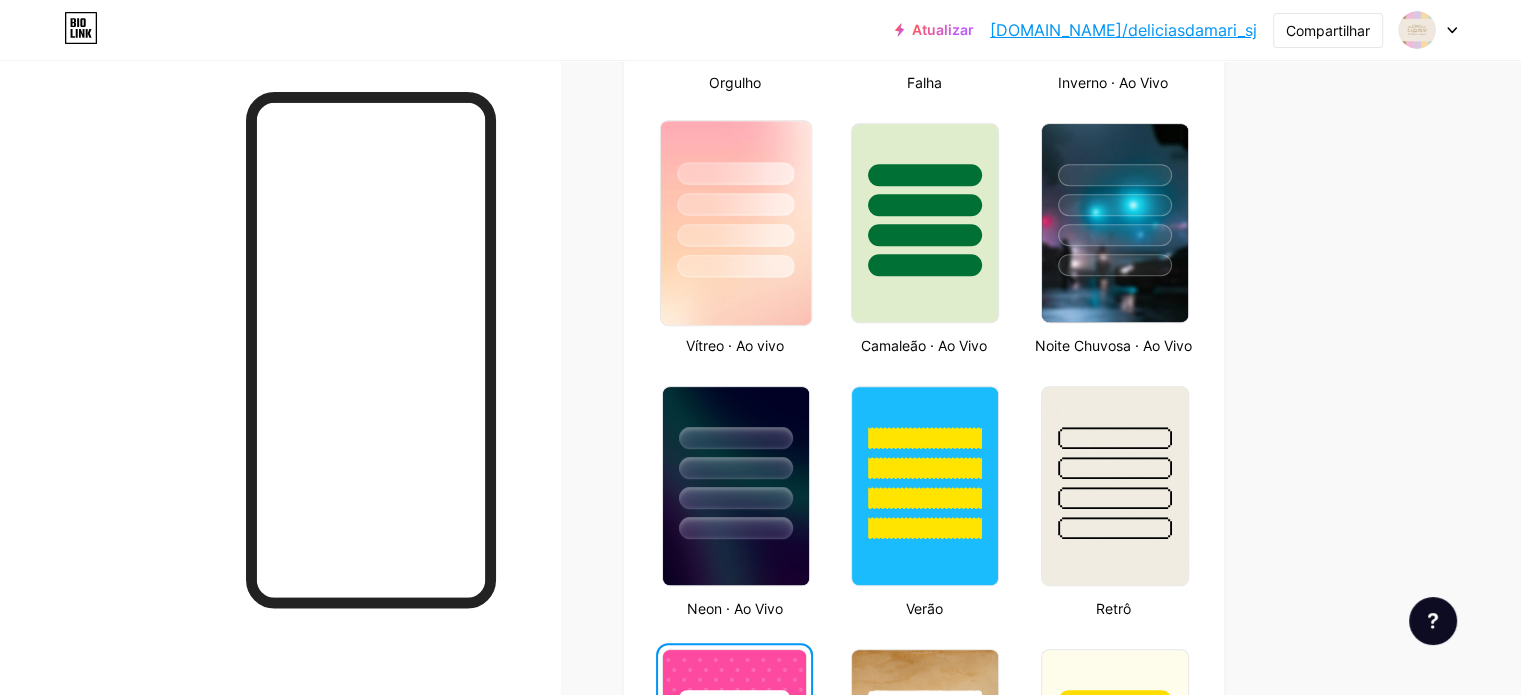 click at bounding box center [735, 266] 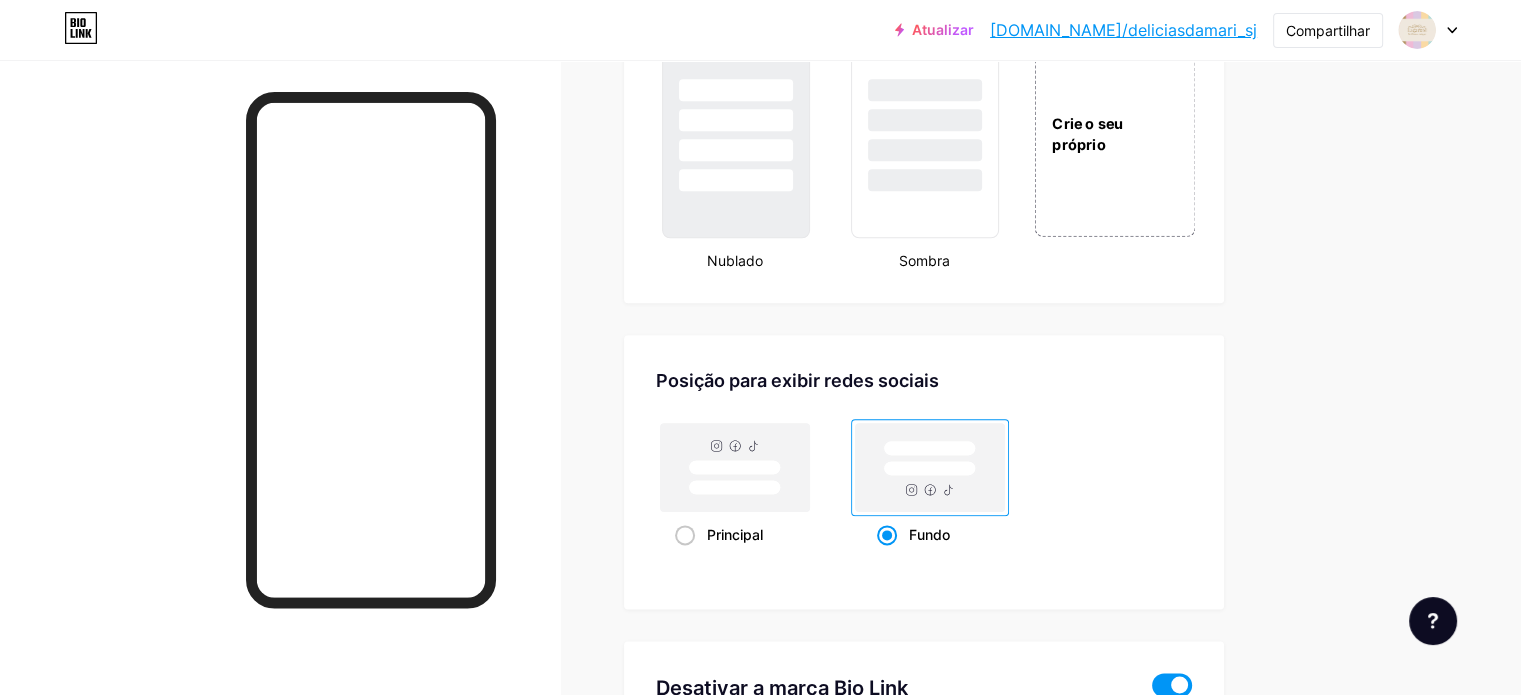 scroll, scrollTop: 2300, scrollLeft: 0, axis: vertical 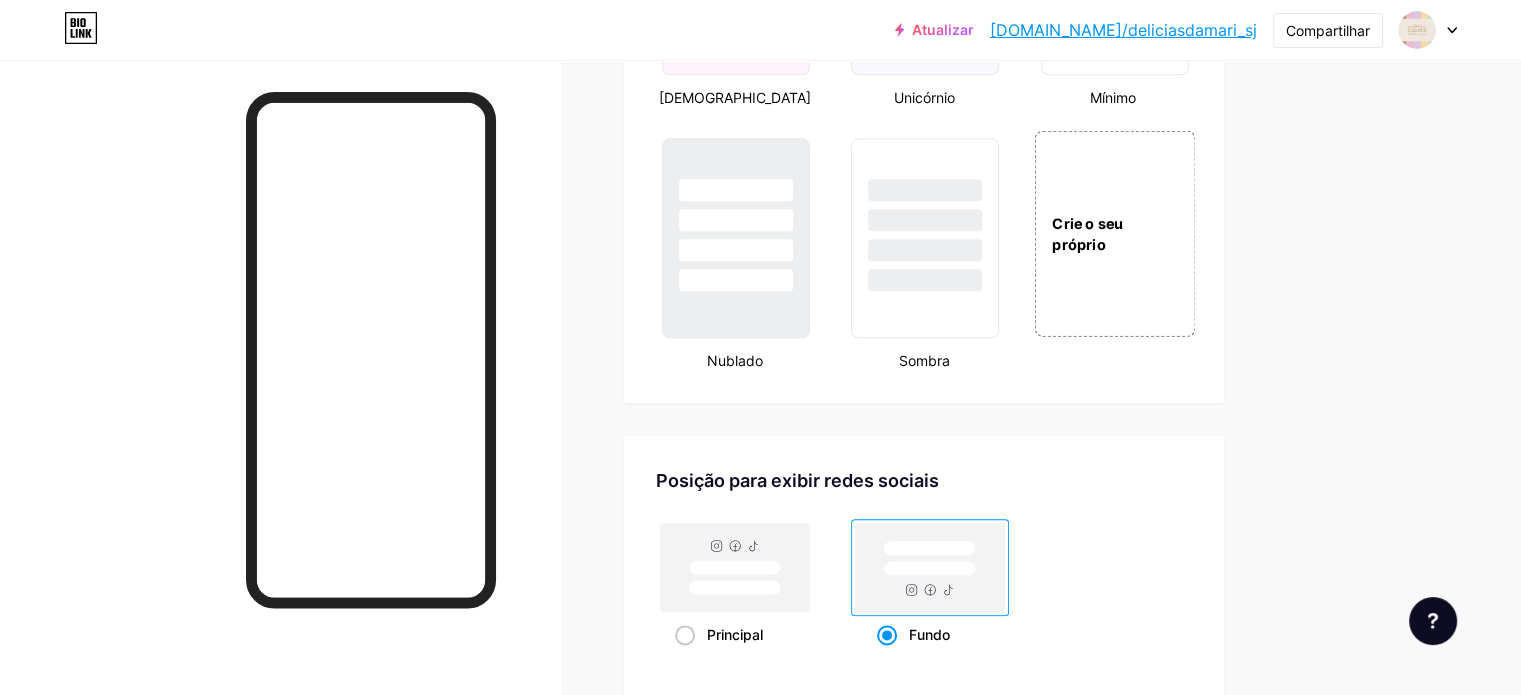 click on "Crie o seu próprio" at bounding box center [1087, 233] 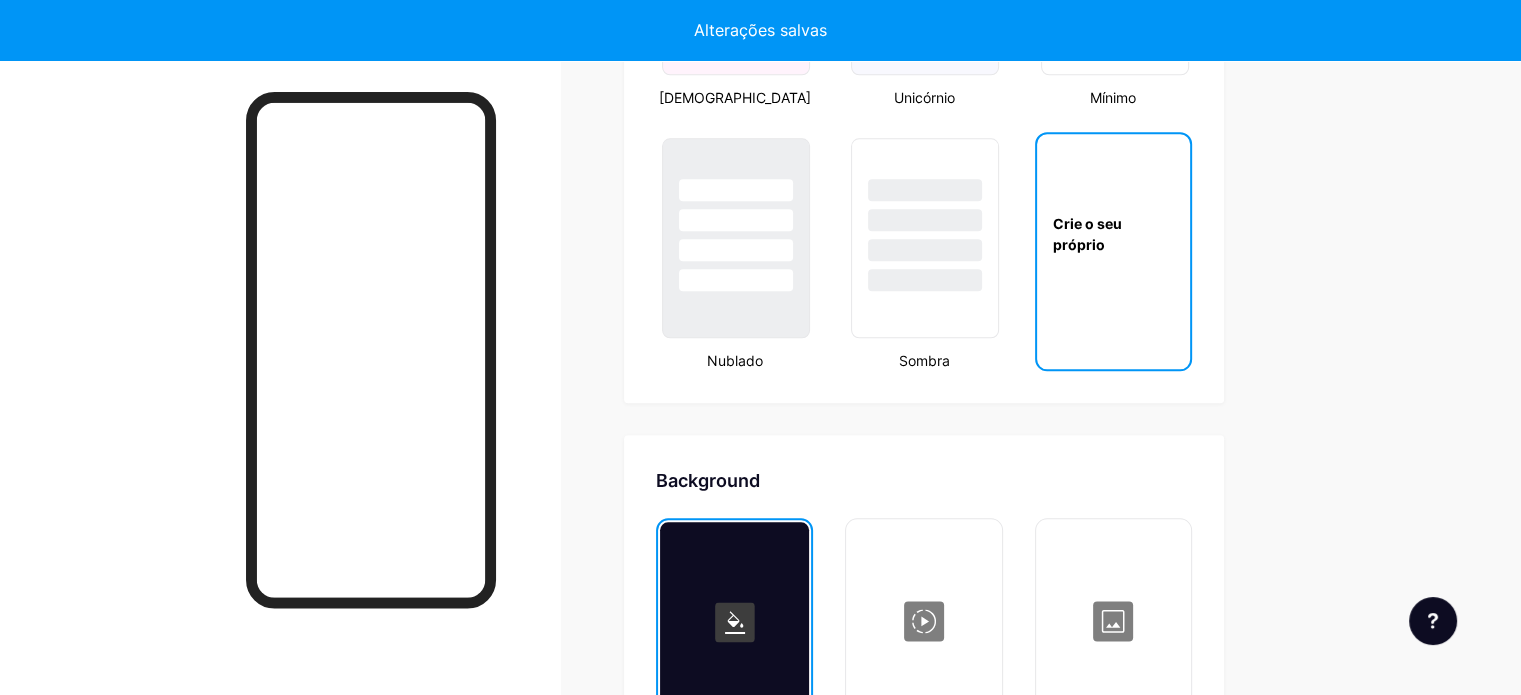 scroll, scrollTop: 2668, scrollLeft: 0, axis: vertical 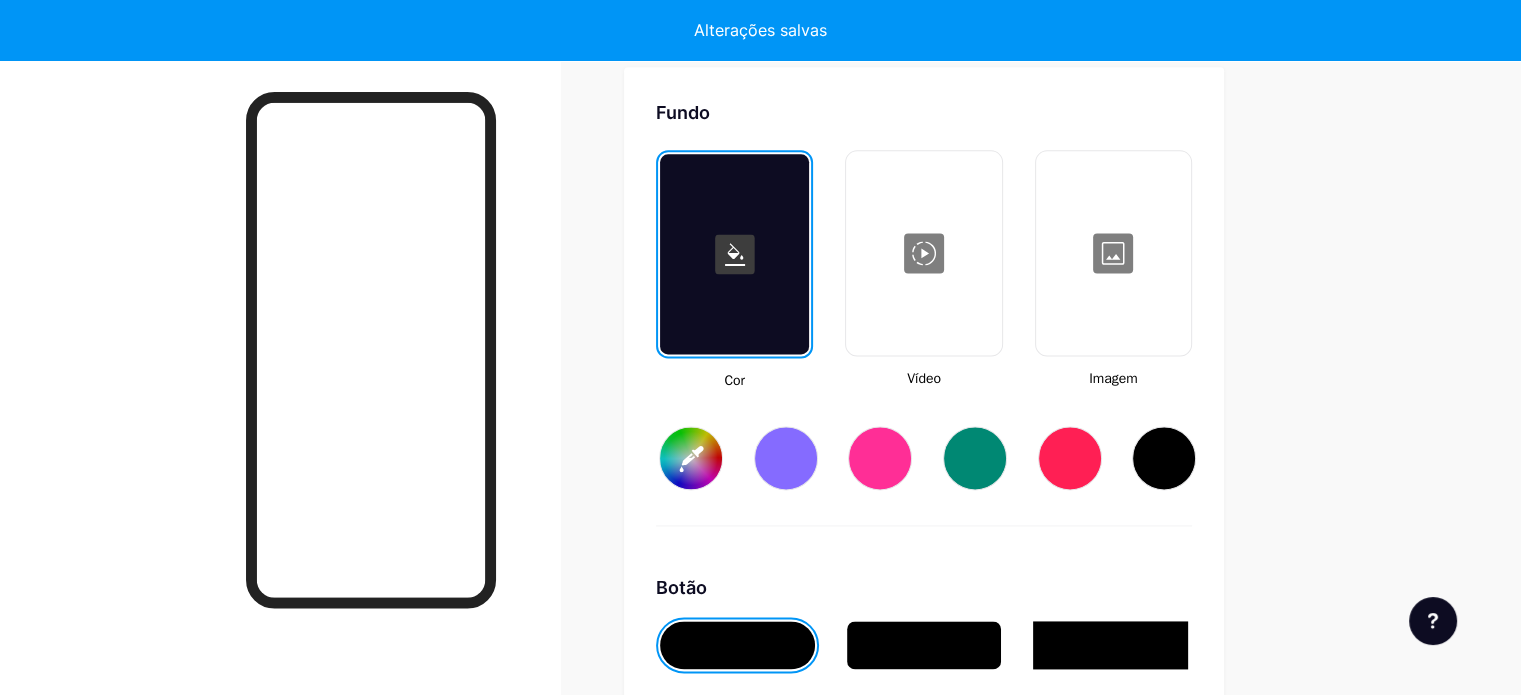 type on "#ffffff" 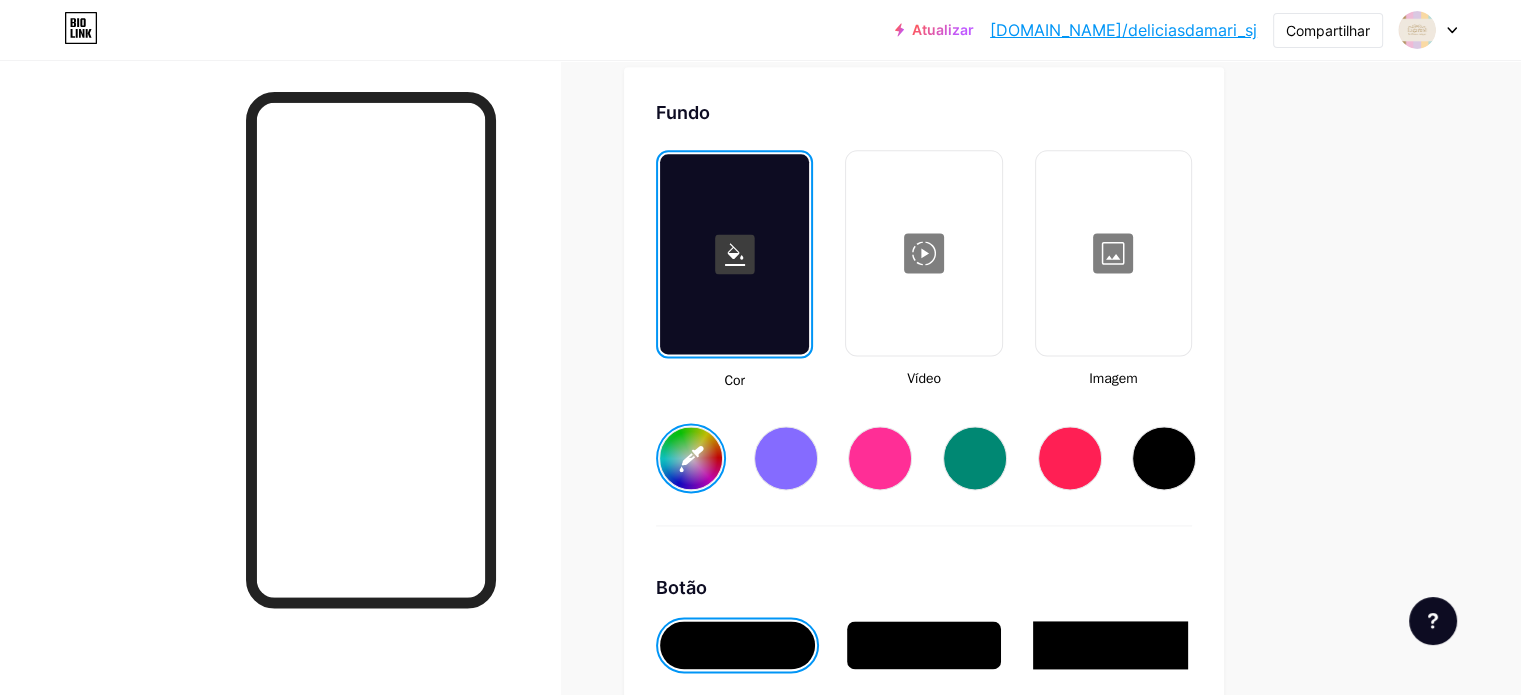 click on "#ffffff" at bounding box center [691, 458] 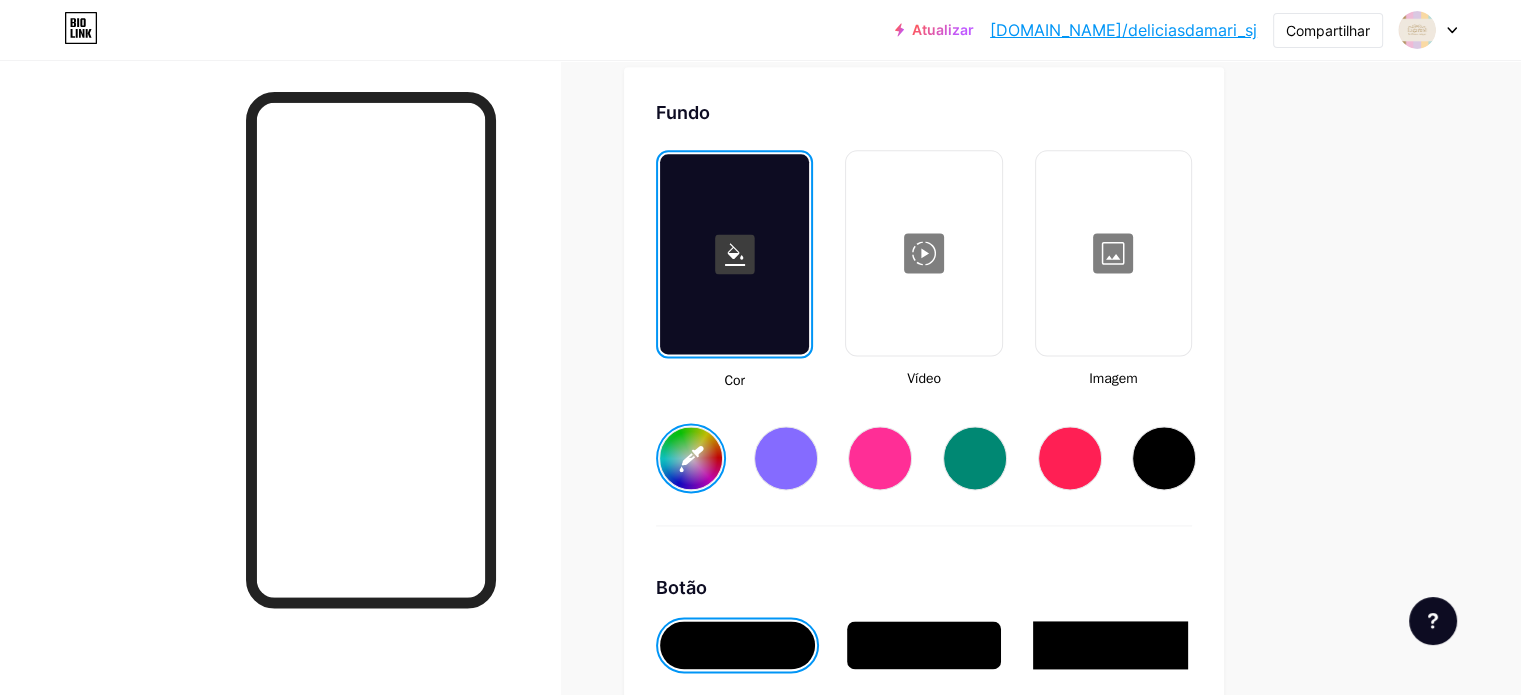 type on "#dac9e3" 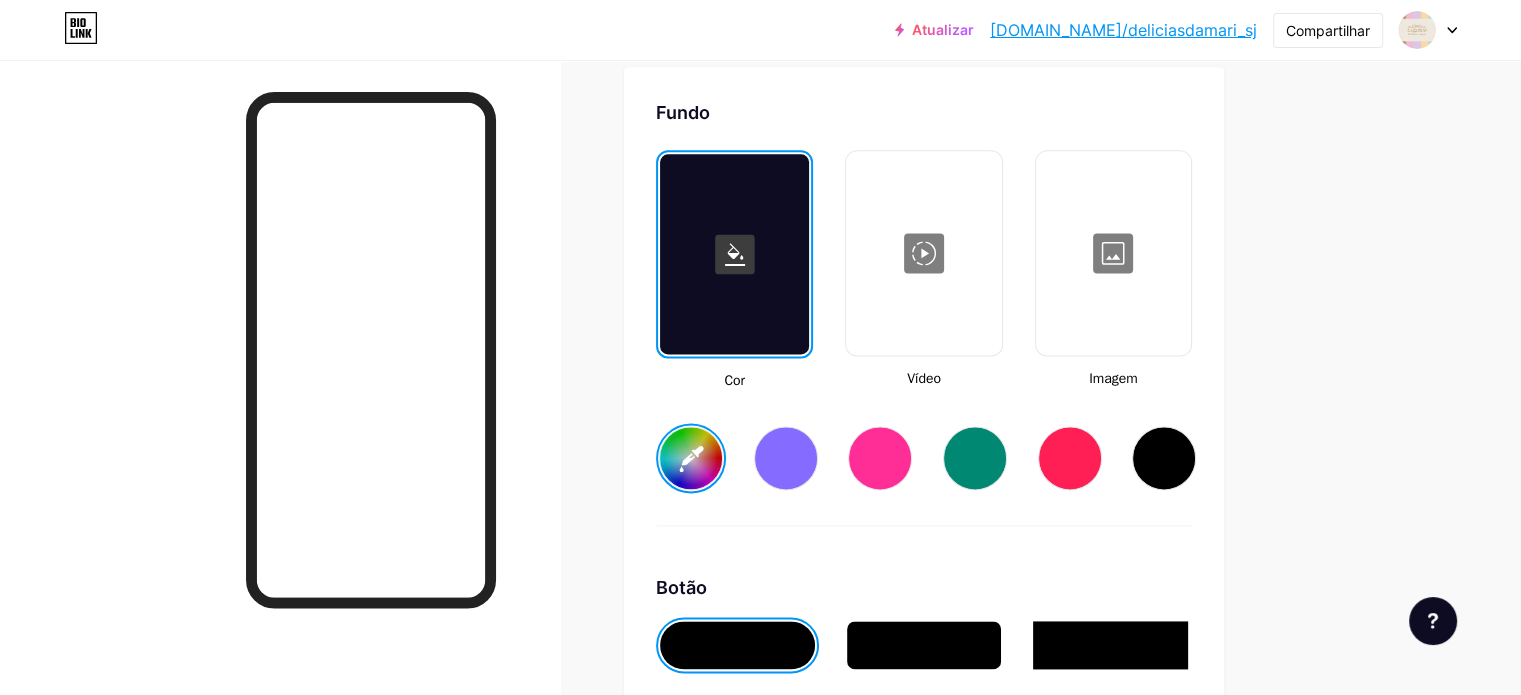 click at bounding box center (280, 407) 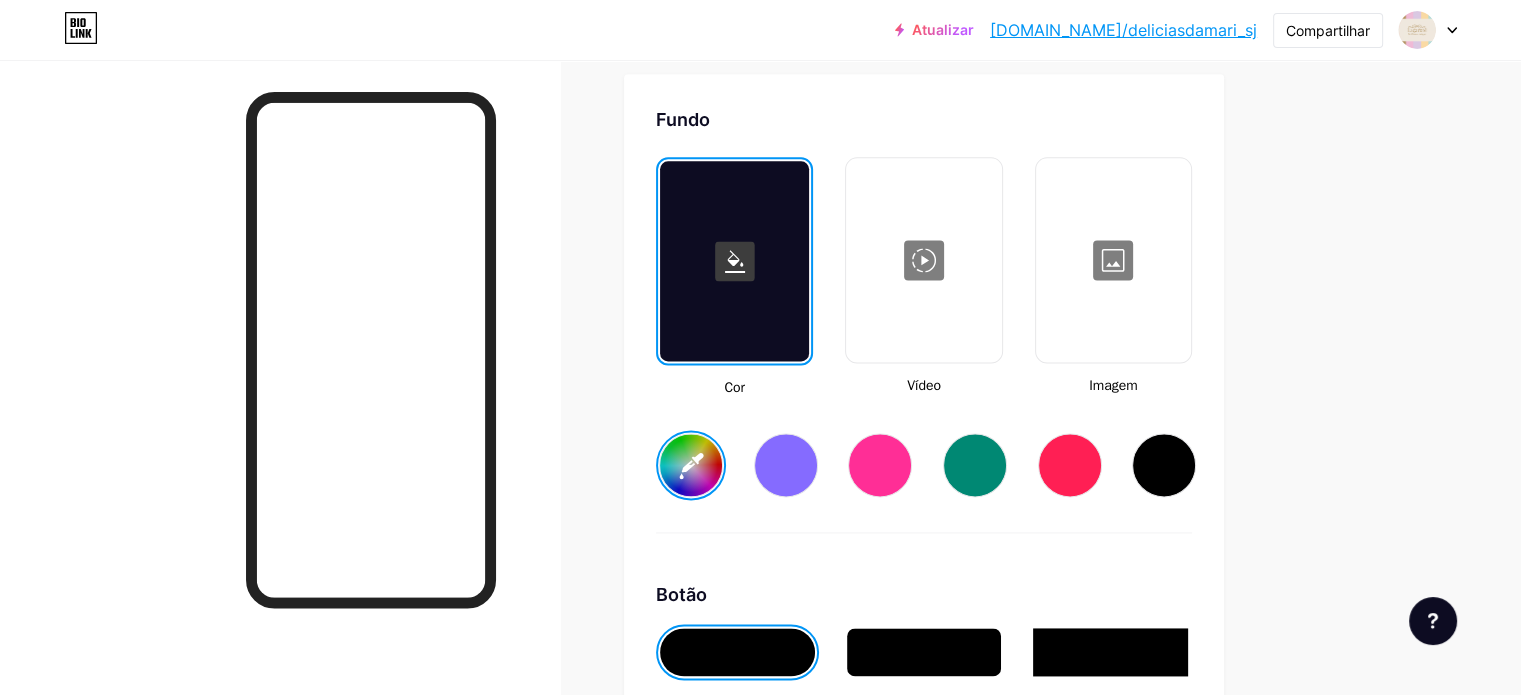 scroll, scrollTop: 2668, scrollLeft: 0, axis: vertical 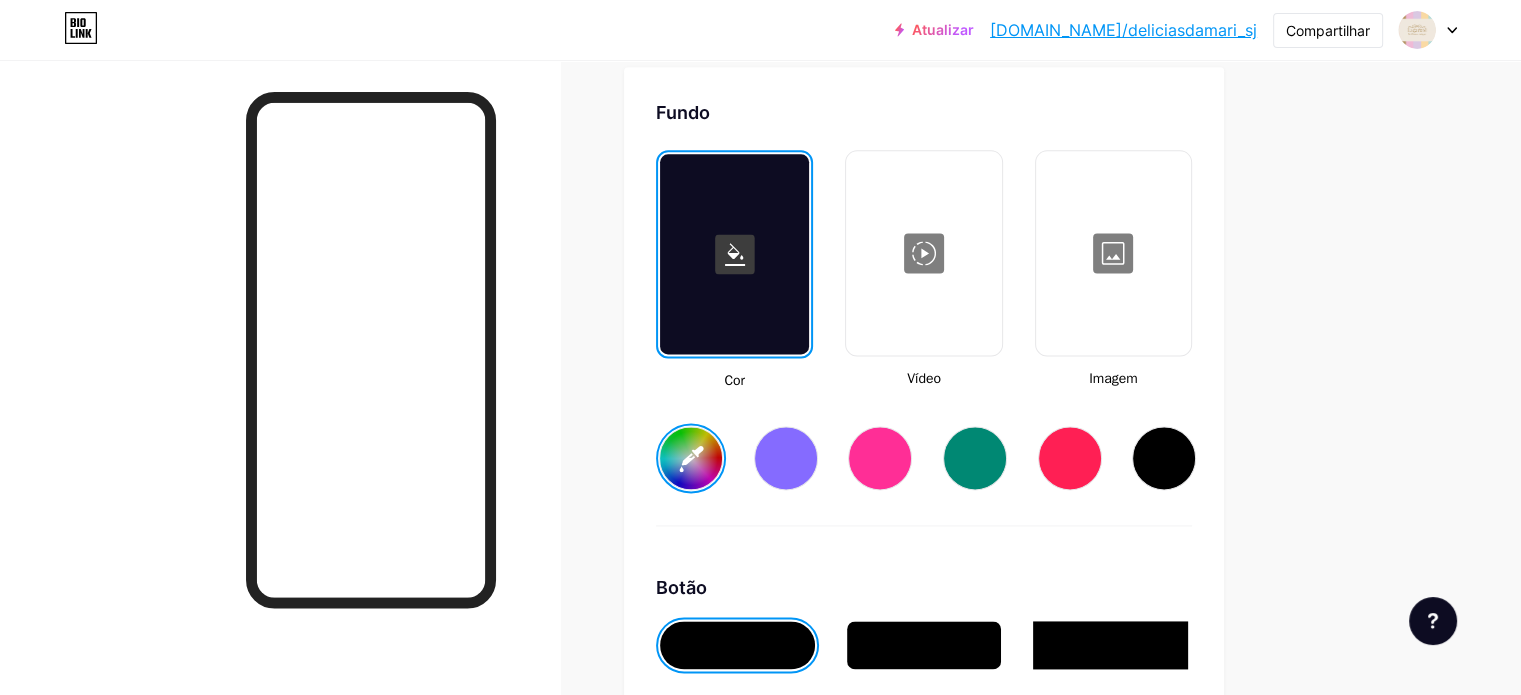 click at bounding box center [1113, 253] 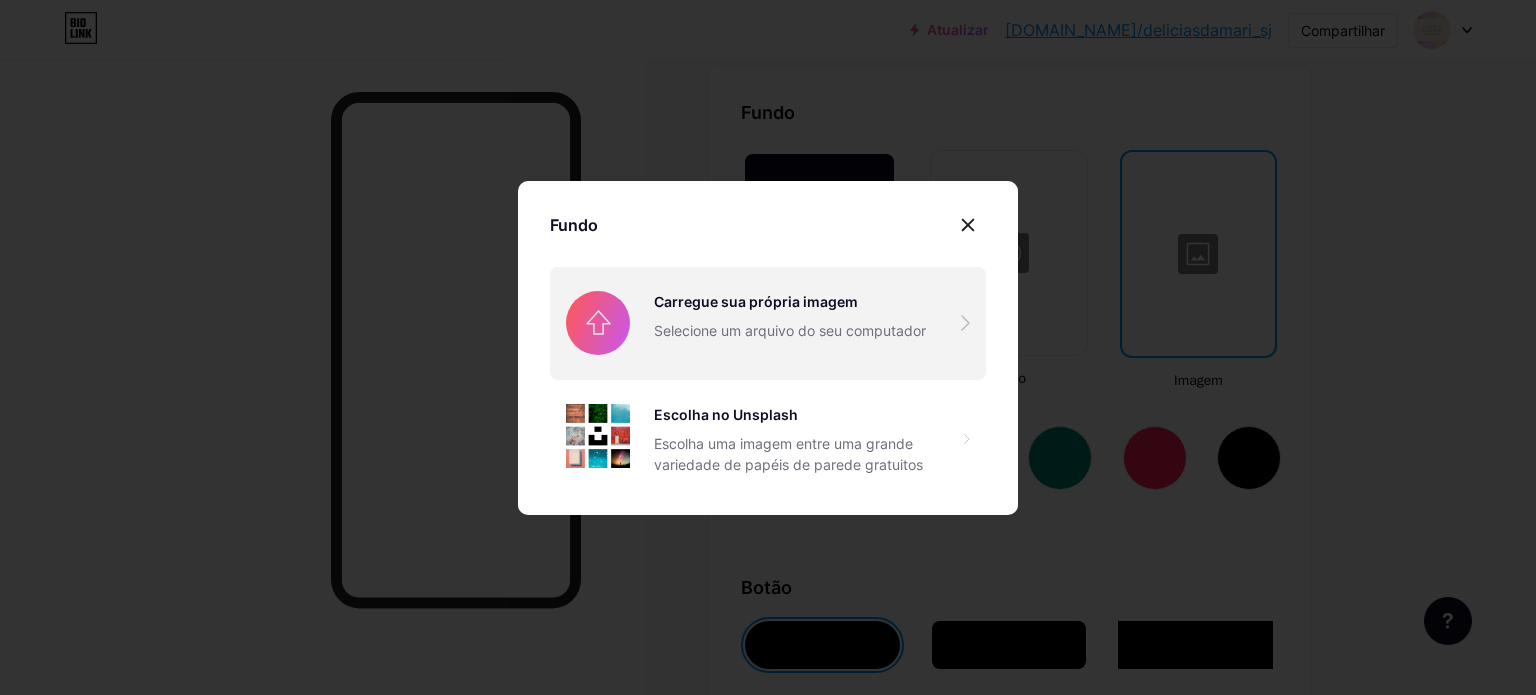 click at bounding box center (768, 323) 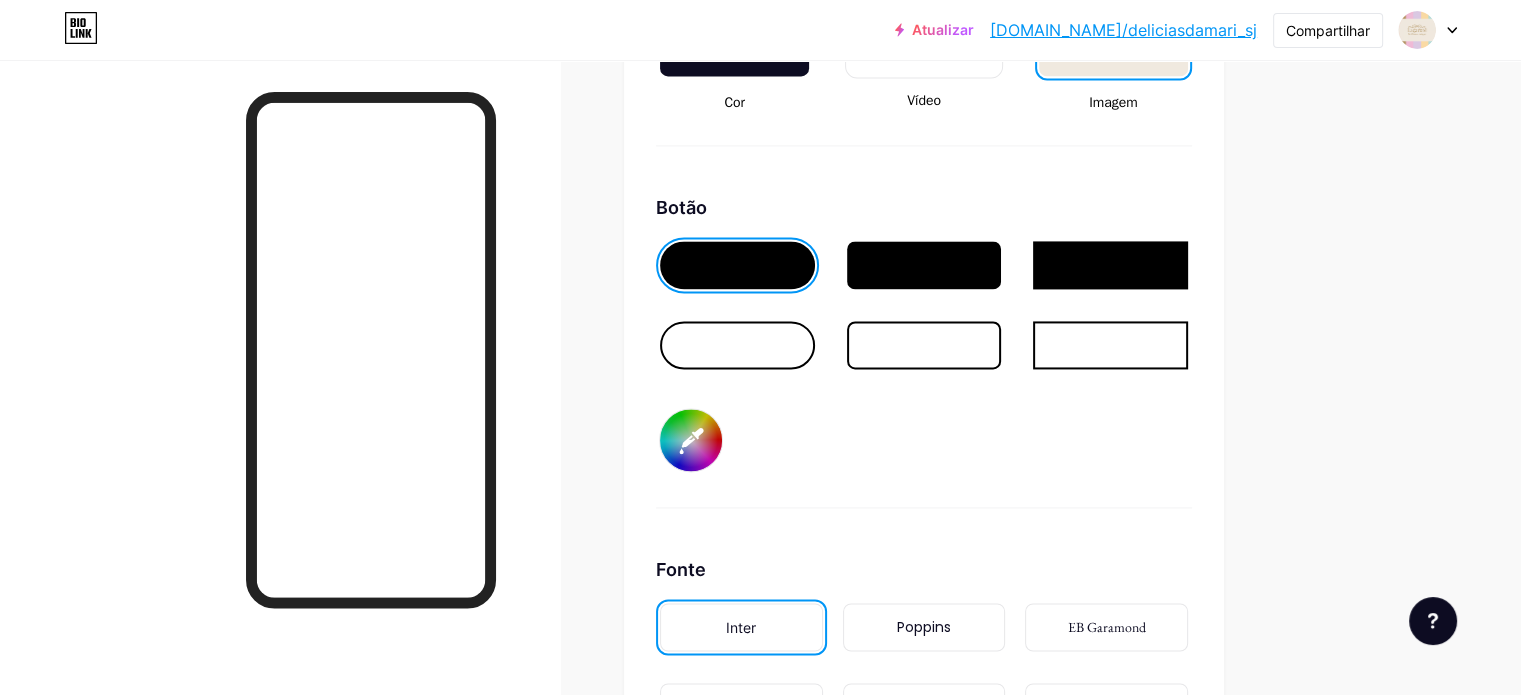 scroll, scrollTop: 2968, scrollLeft: 0, axis: vertical 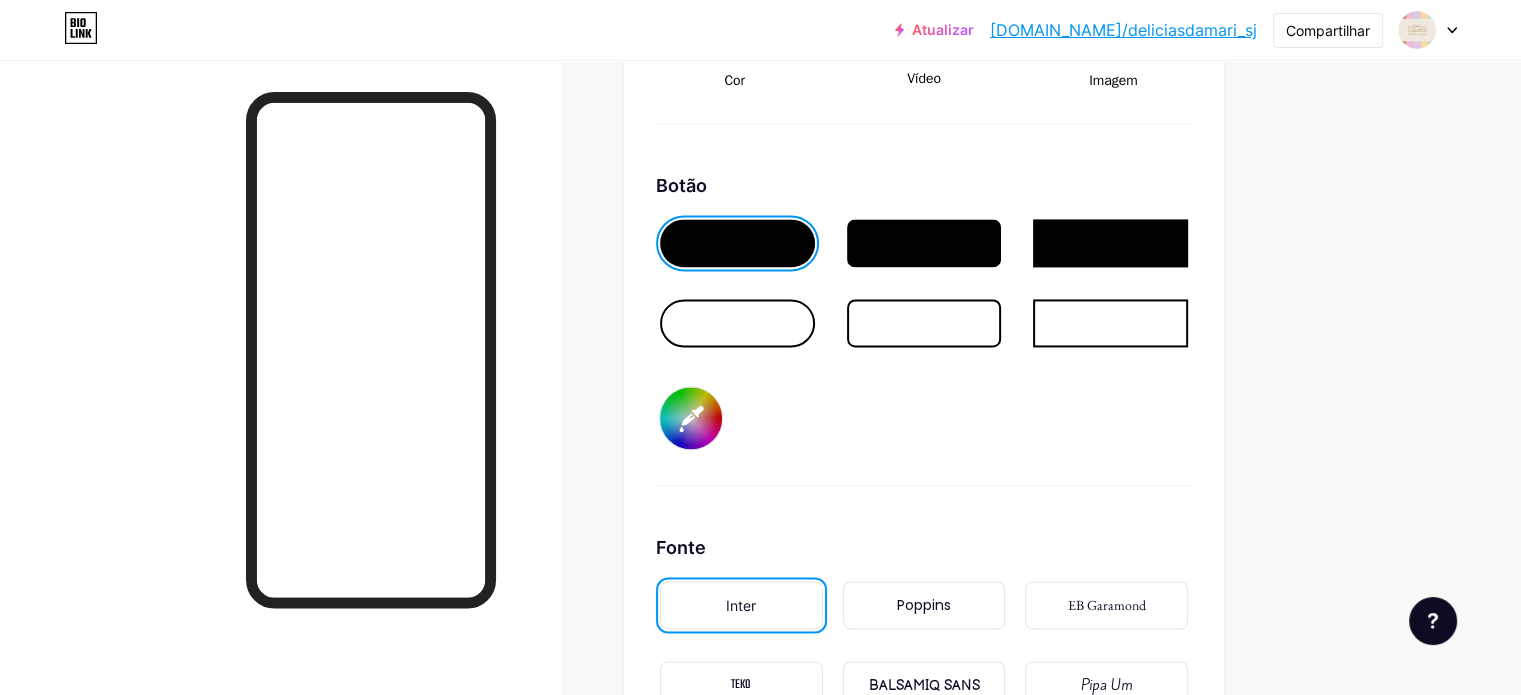 click at bounding box center [924, 243] 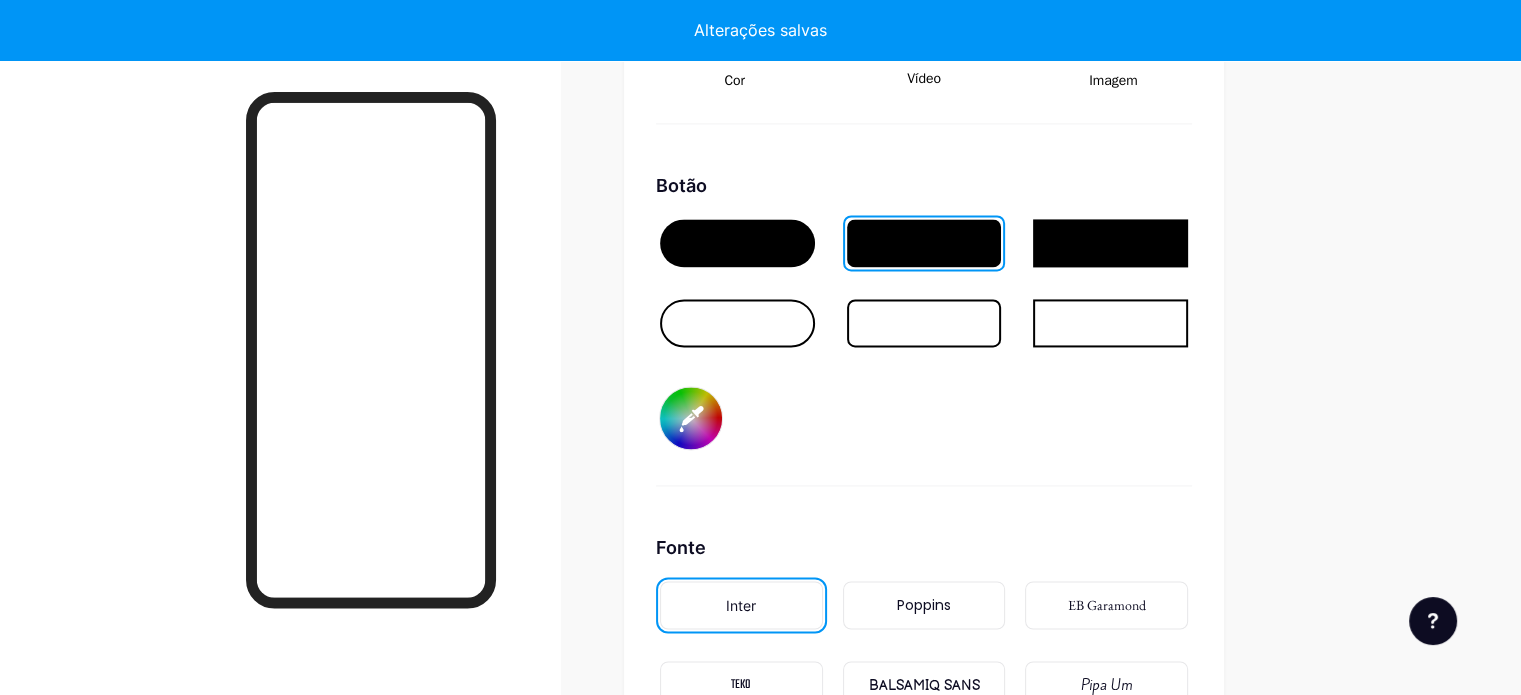 click at bounding box center (737, 323) 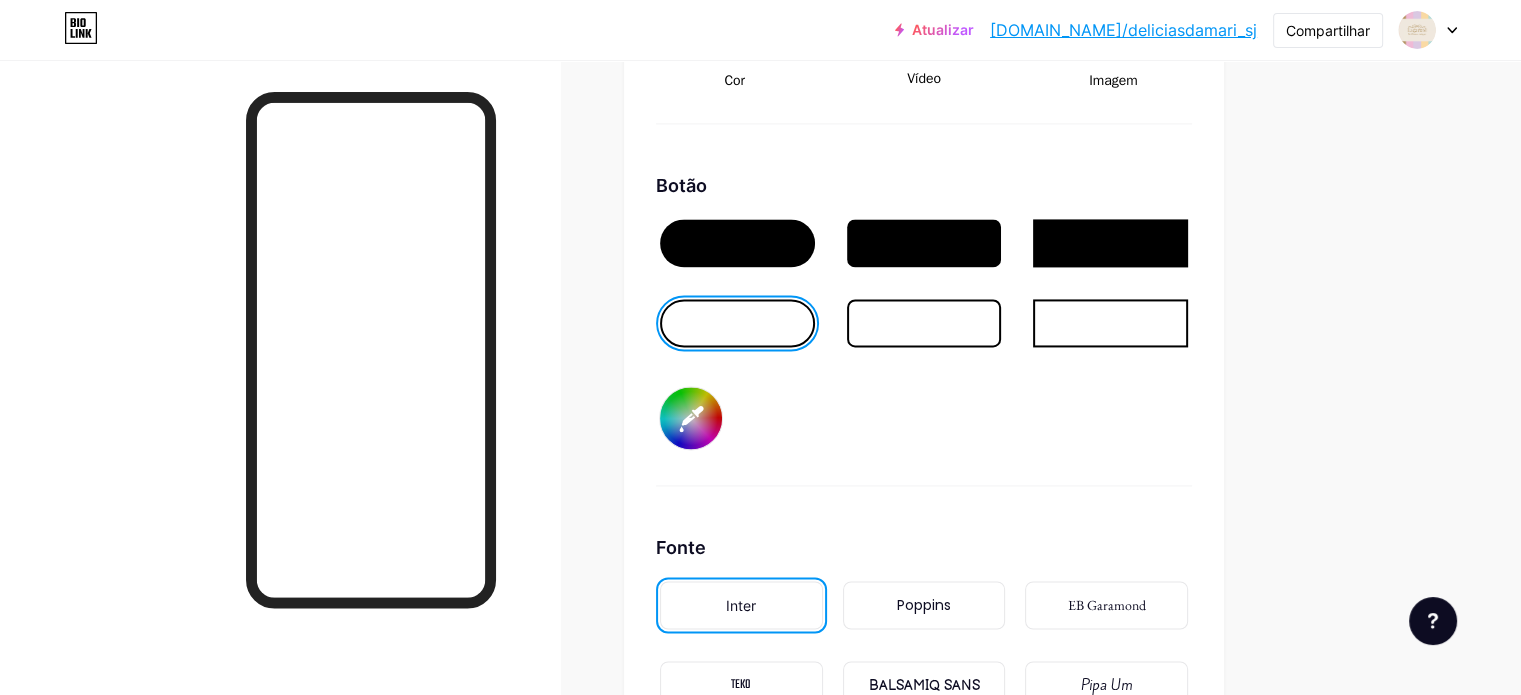 click on "#000000" at bounding box center [691, 418] 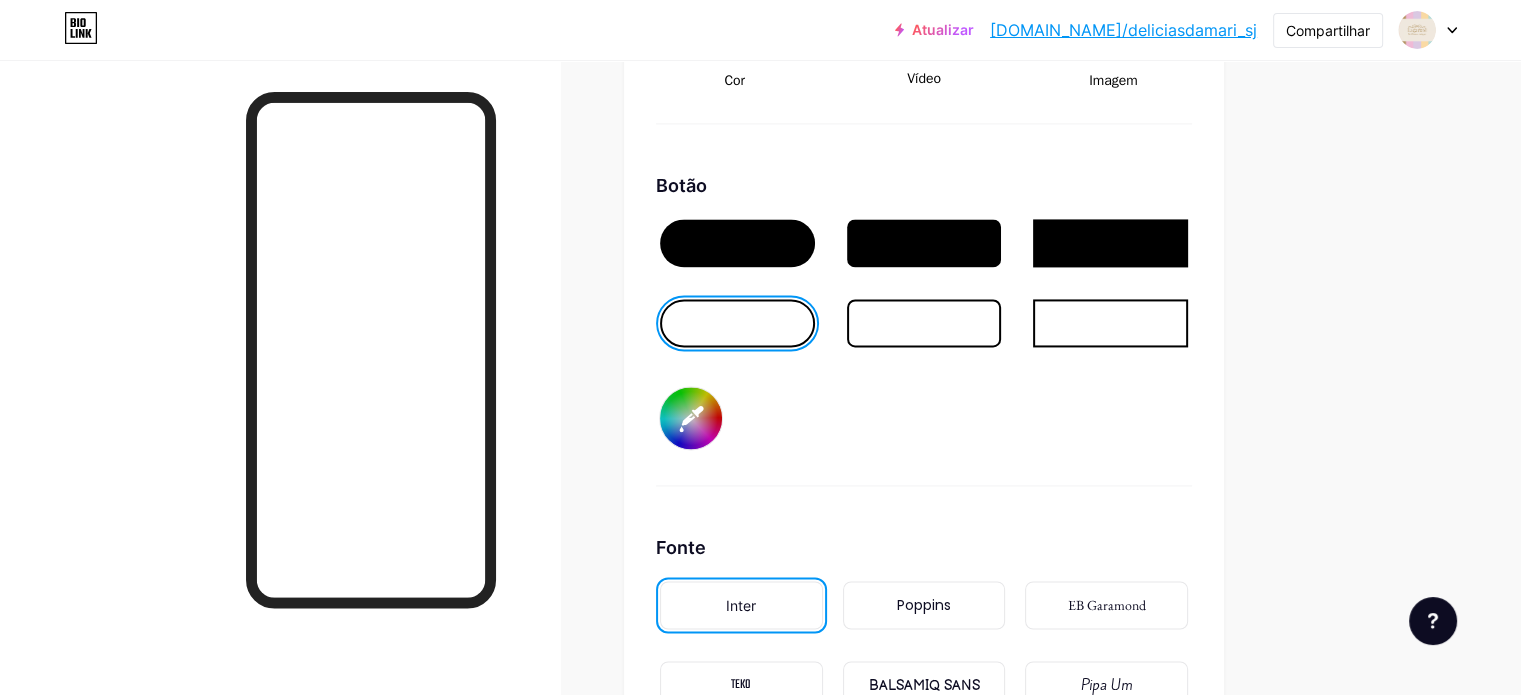 type on "#efbad6" 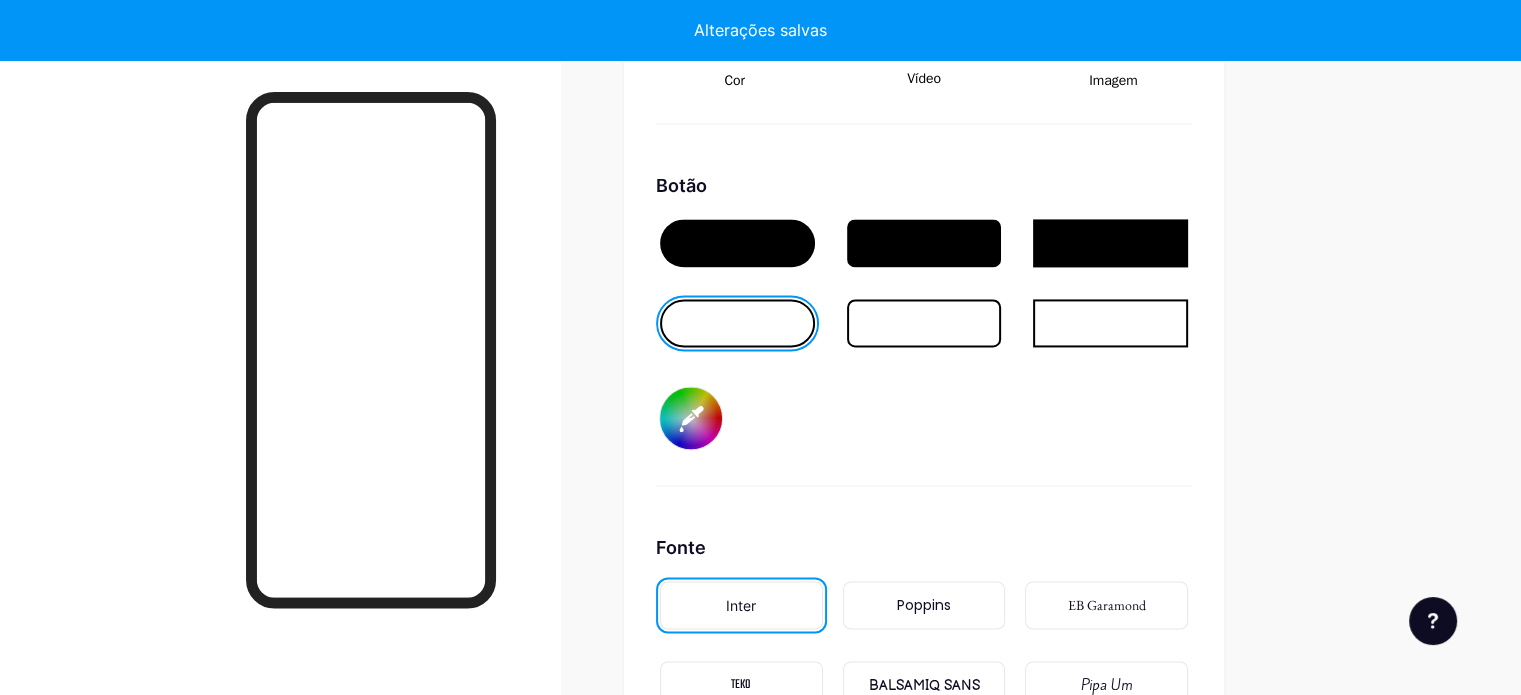 click on "Poppins" at bounding box center [924, 605] 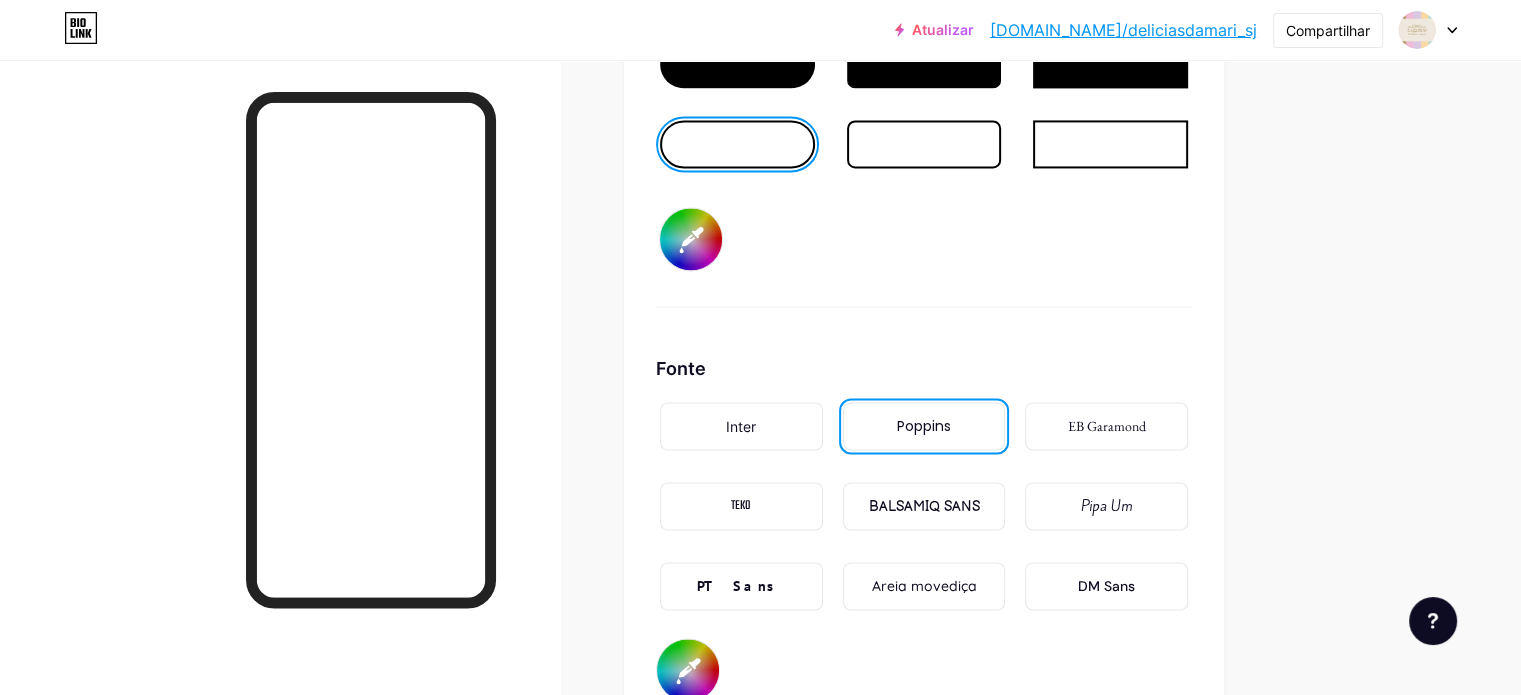 scroll, scrollTop: 3268, scrollLeft: 0, axis: vertical 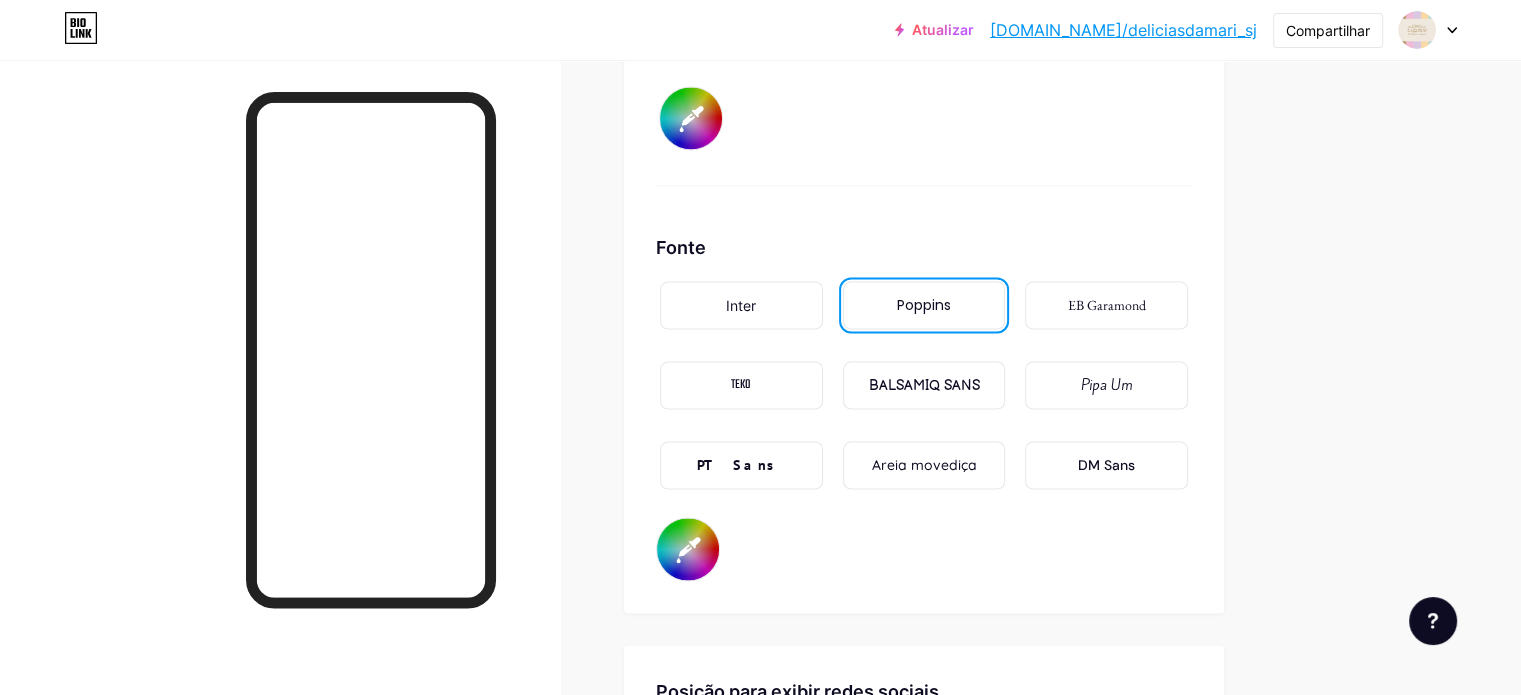 click on "Areia movediça" at bounding box center [924, 465] 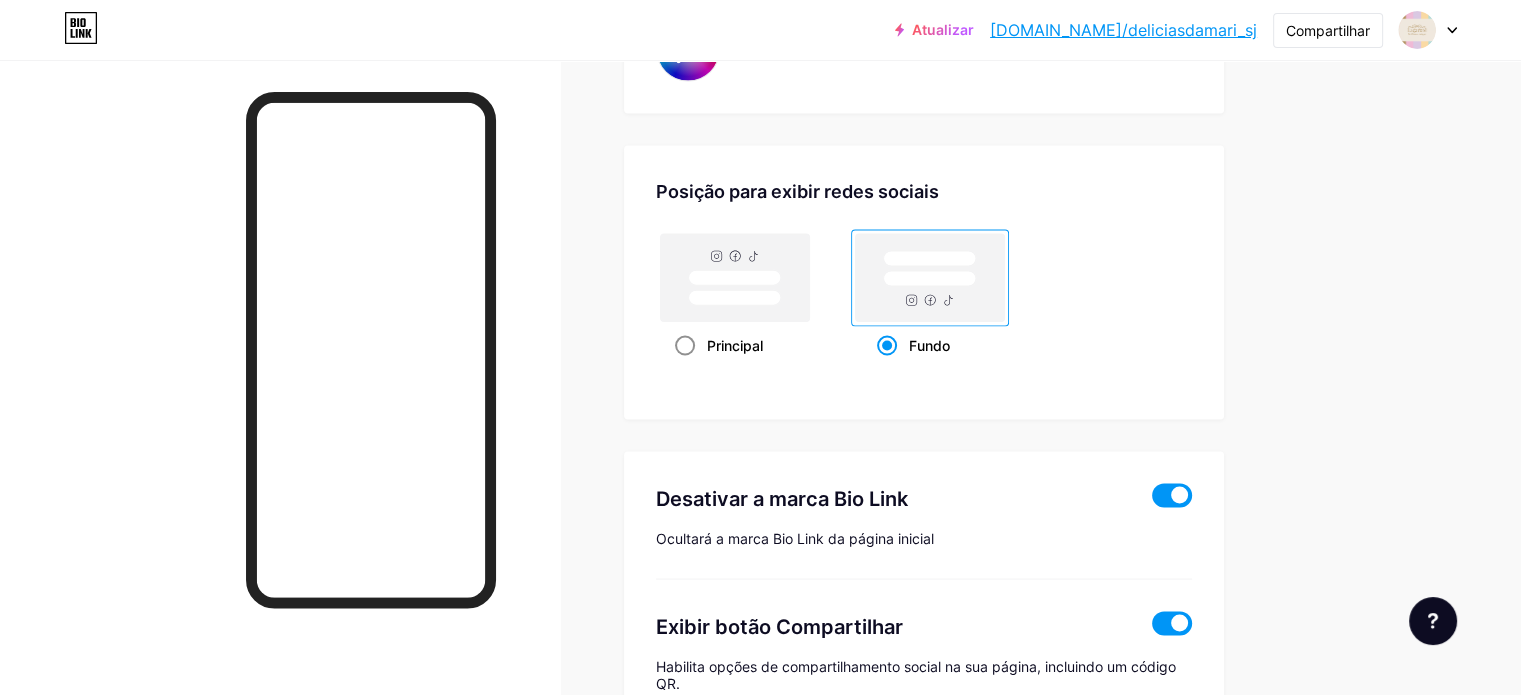 scroll, scrollTop: 3568, scrollLeft: 0, axis: vertical 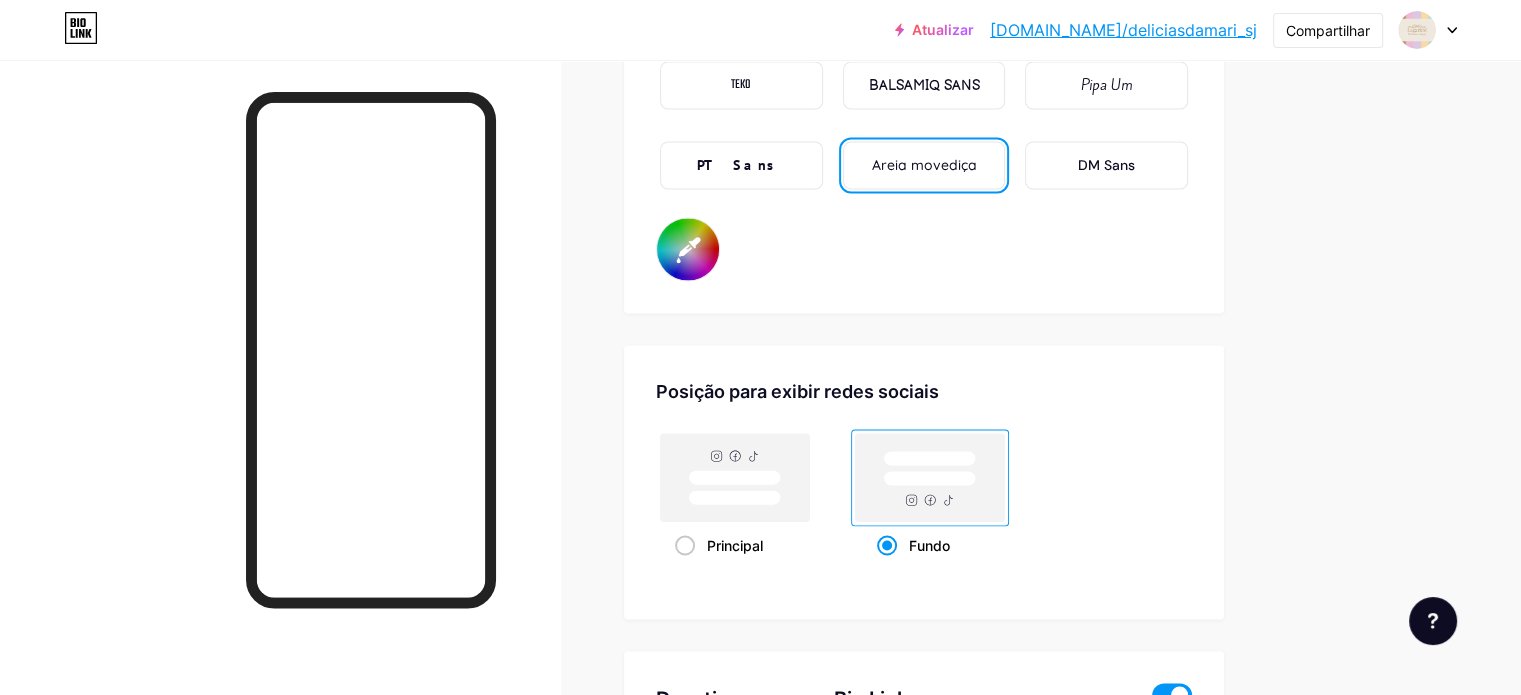 click on "#000000" at bounding box center [688, 249] 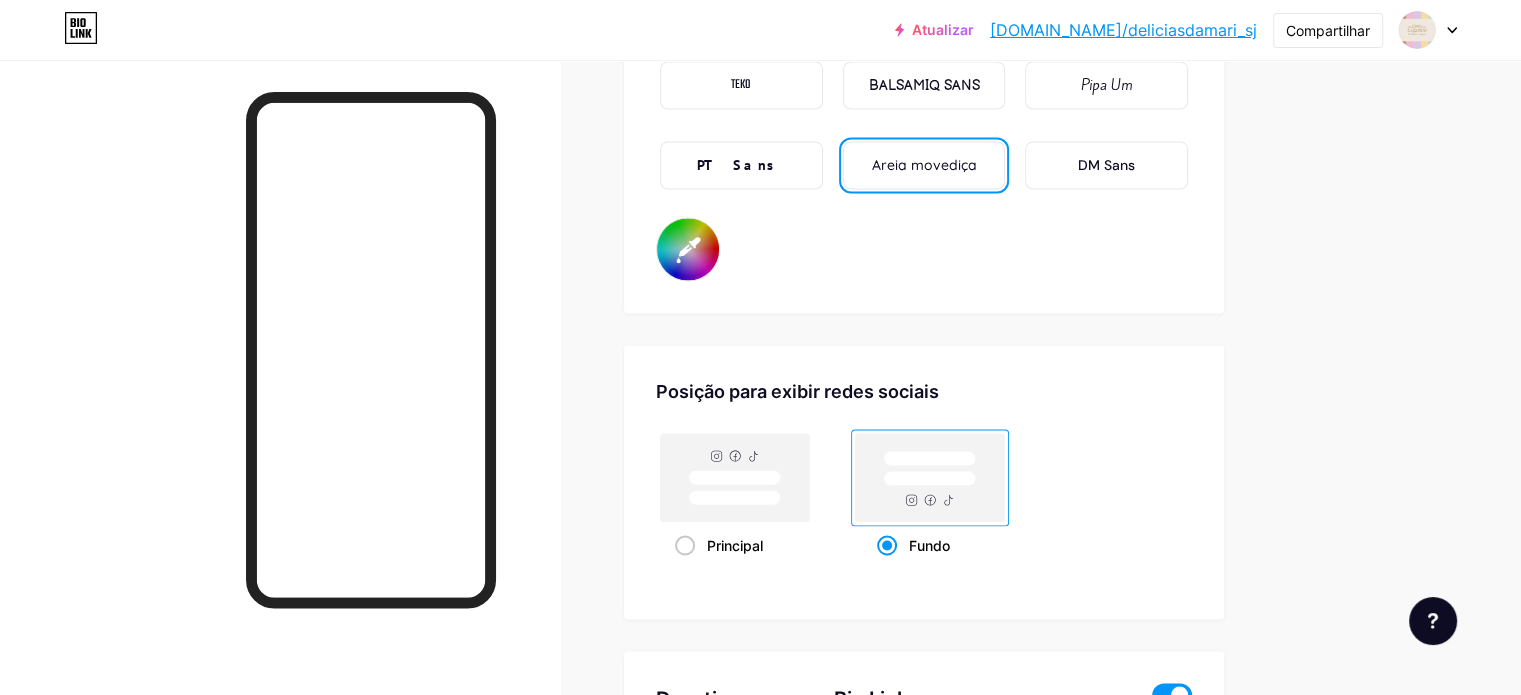 type on "#99835c" 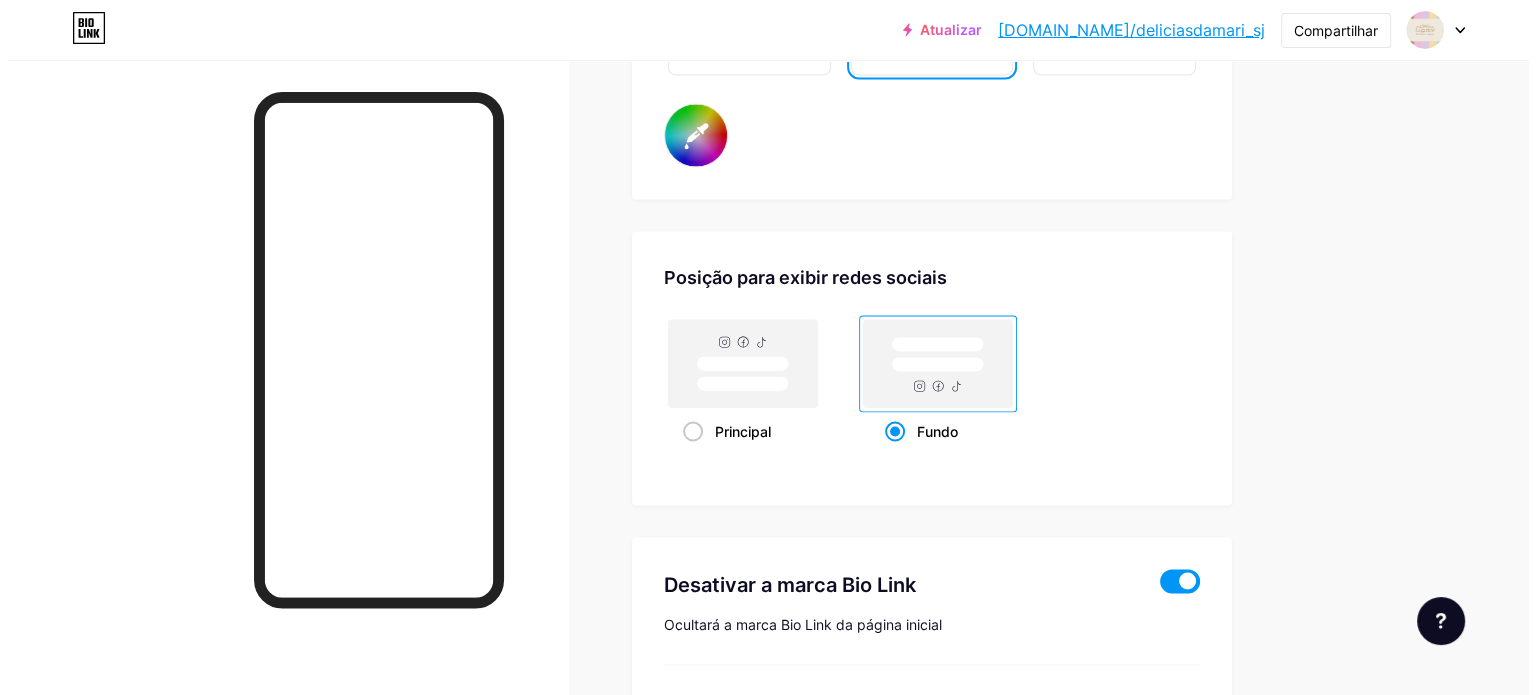 scroll, scrollTop: 3909, scrollLeft: 0, axis: vertical 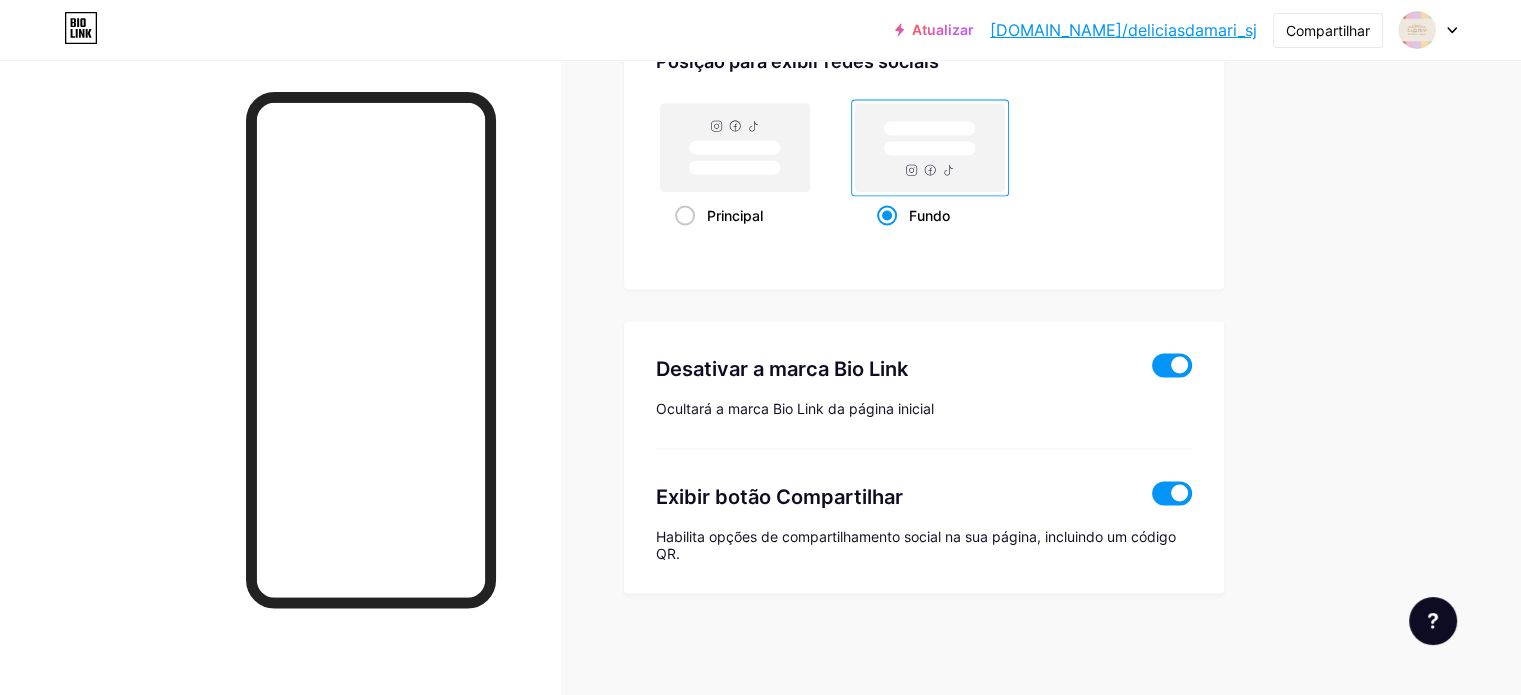 click at bounding box center [1172, 366] 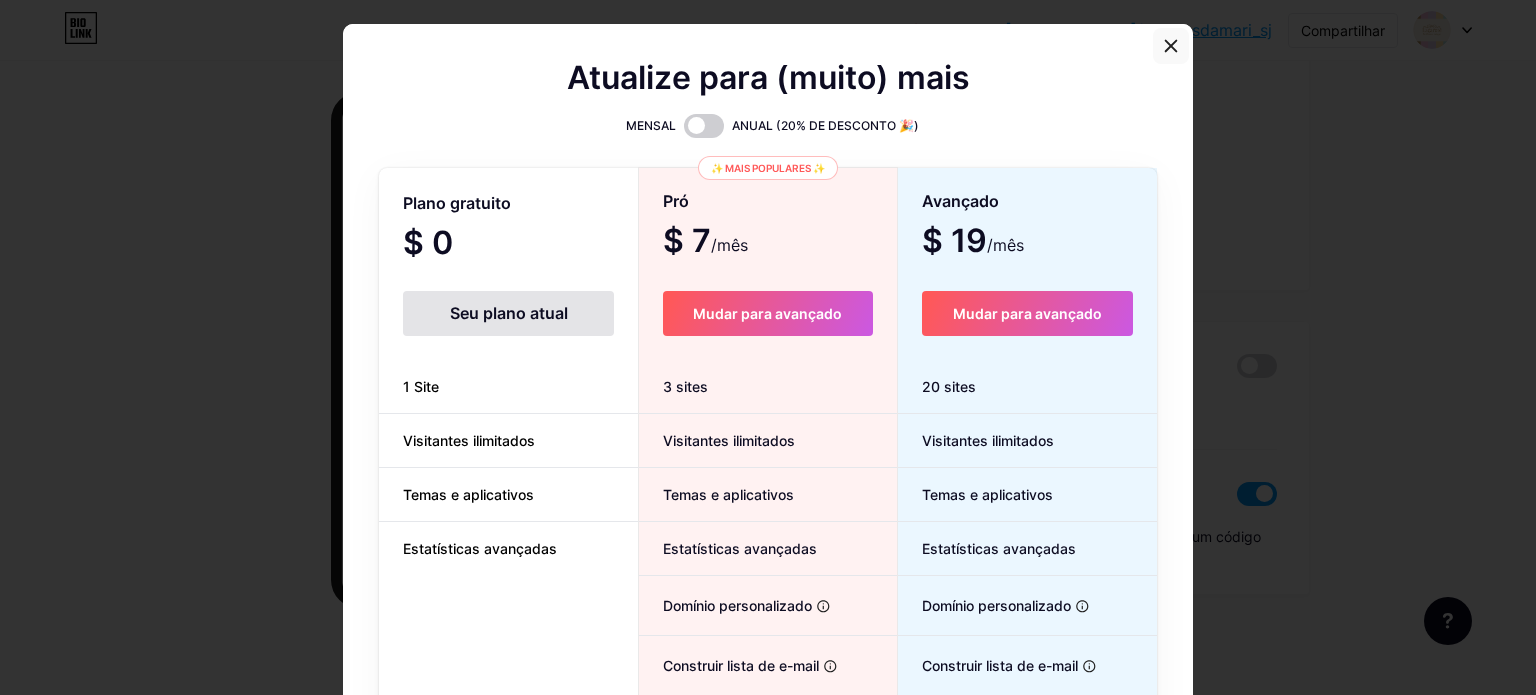 click 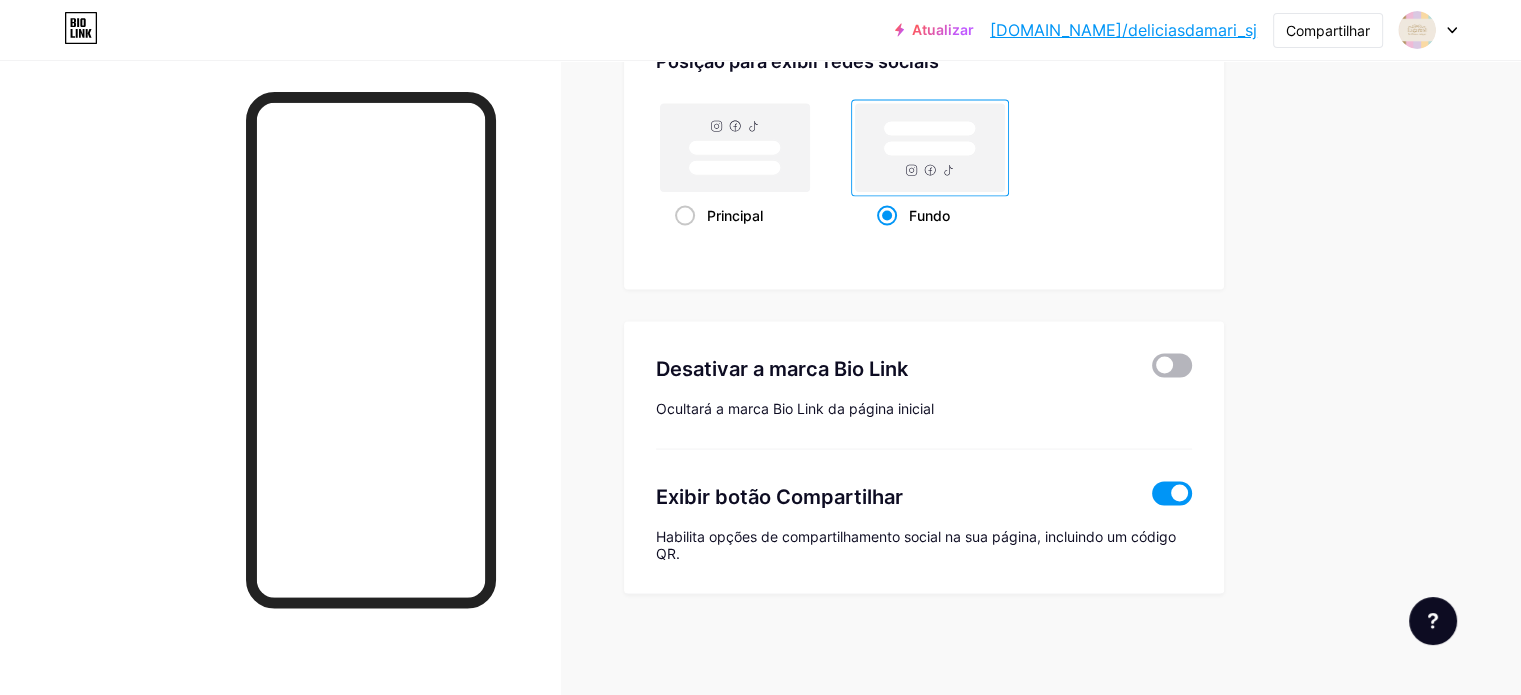 click at bounding box center [1172, 366] 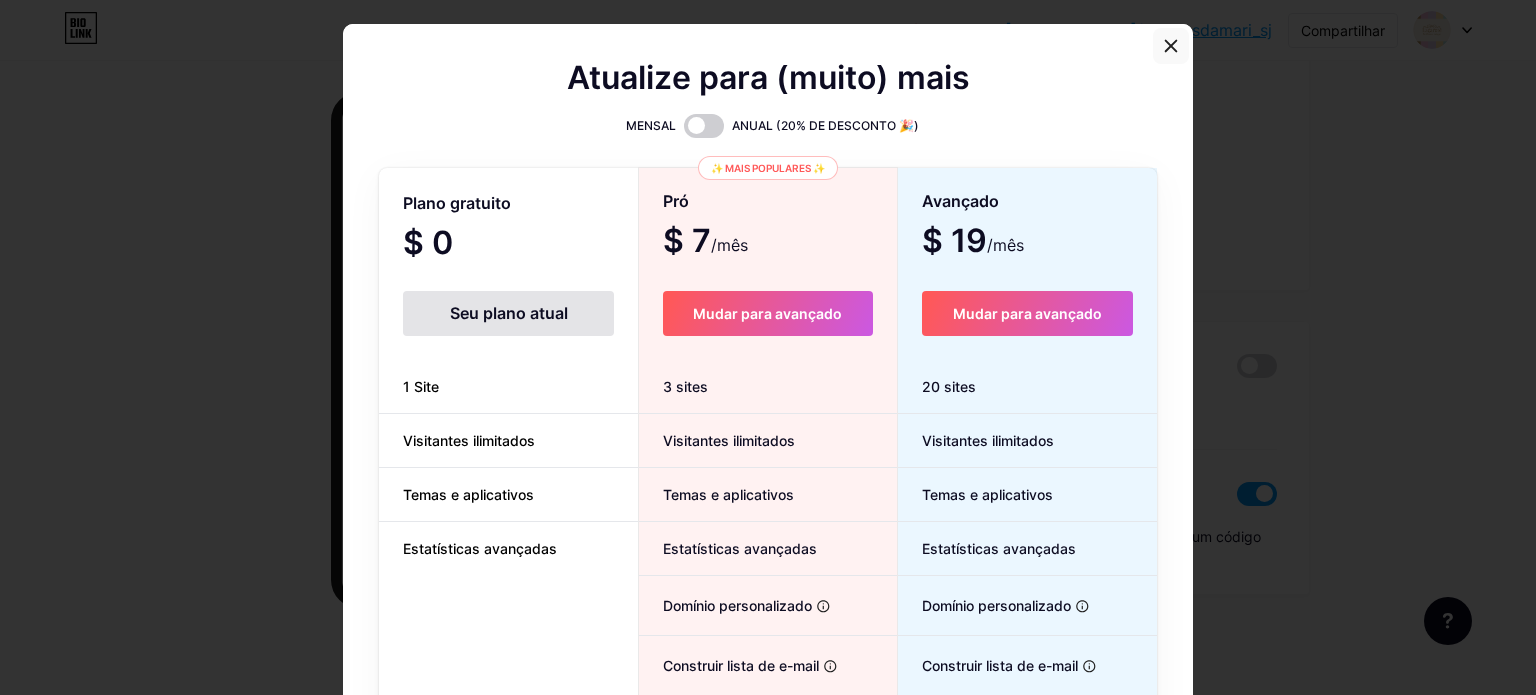 click 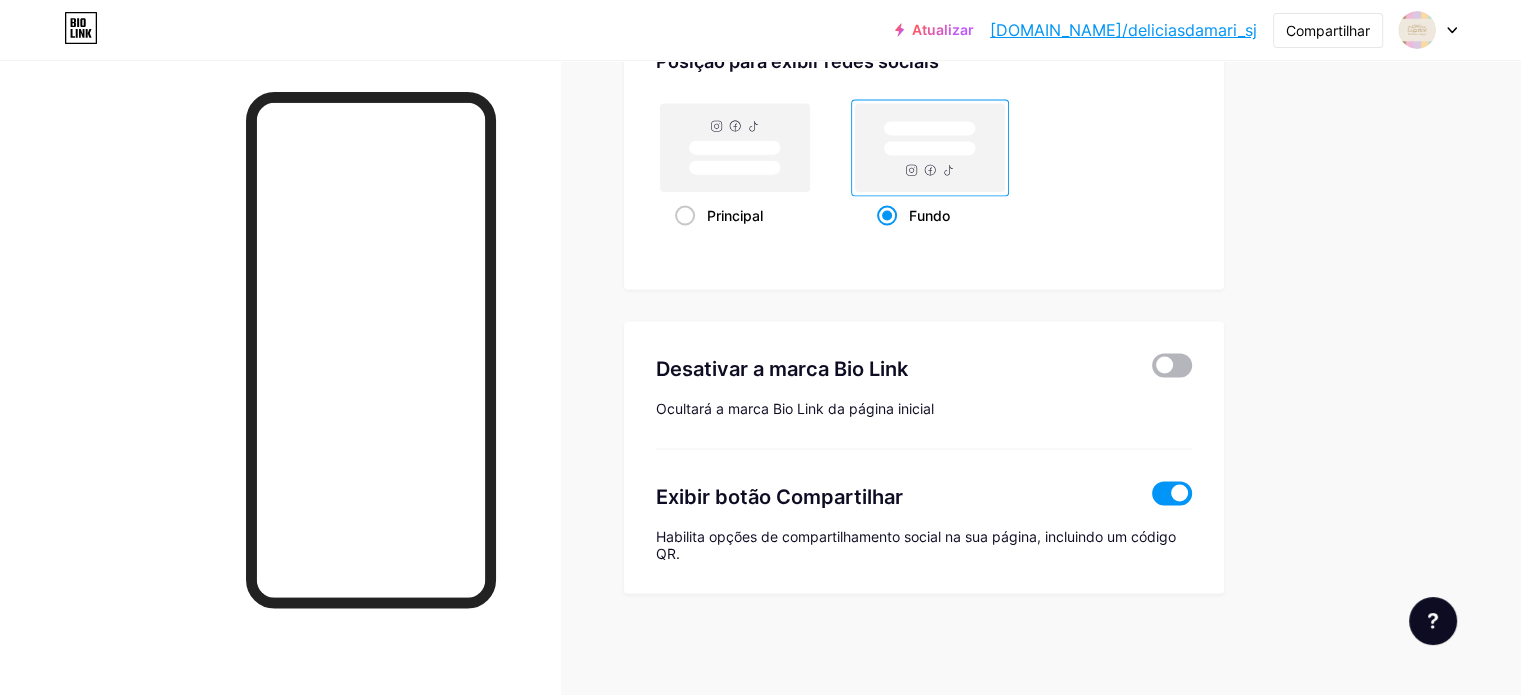 click at bounding box center (1172, 366) 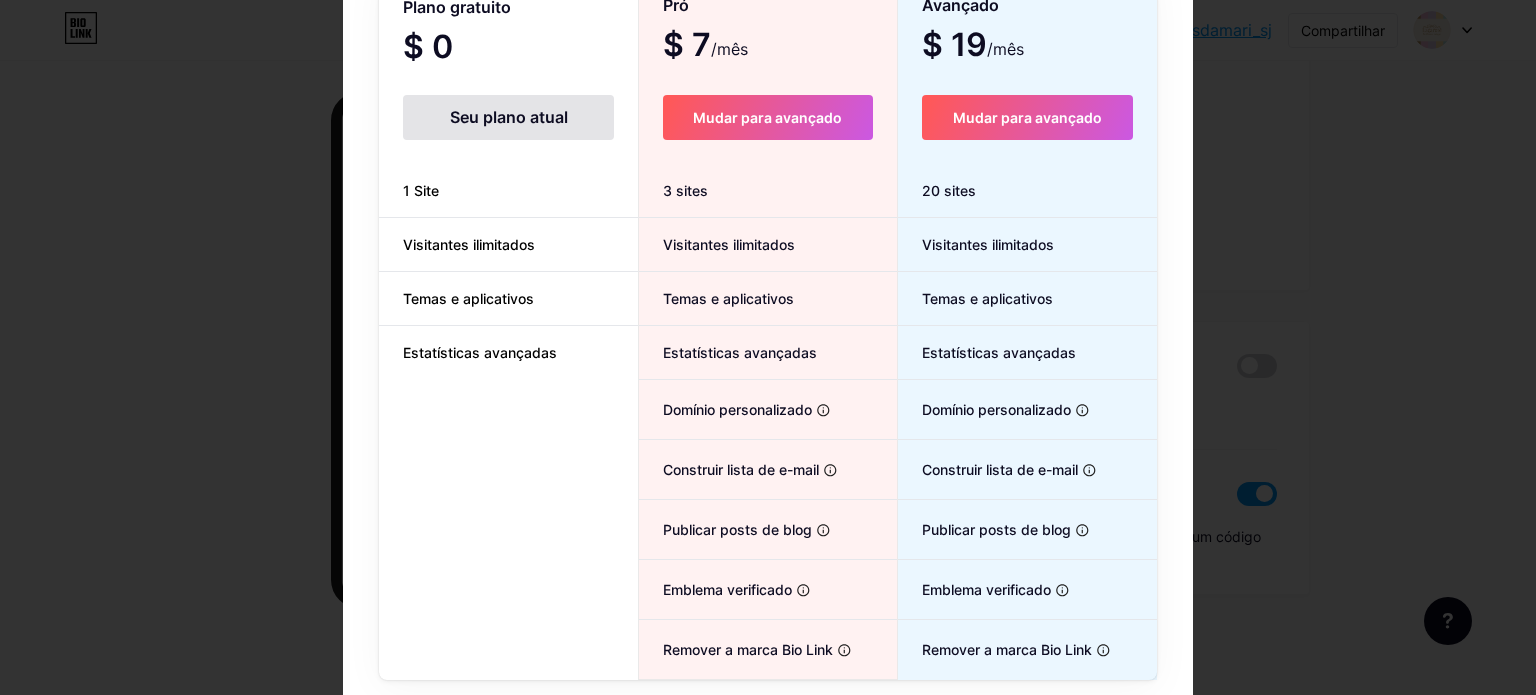 scroll, scrollTop: 200, scrollLeft: 0, axis: vertical 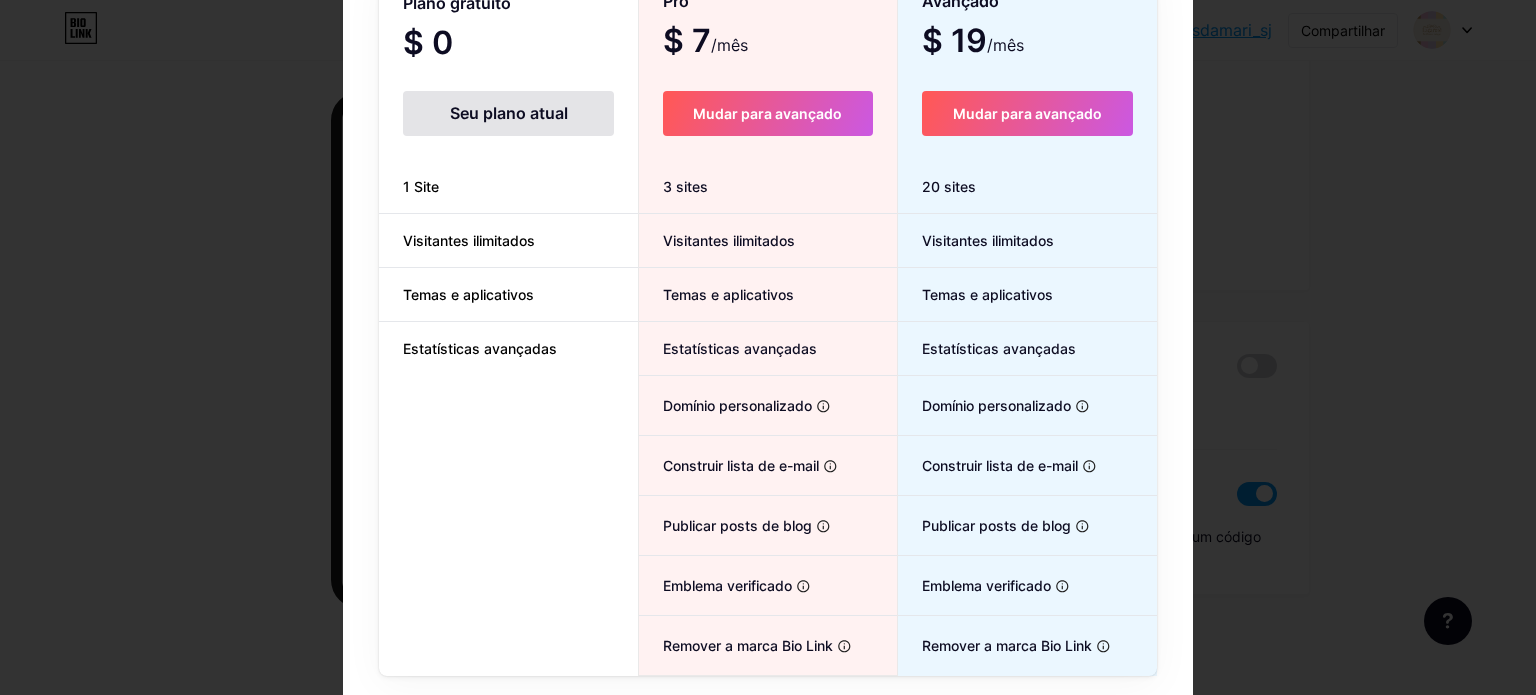 click on "Seu plano atual" at bounding box center [508, 113] 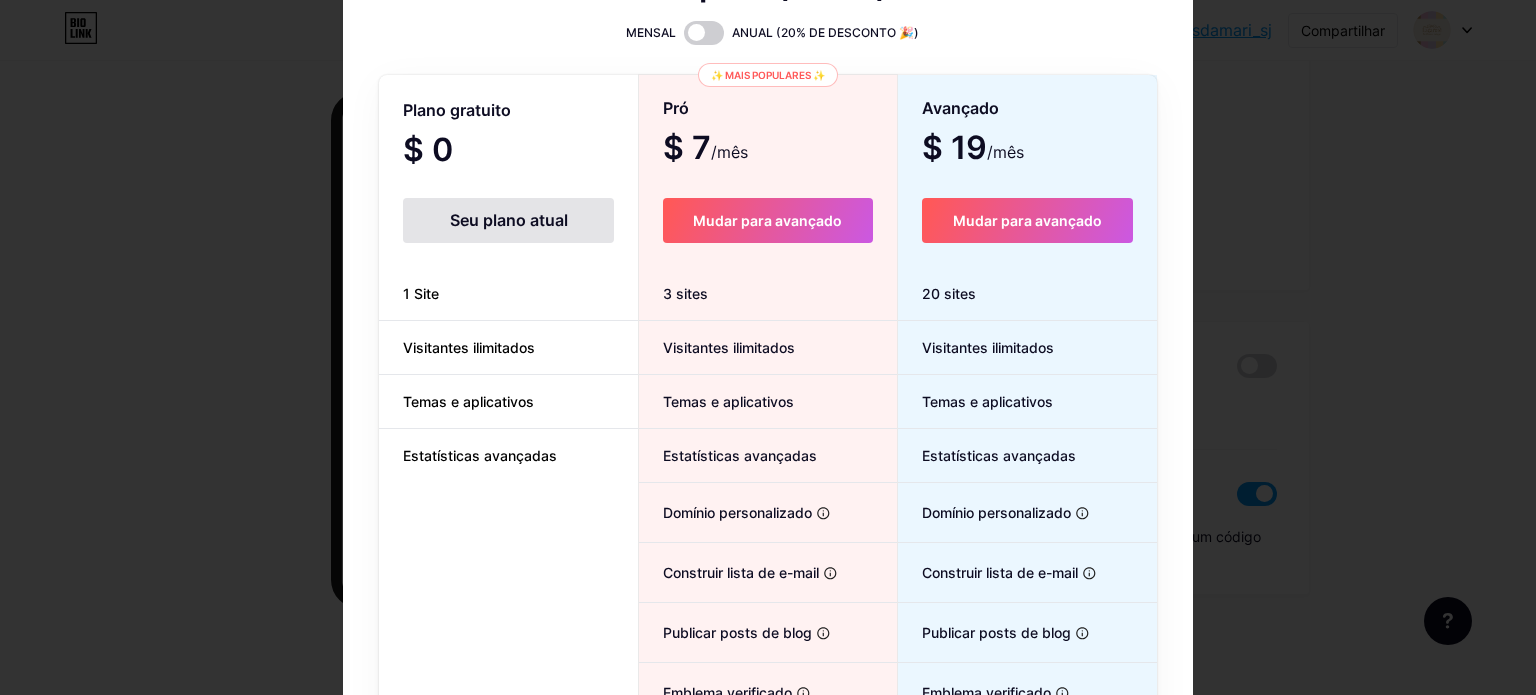 scroll, scrollTop: 0, scrollLeft: 0, axis: both 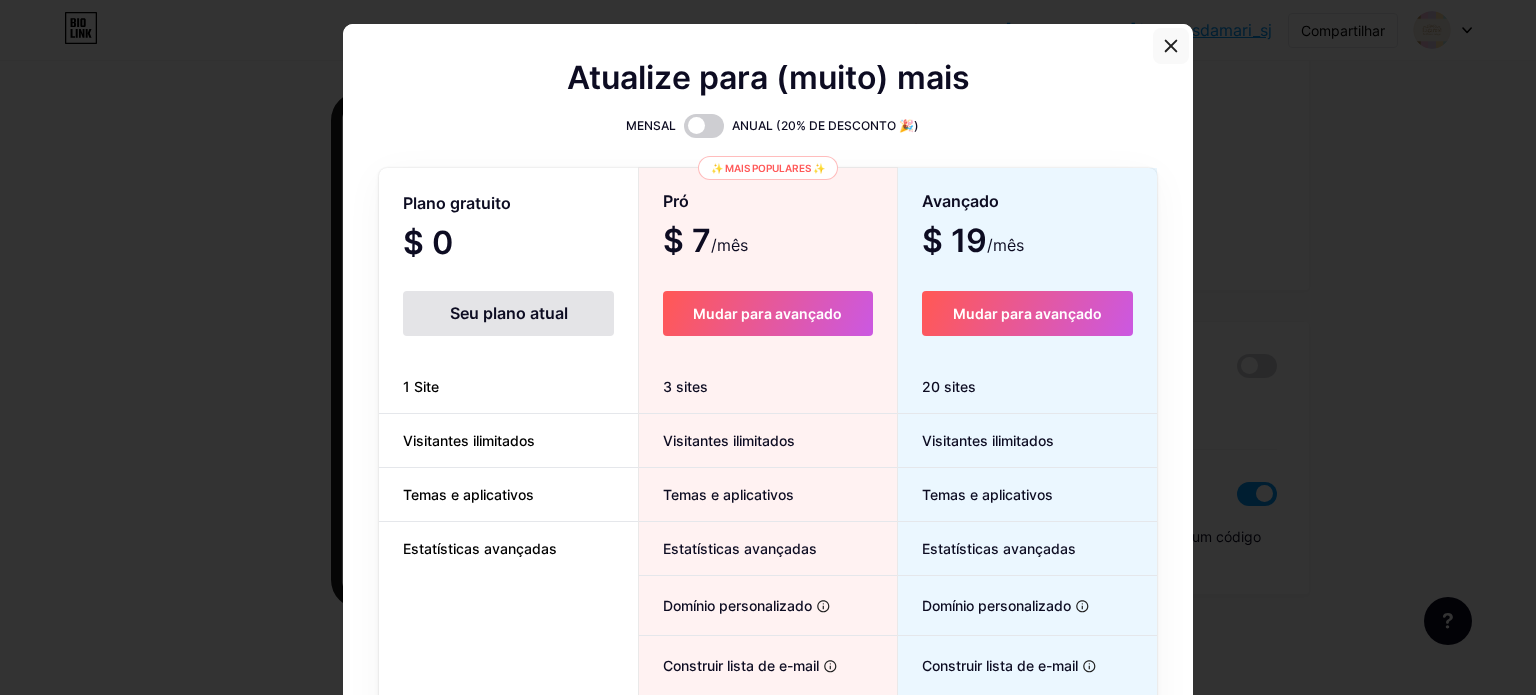 click 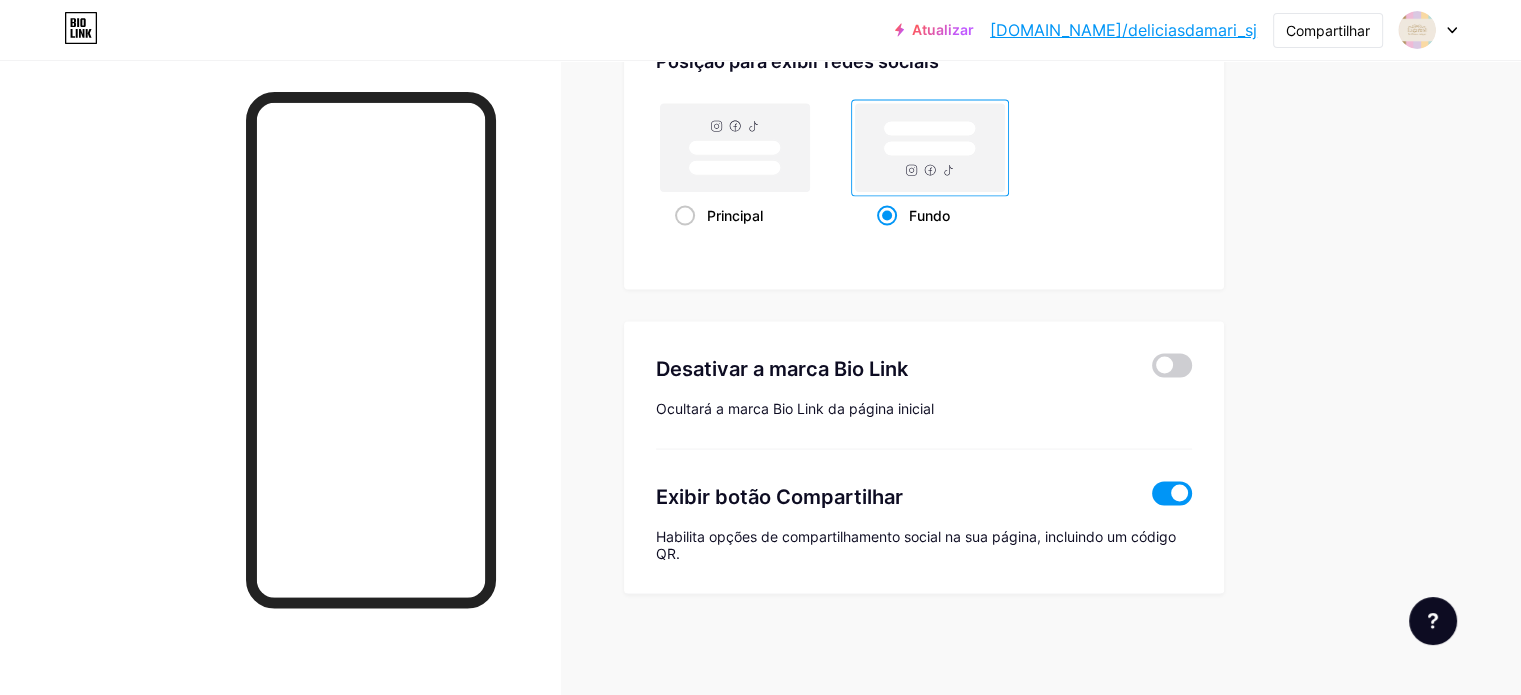 drag, startPoint x: 1248, startPoint y: 359, endPoint x: 1295, endPoint y: 369, distance: 48.052055 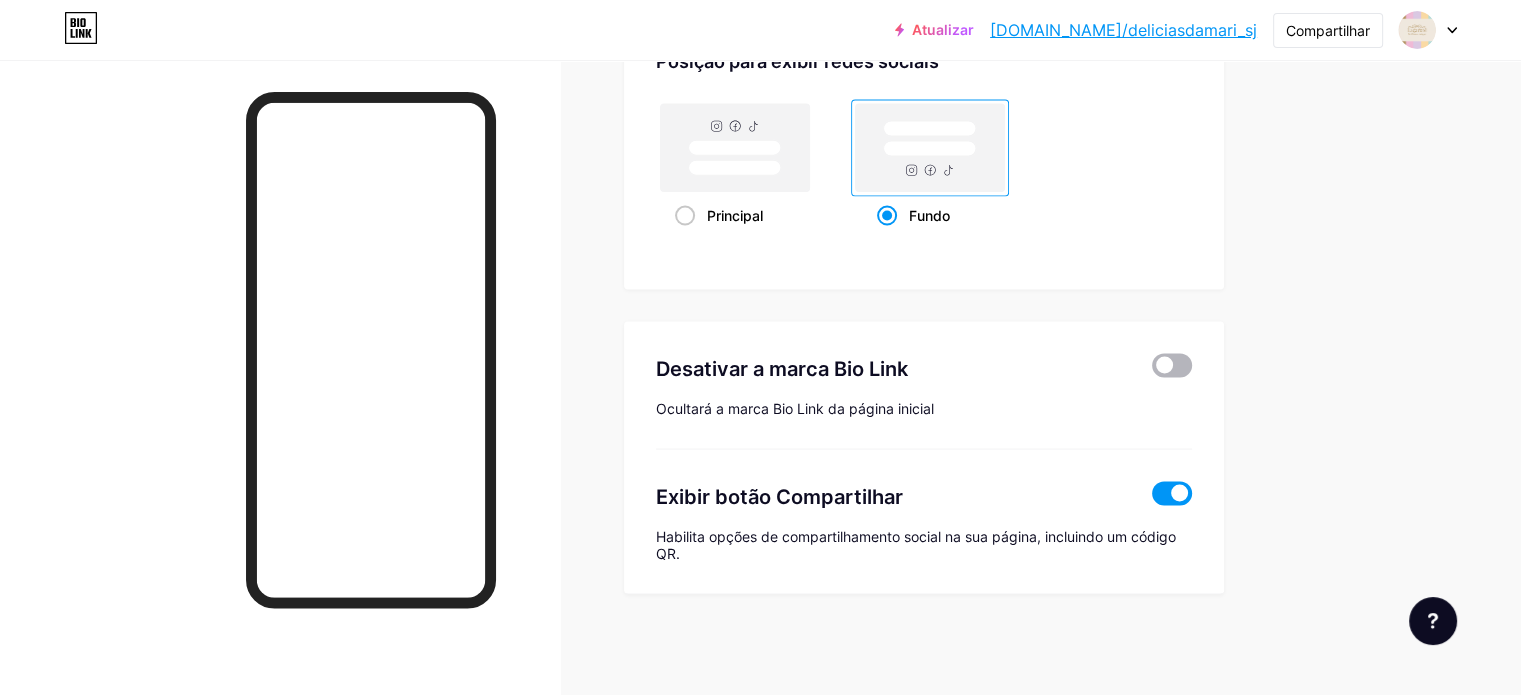 click at bounding box center [1172, 366] 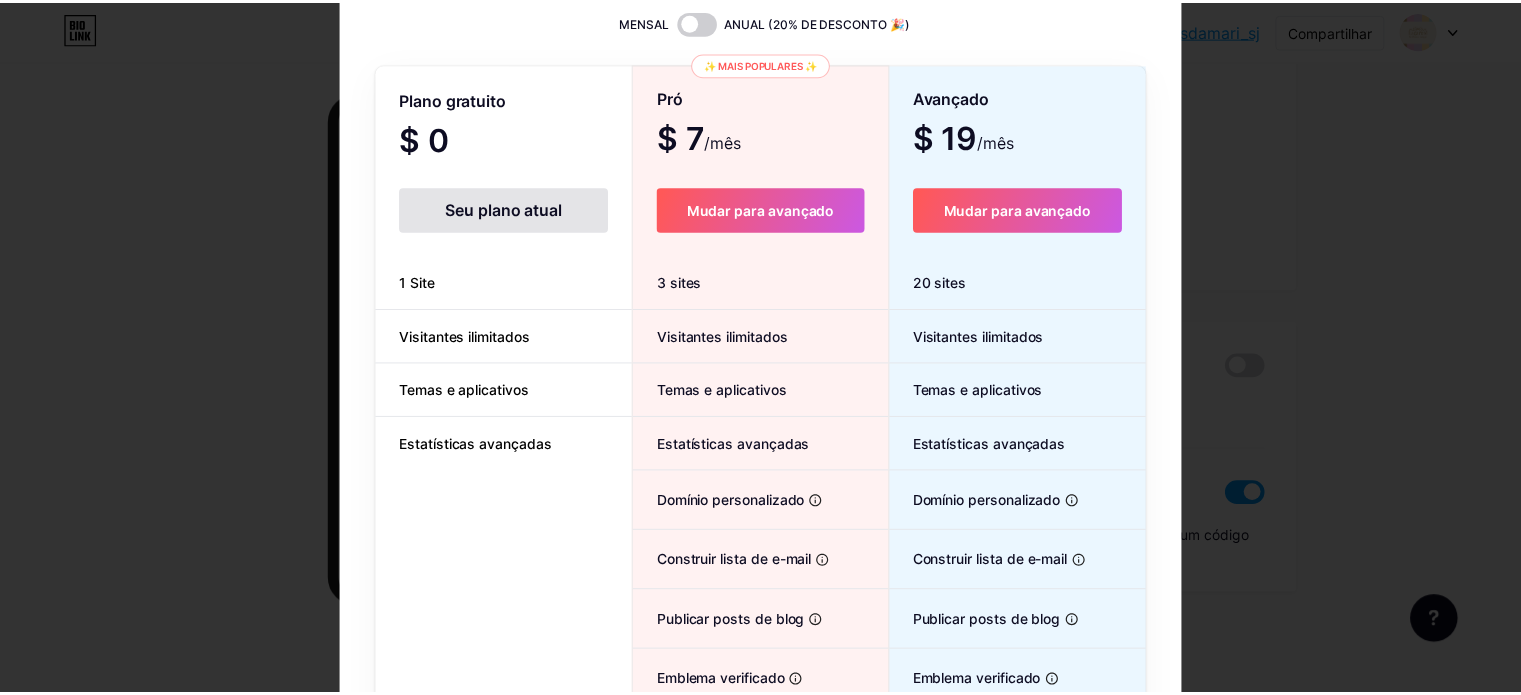 scroll, scrollTop: 0, scrollLeft: 0, axis: both 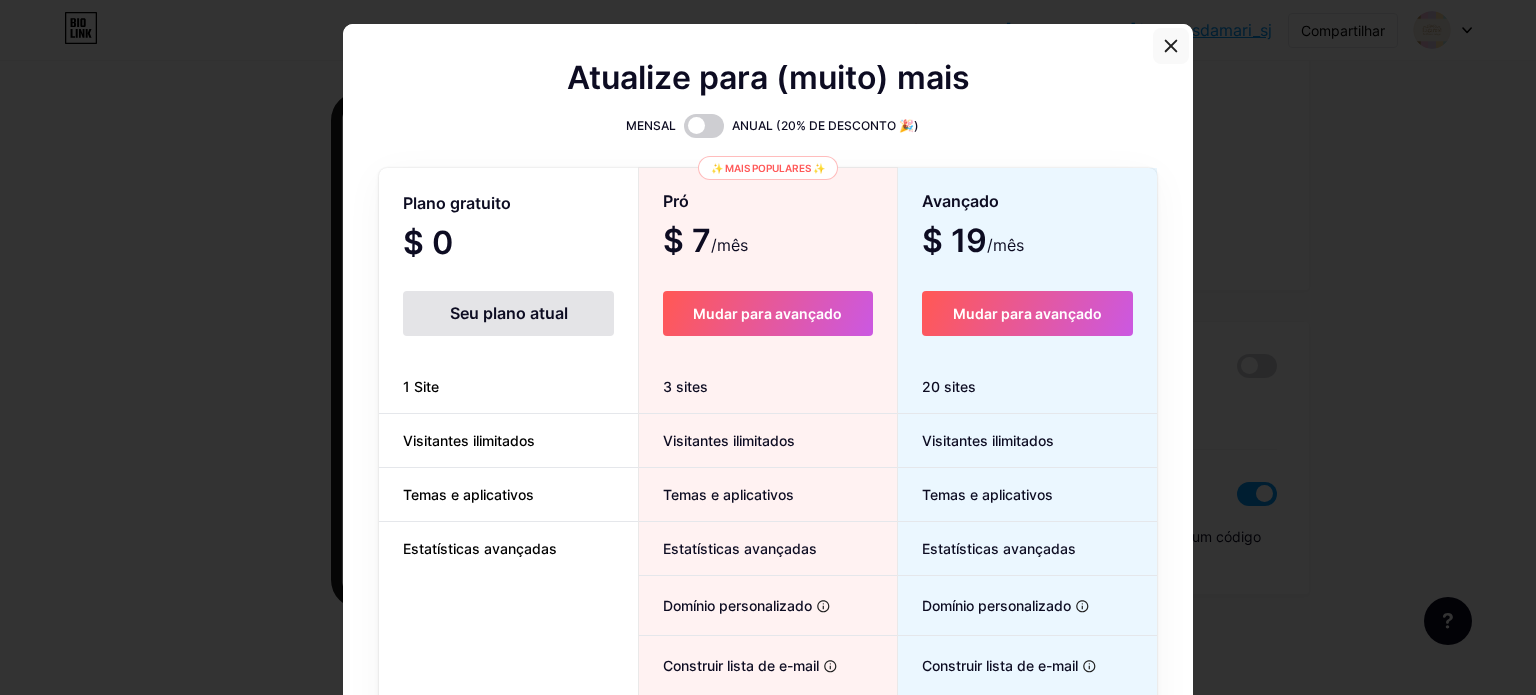 click 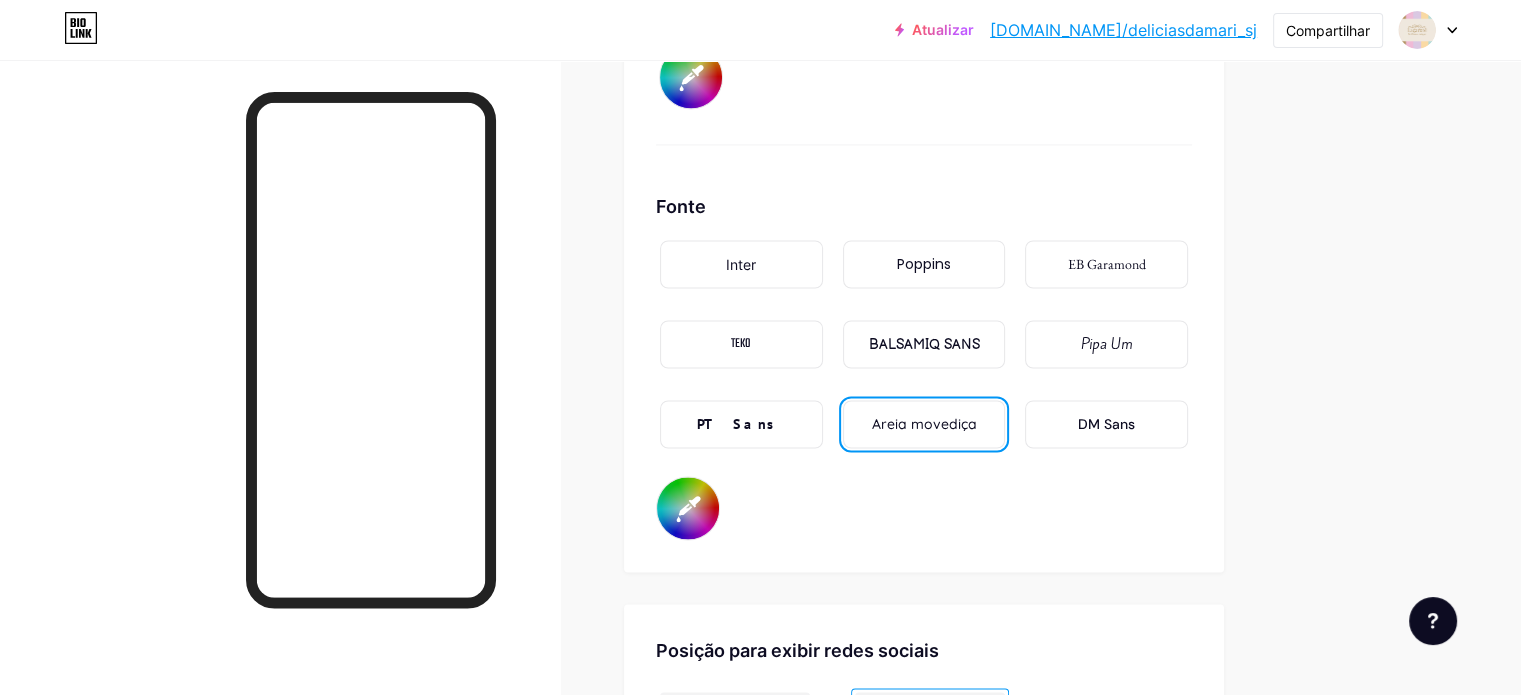 scroll, scrollTop: 3809, scrollLeft: 0, axis: vertical 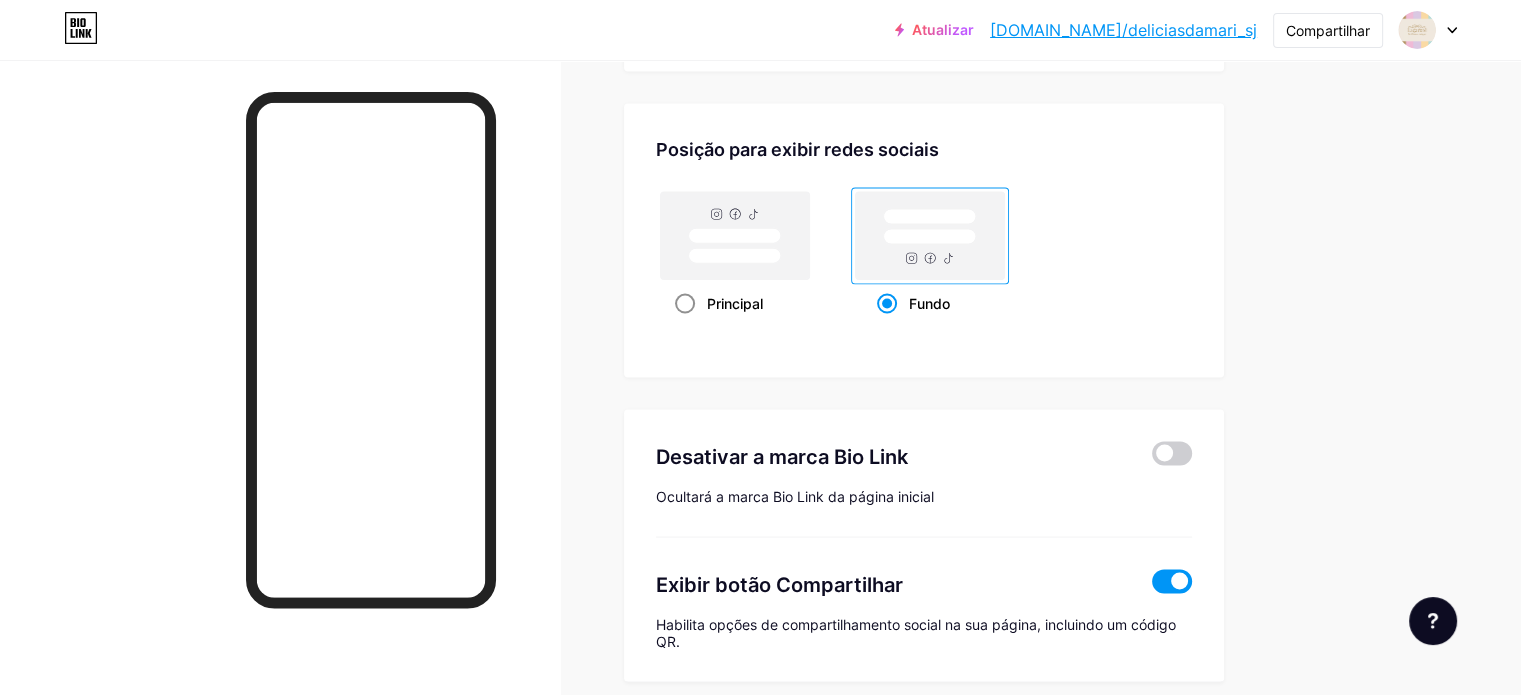 click 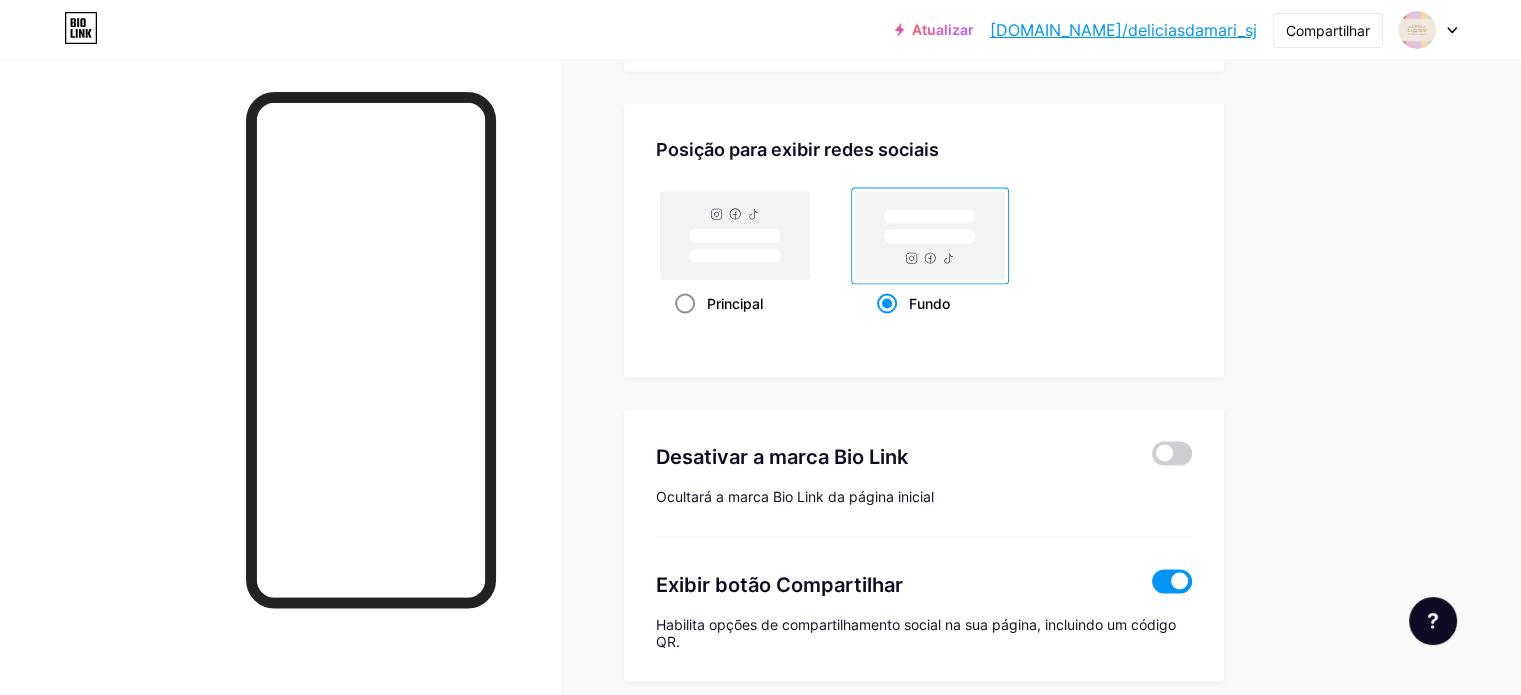 radio on "true" 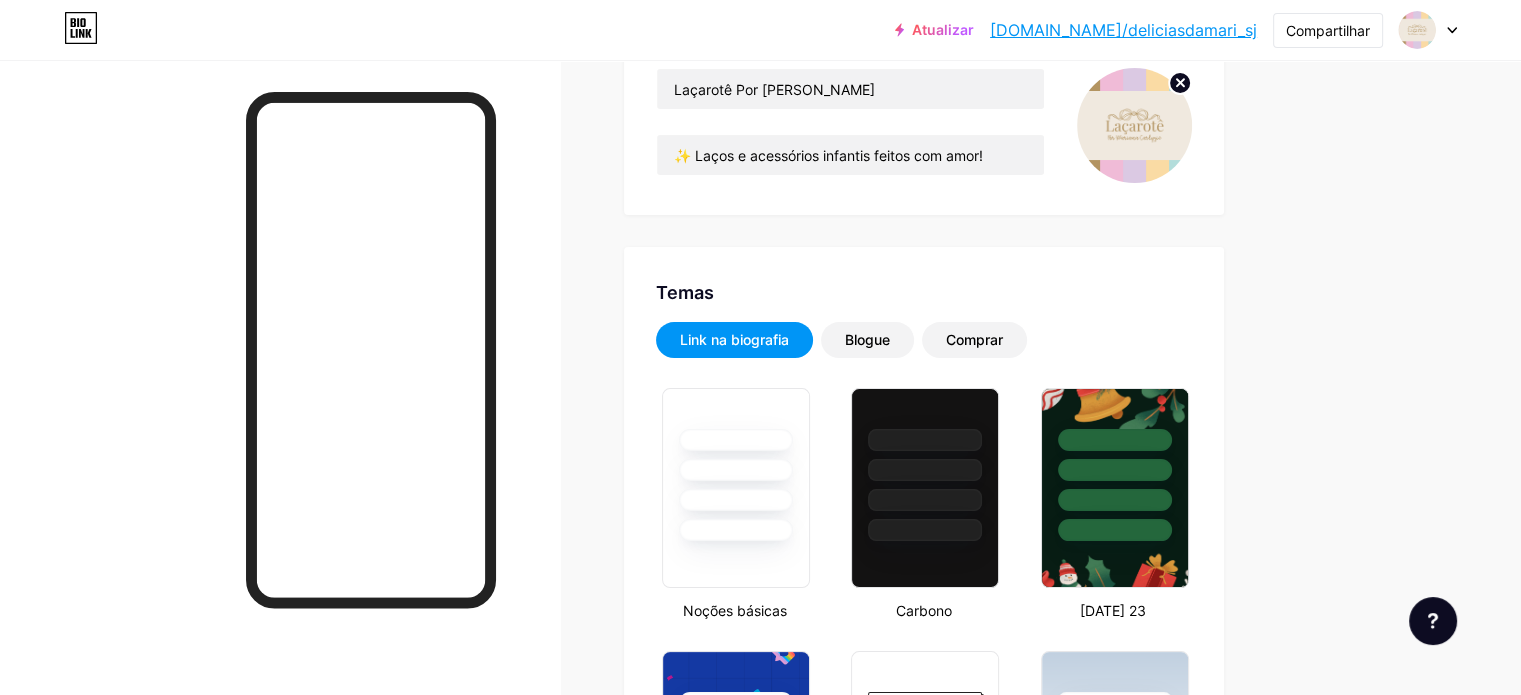 scroll, scrollTop: 0, scrollLeft: 0, axis: both 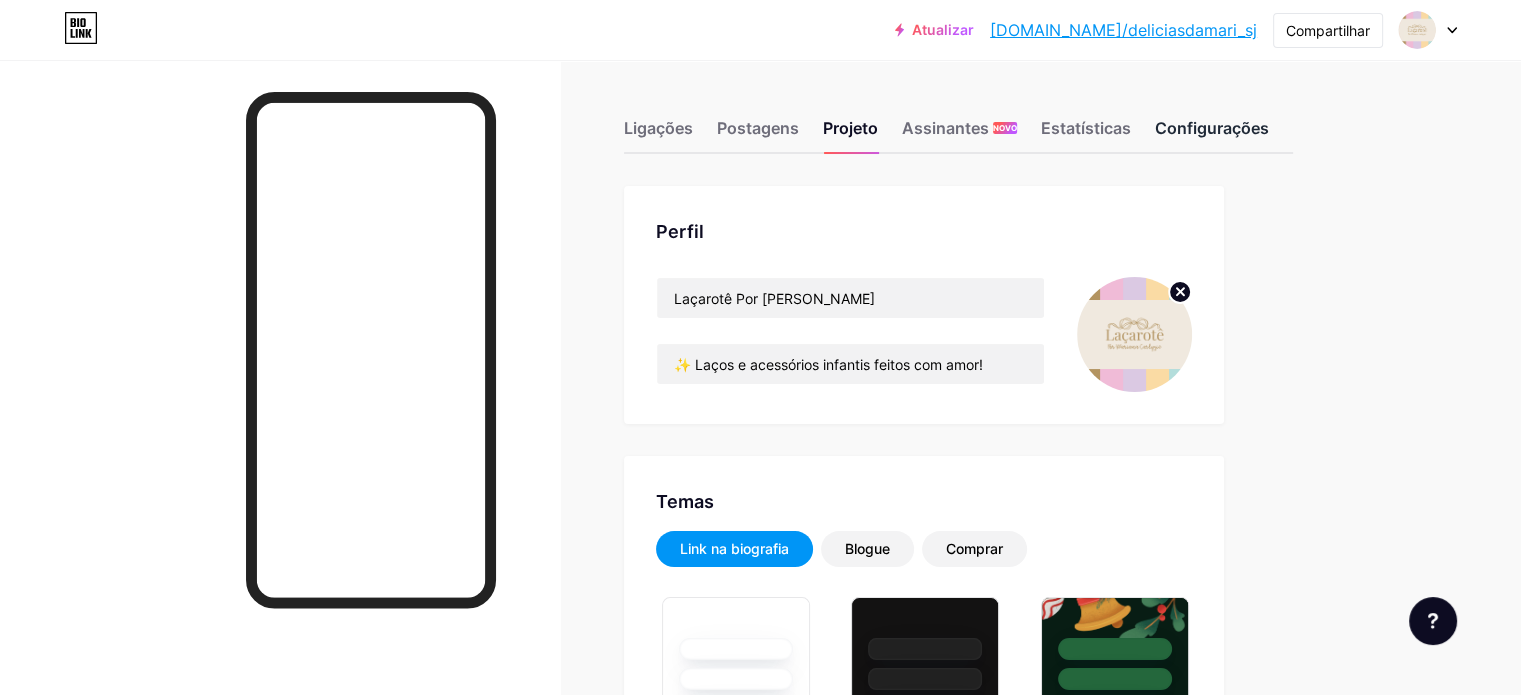 click on "Configurações" at bounding box center [1212, 128] 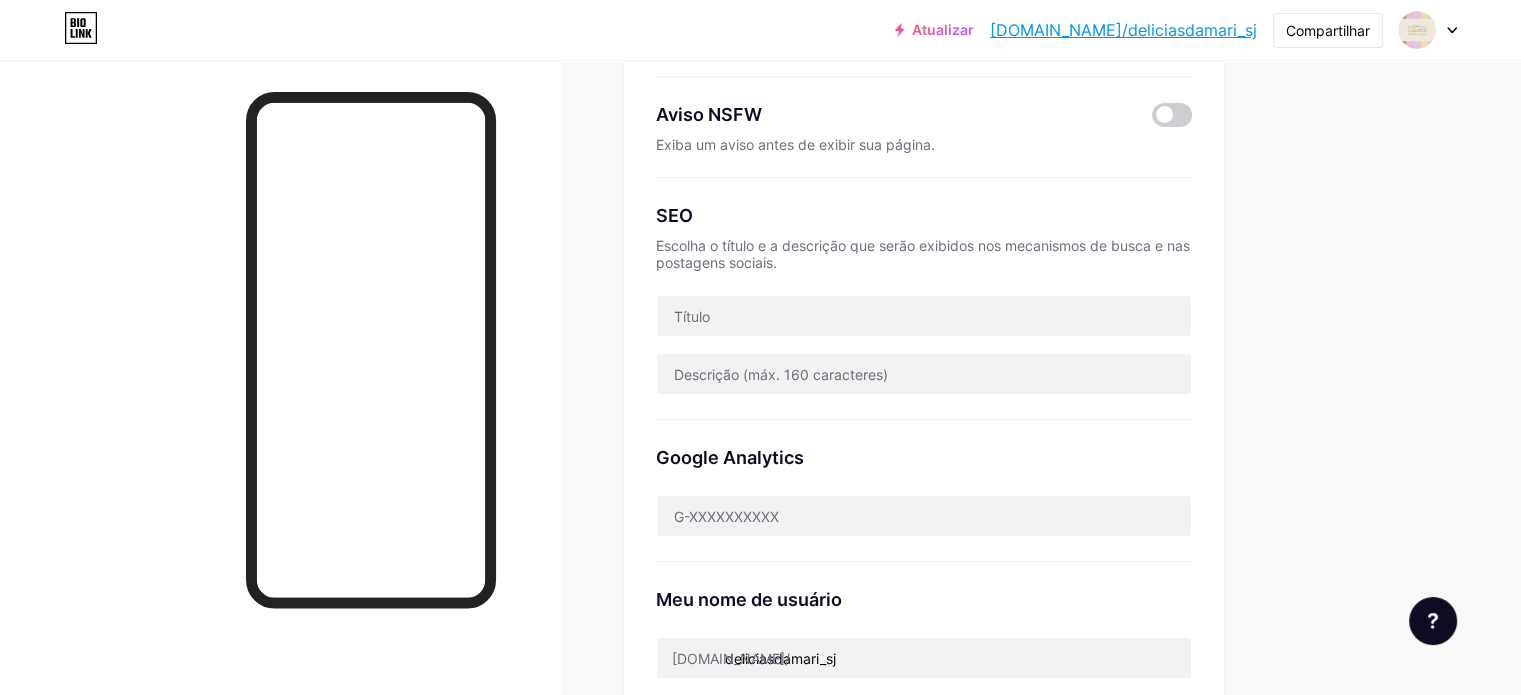 scroll, scrollTop: 0, scrollLeft: 0, axis: both 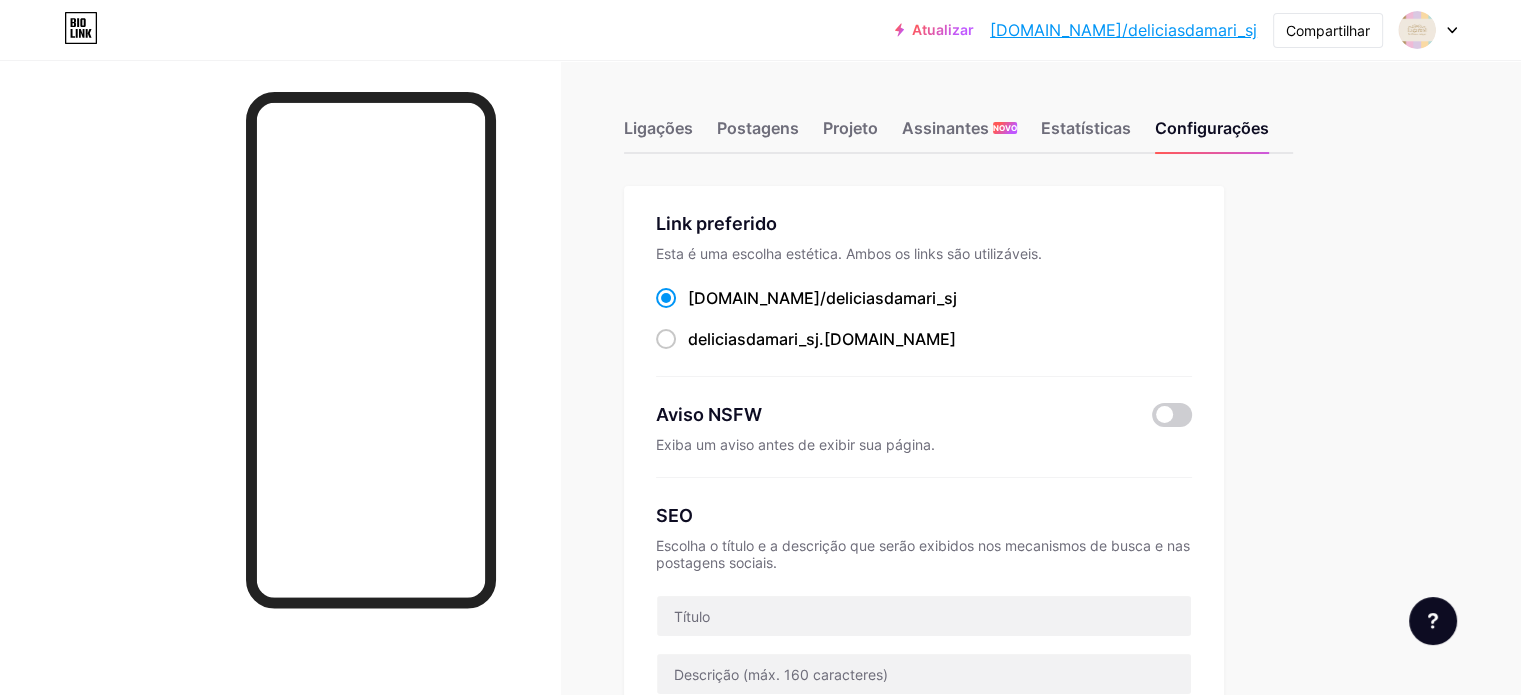 click on "[DOMAIN_NAME]/" at bounding box center [757, 298] 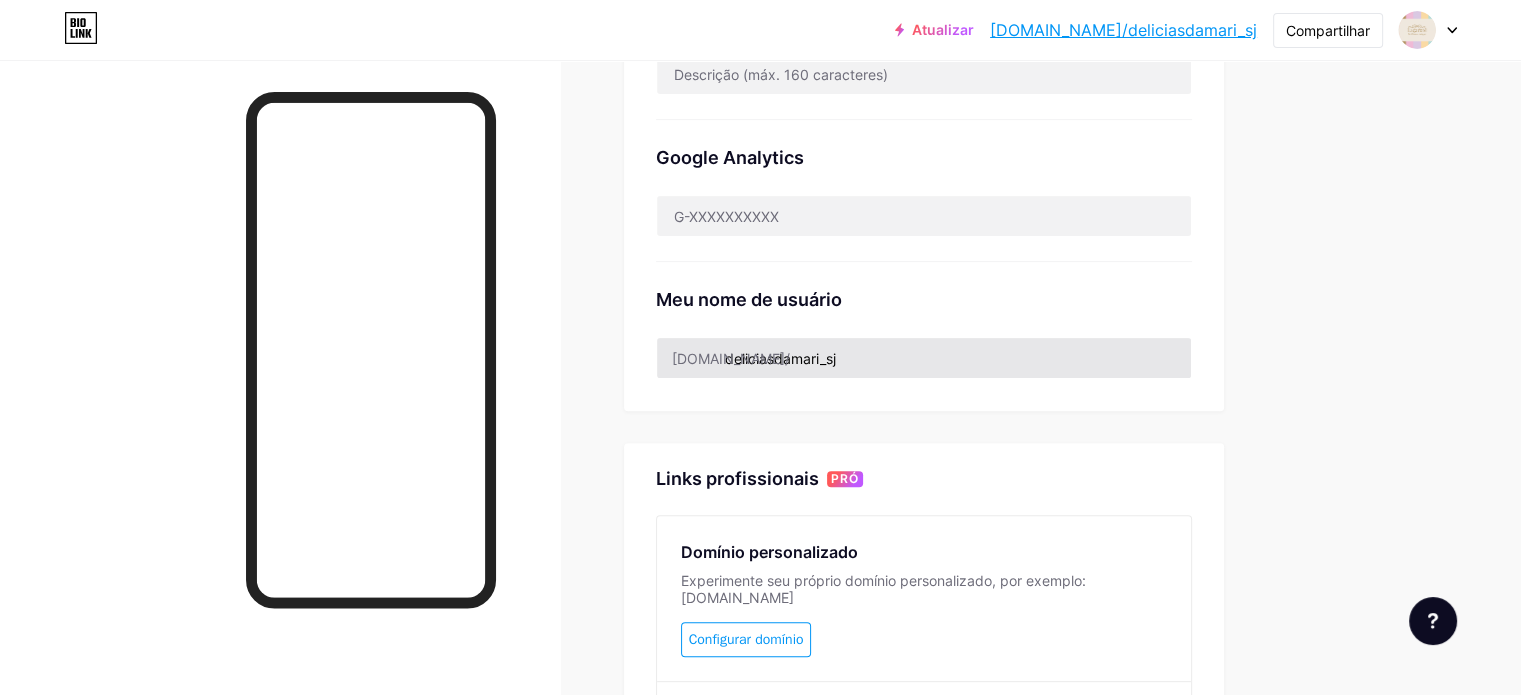 scroll, scrollTop: 600, scrollLeft: 0, axis: vertical 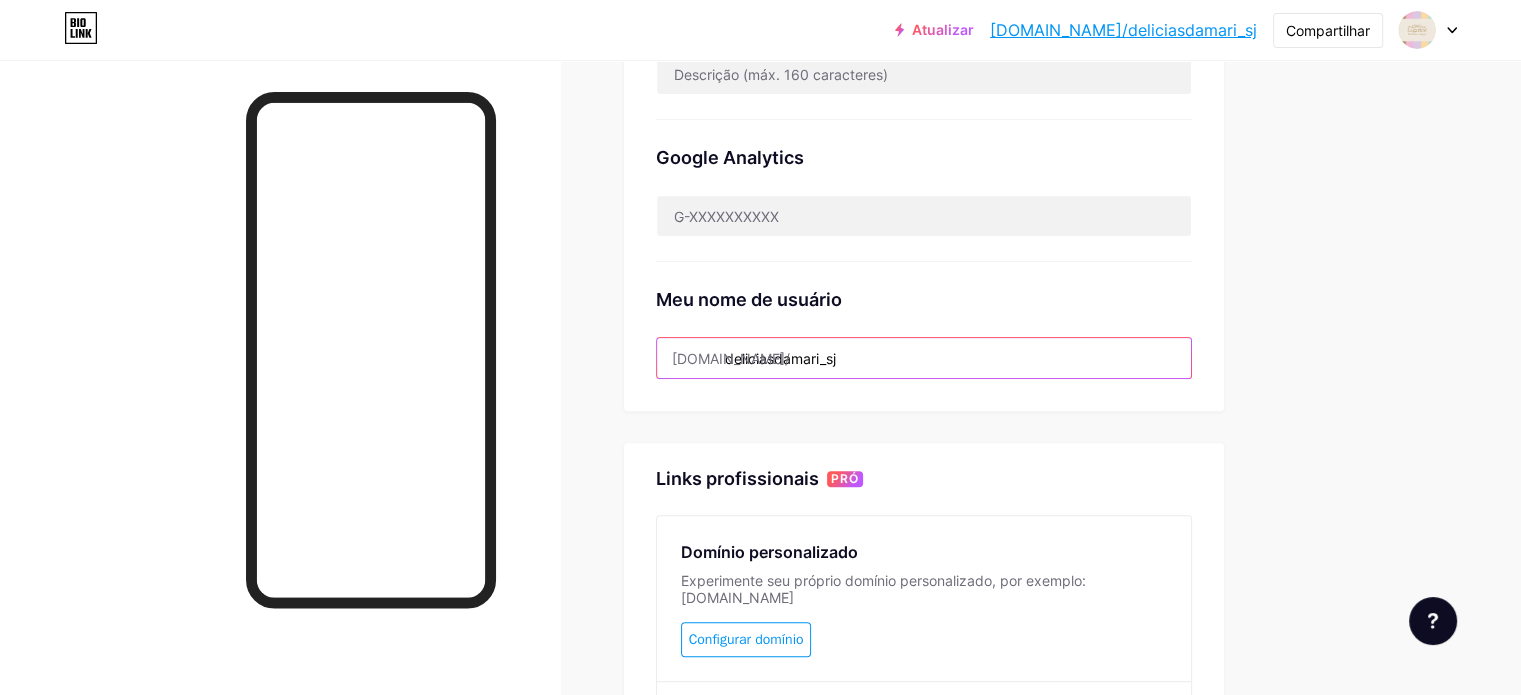 drag, startPoint x: 979, startPoint y: 358, endPoint x: 792, endPoint y: 333, distance: 188.66373 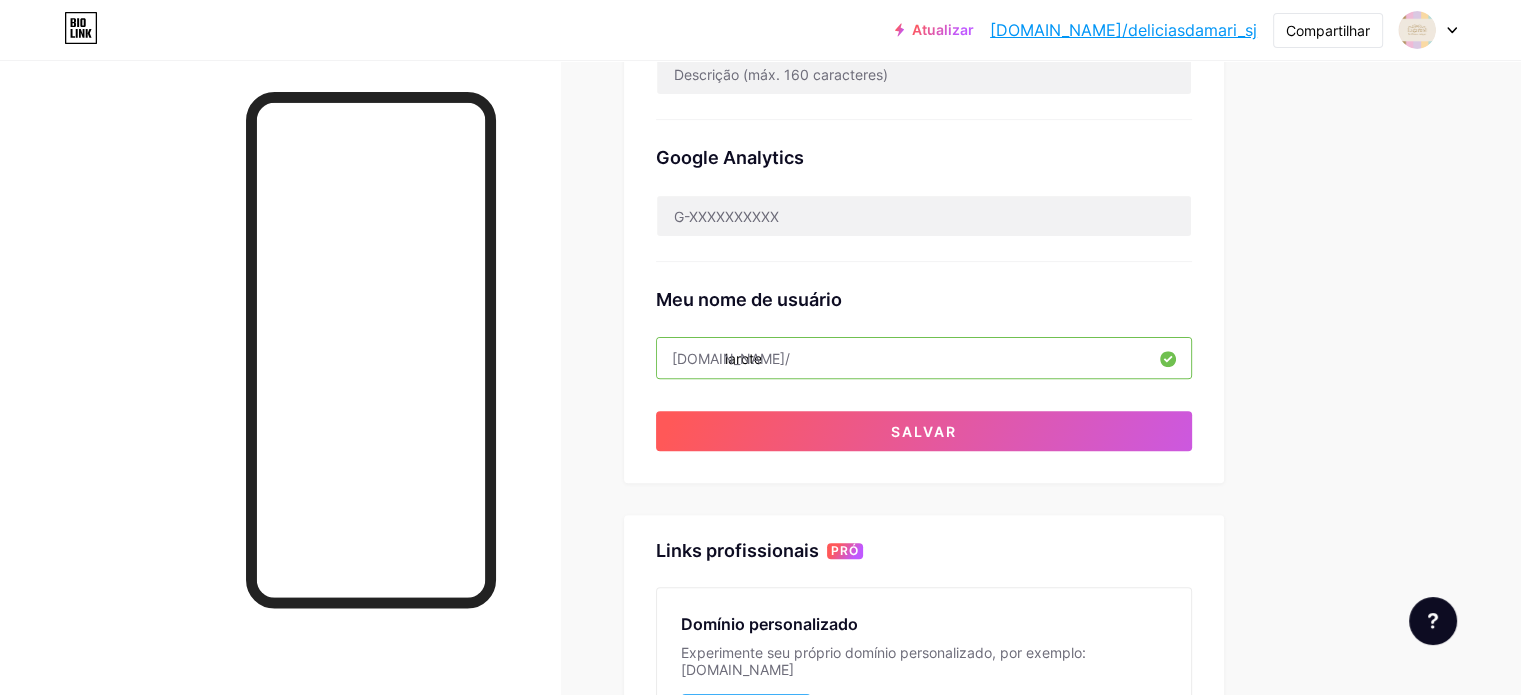 click on "larote" at bounding box center [924, 358] 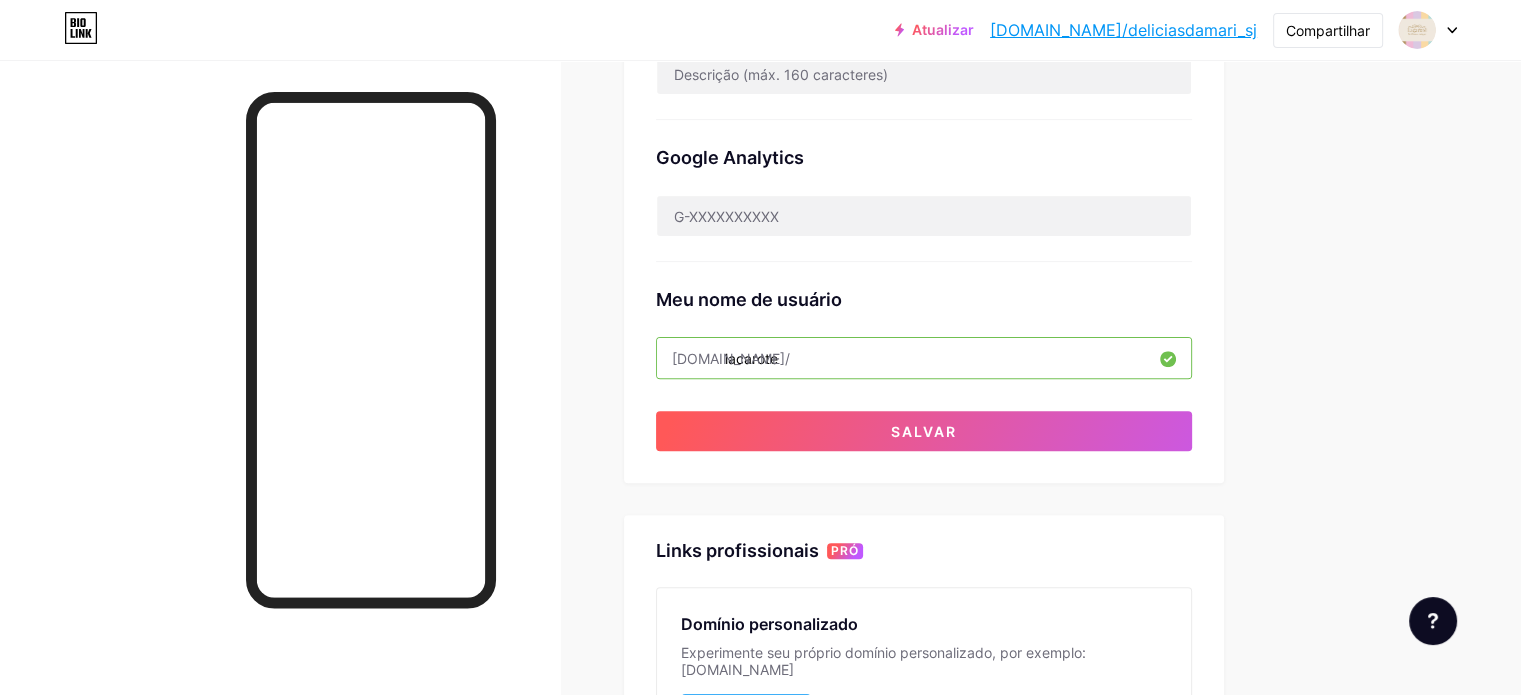 click on "lacarote" at bounding box center (924, 358) 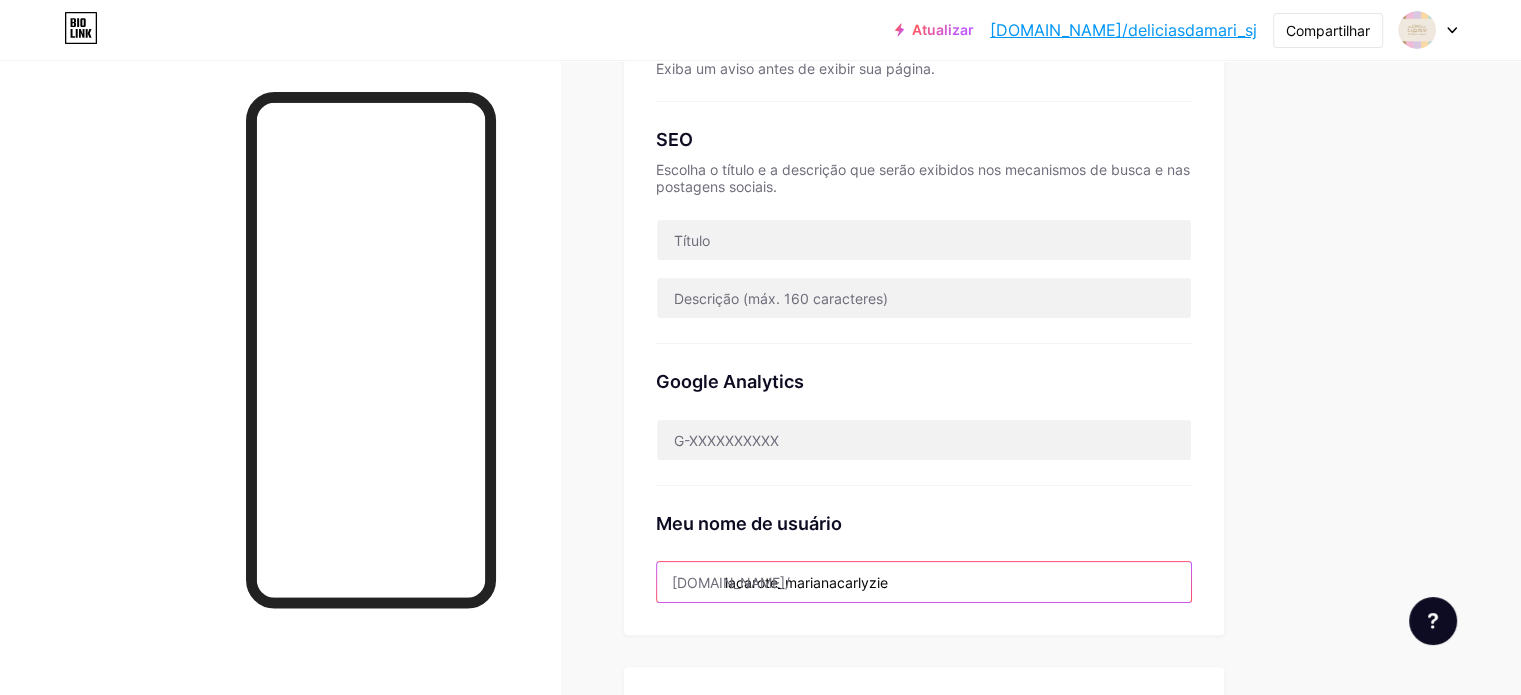 scroll, scrollTop: 700, scrollLeft: 0, axis: vertical 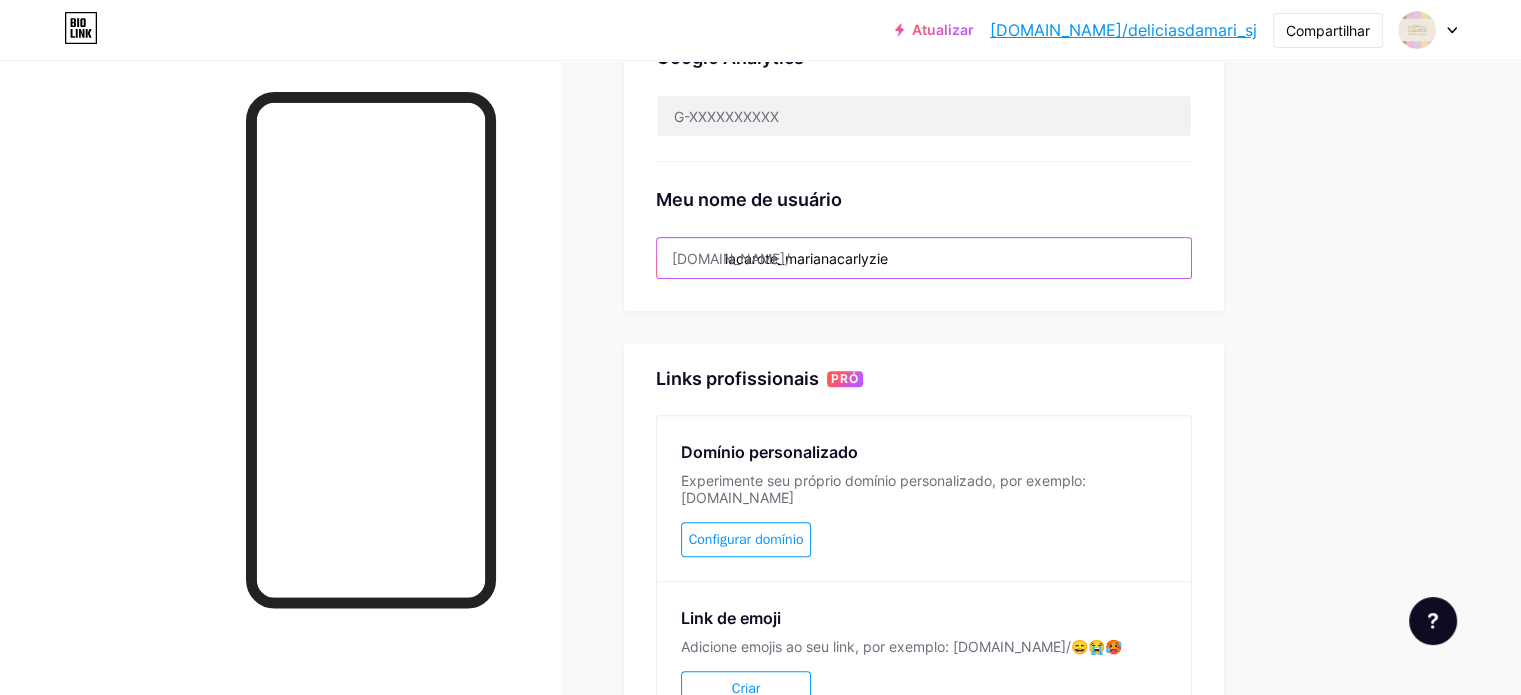 type on "lacarote_marianacarlyzie" 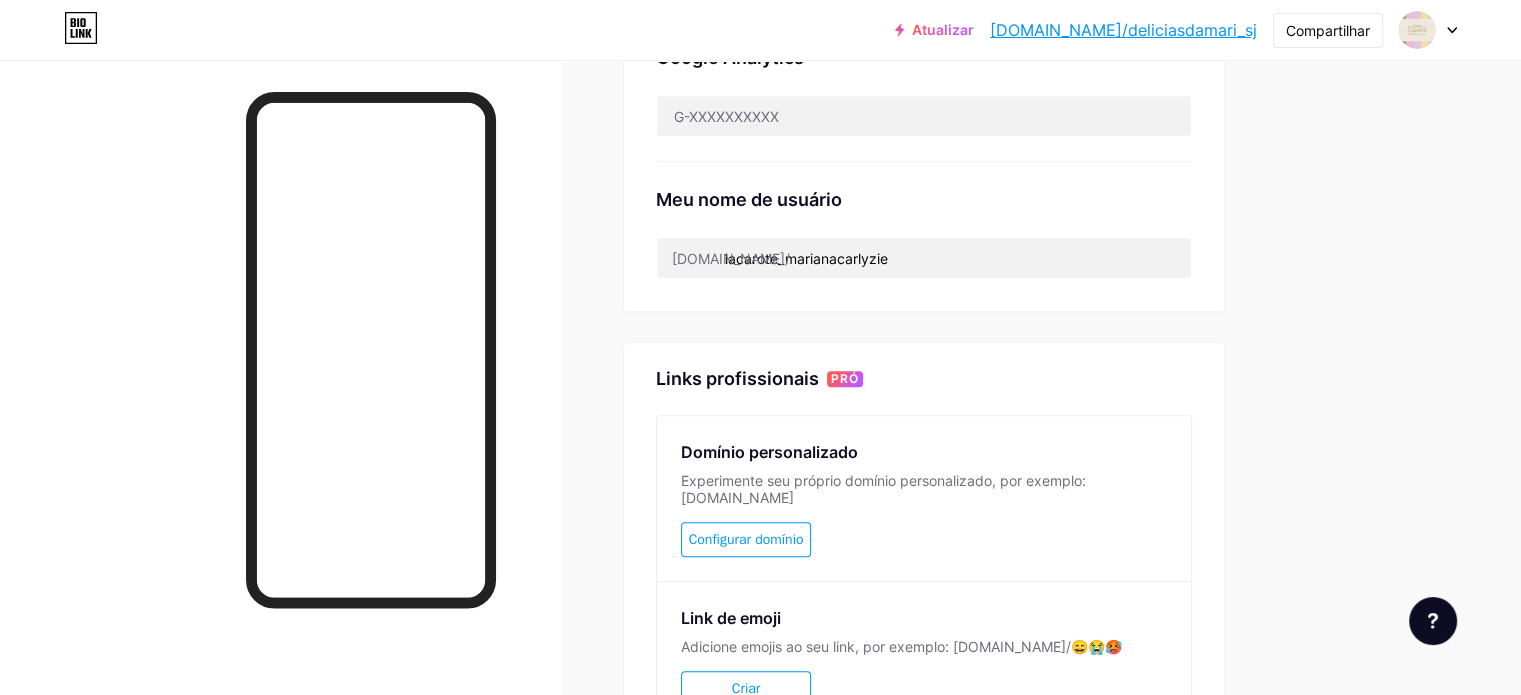 click on "Links profissionais   PRÓ   Domínio personalizado   Experimente seu próprio domínio personalizado, por exemplo: jaseem.com   Configurar domínio             Link de emoji   Adicione emojis ao seu link, por exemplo: bio.link/😄😭🥵   Criar" at bounding box center [924, 553] 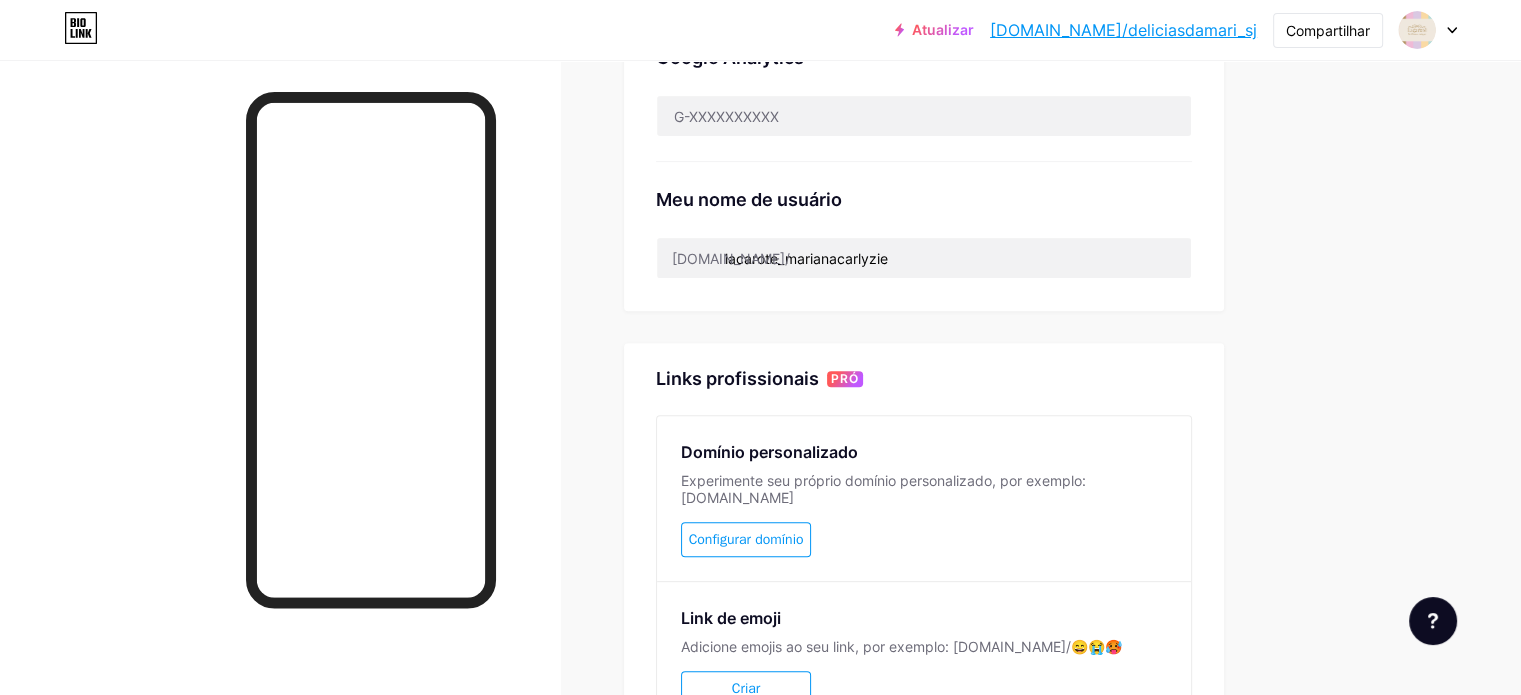 click on "Meu nome de usuário" at bounding box center (924, 199) 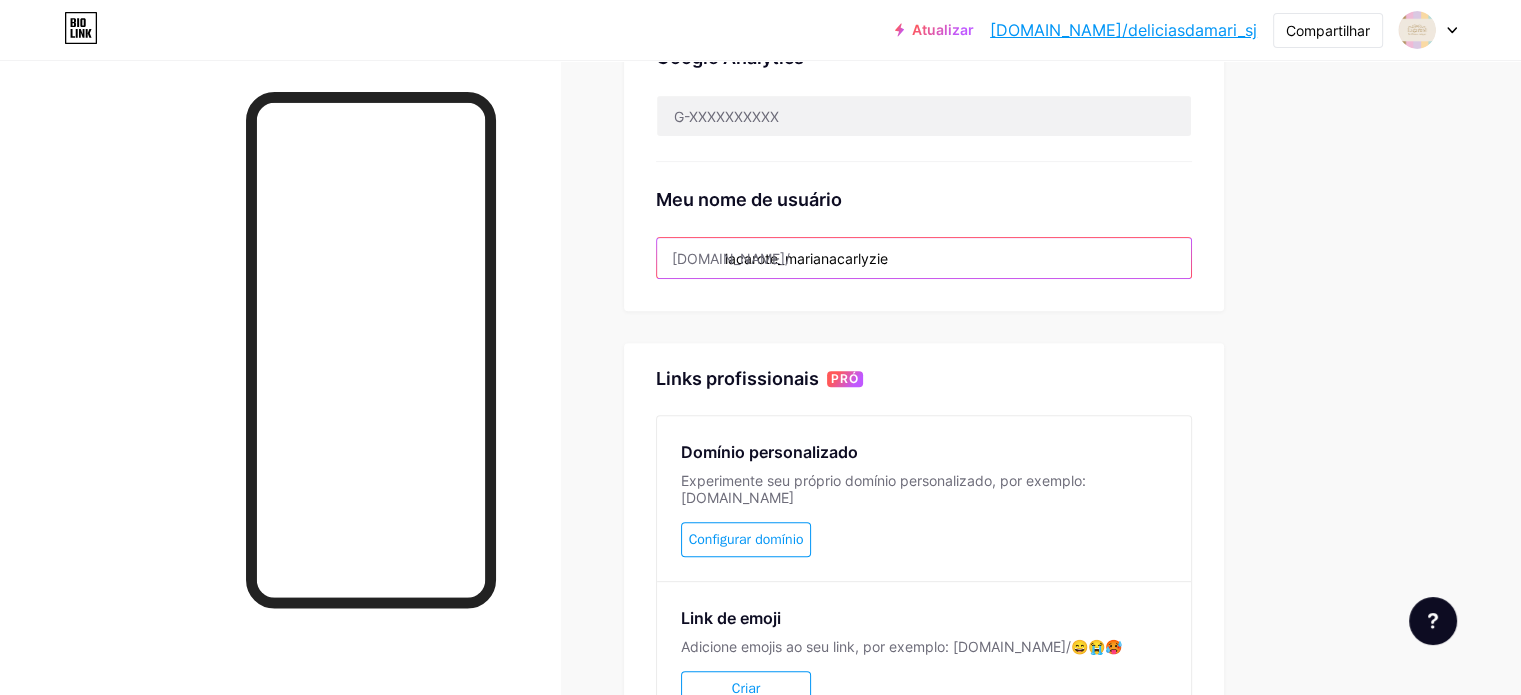 click on "lacarote_marianacarlyzie" at bounding box center (924, 258) 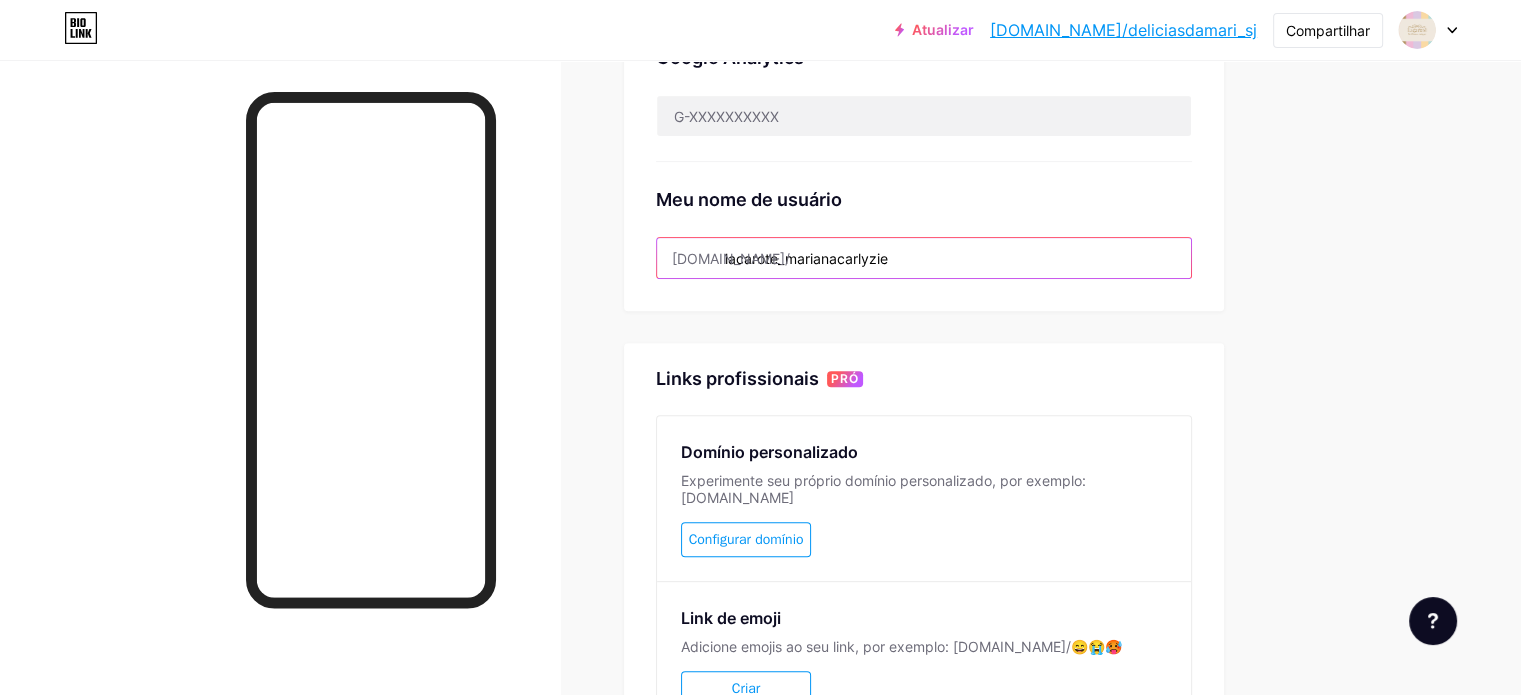 drag, startPoint x: 1027, startPoint y: 245, endPoint x: 752, endPoint y: 199, distance: 278.82074 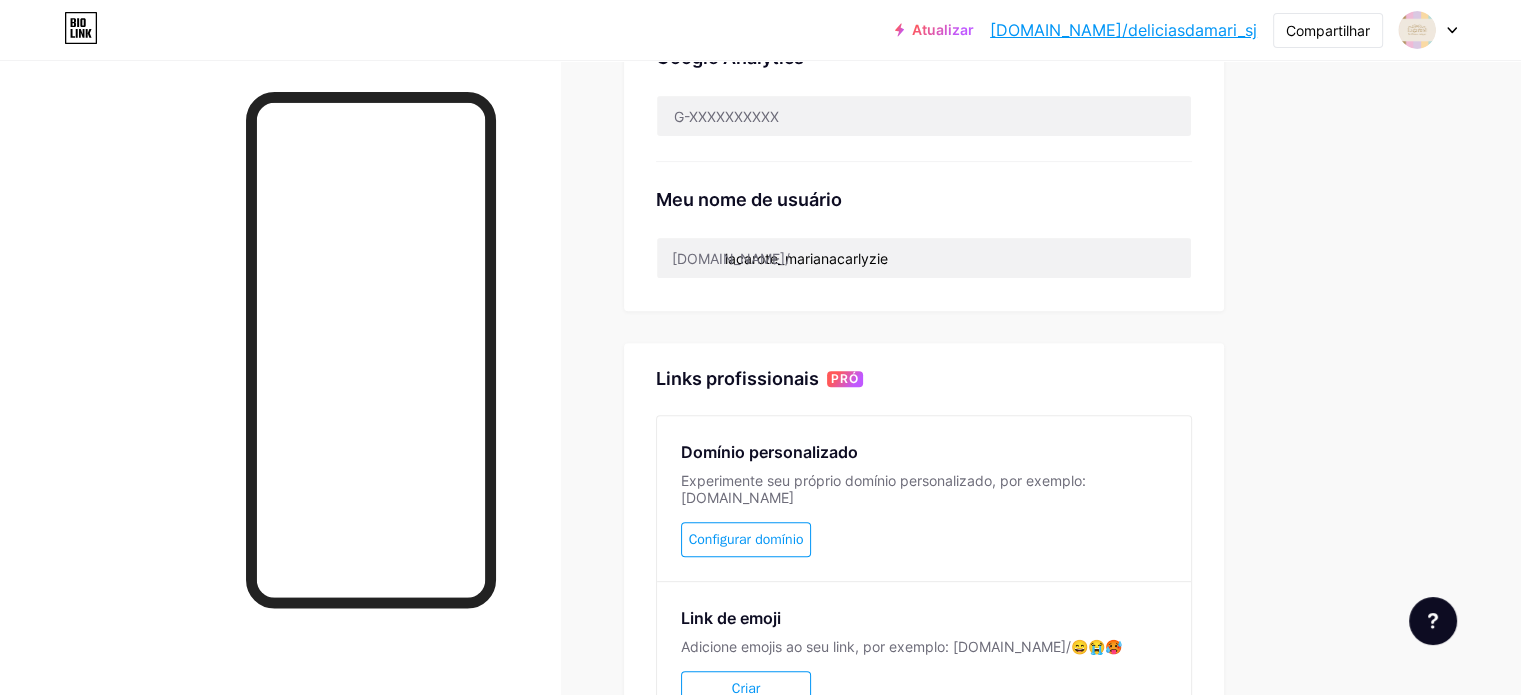click on "Meu nome de usuário" at bounding box center (924, 199) 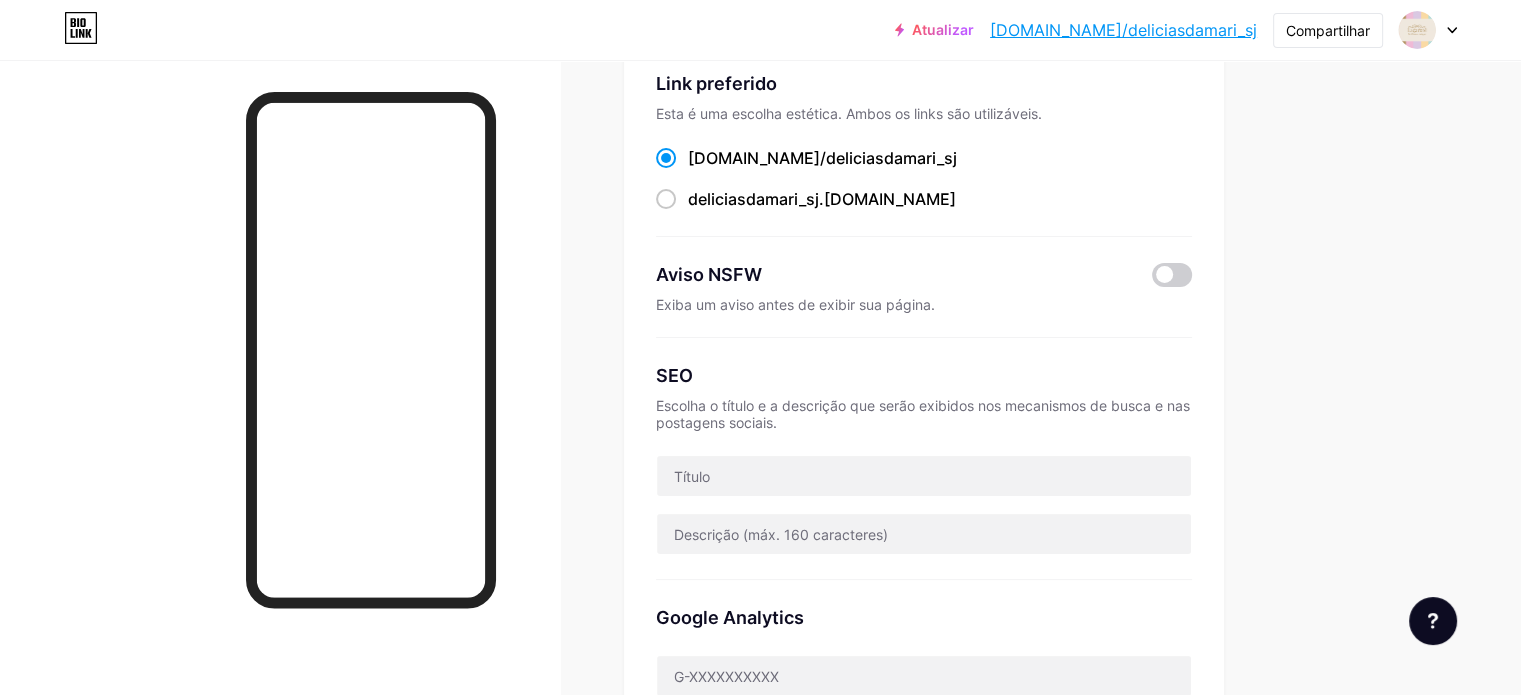 scroll, scrollTop: 100, scrollLeft: 0, axis: vertical 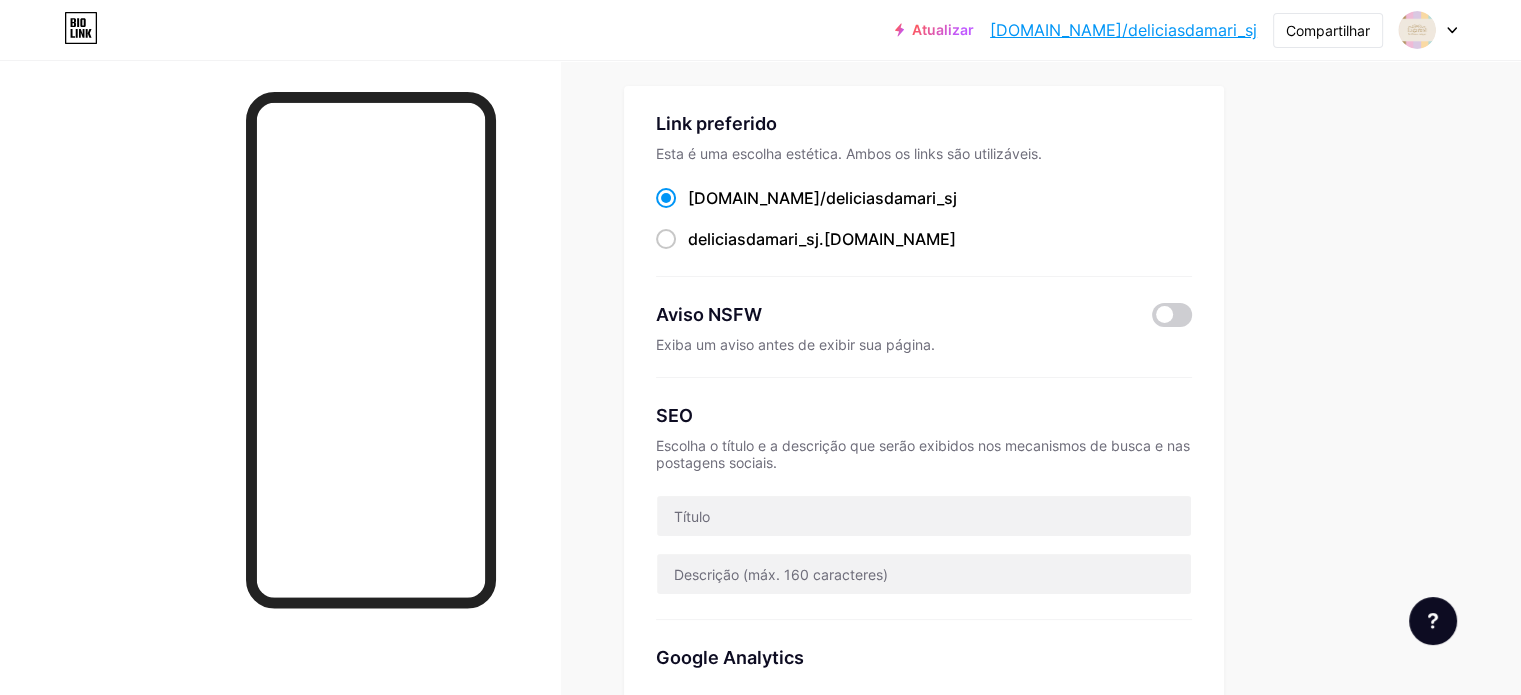 click on "Atualizar   bio.link/delici...   bio.link/deliciasdamari_sj" at bounding box center [1076, 30] 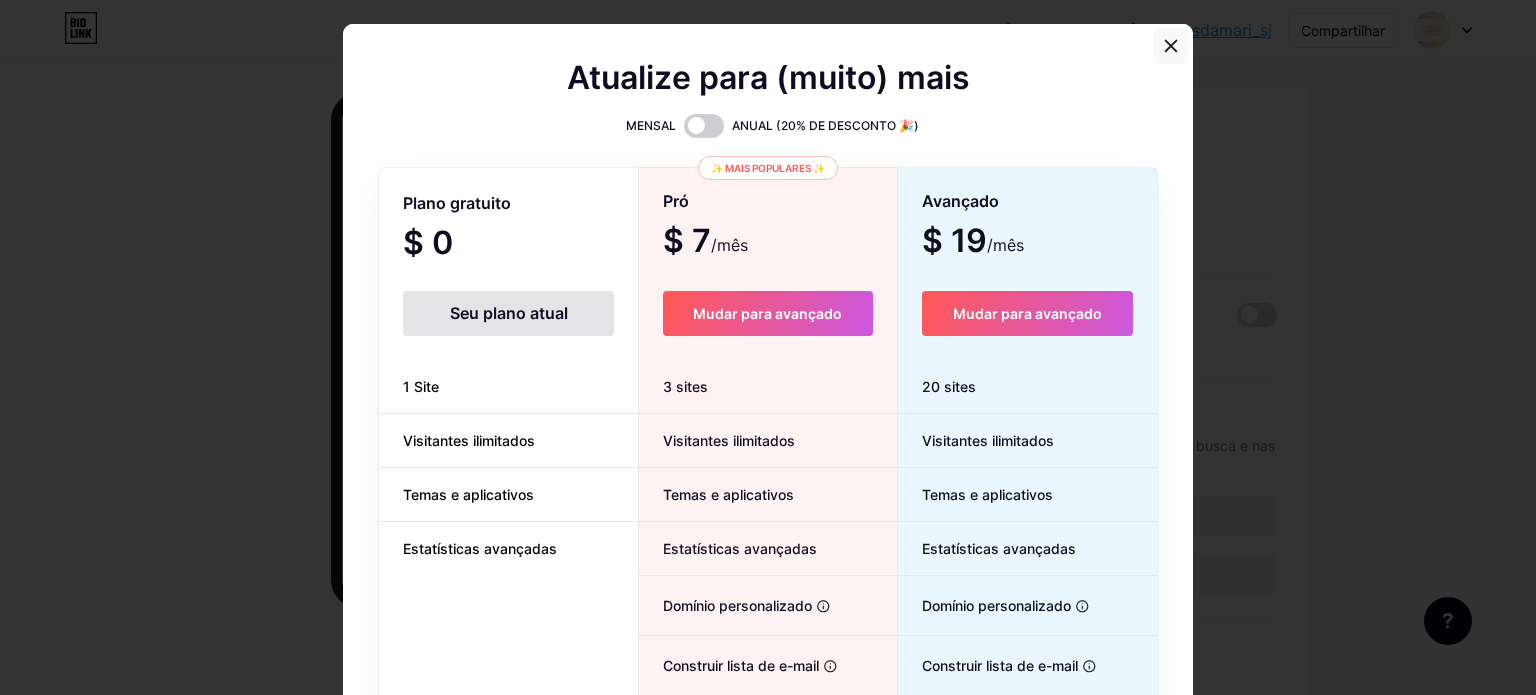 click 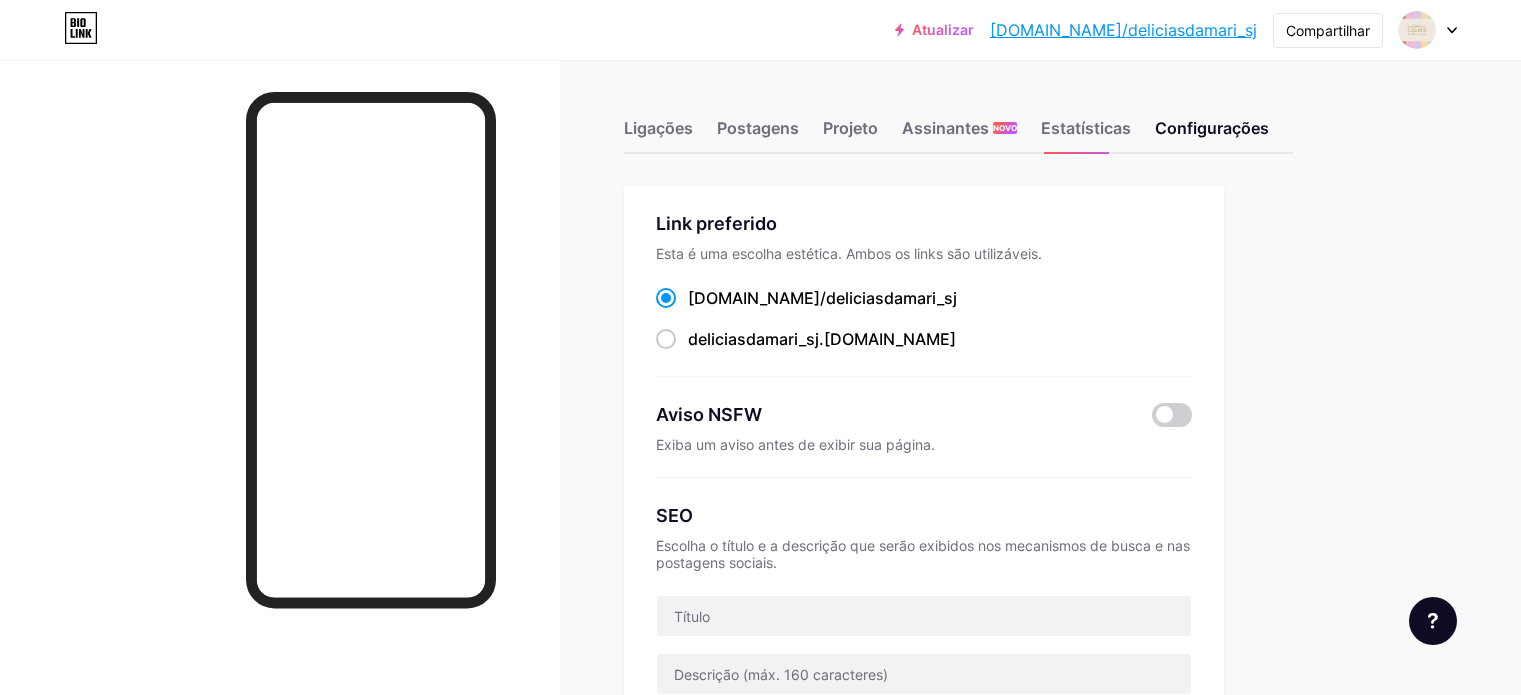 scroll, scrollTop: 0, scrollLeft: 0, axis: both 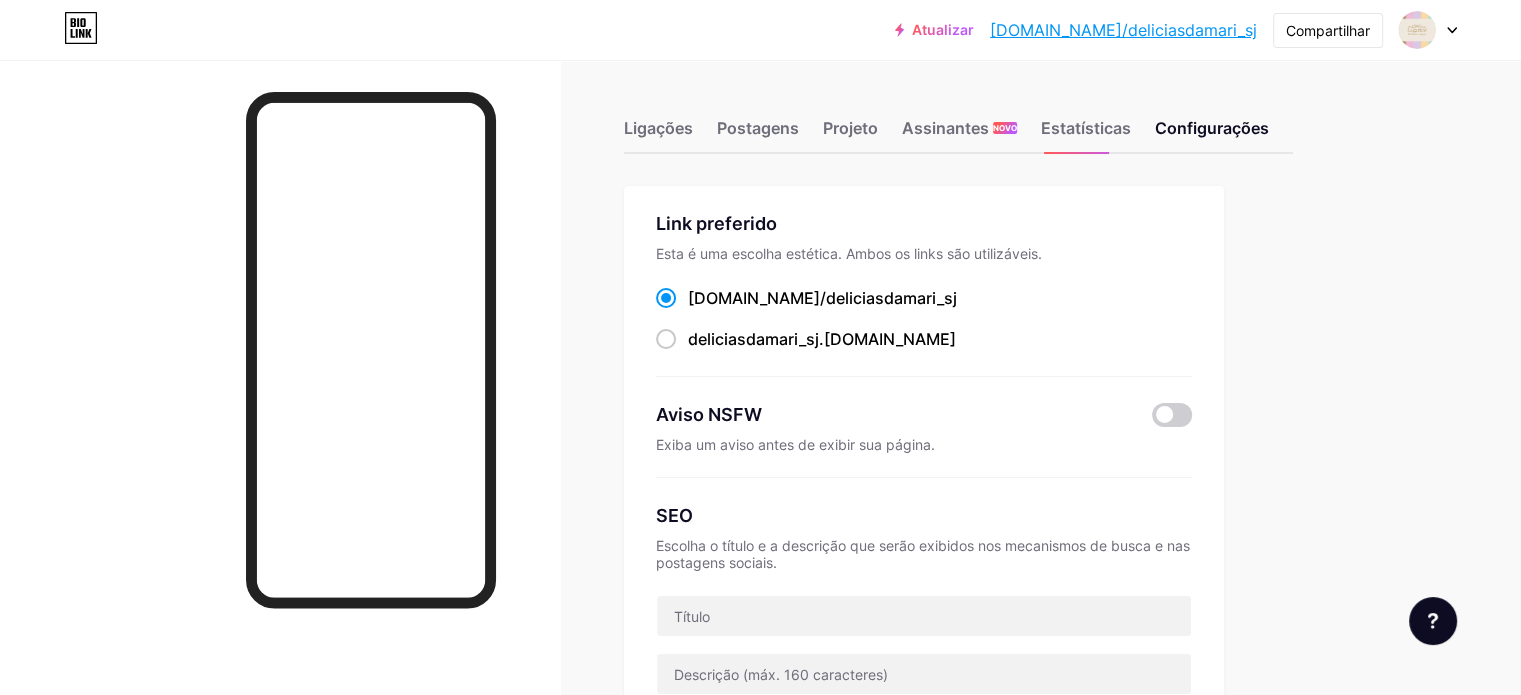 click on "deliciasdamari_sj" at bounding box center (891, 298) 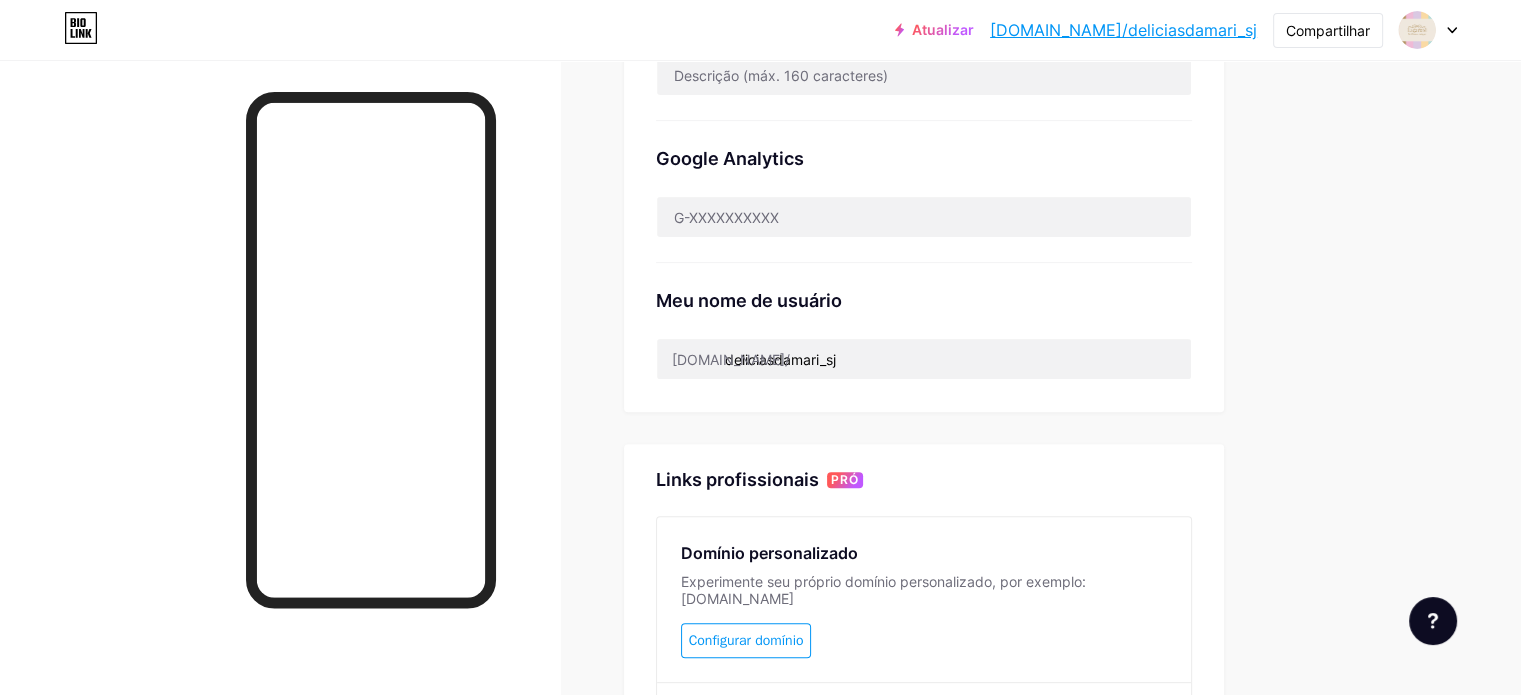 scroll, scrollTop: 600, scrollLeft: 0, axis: vertical 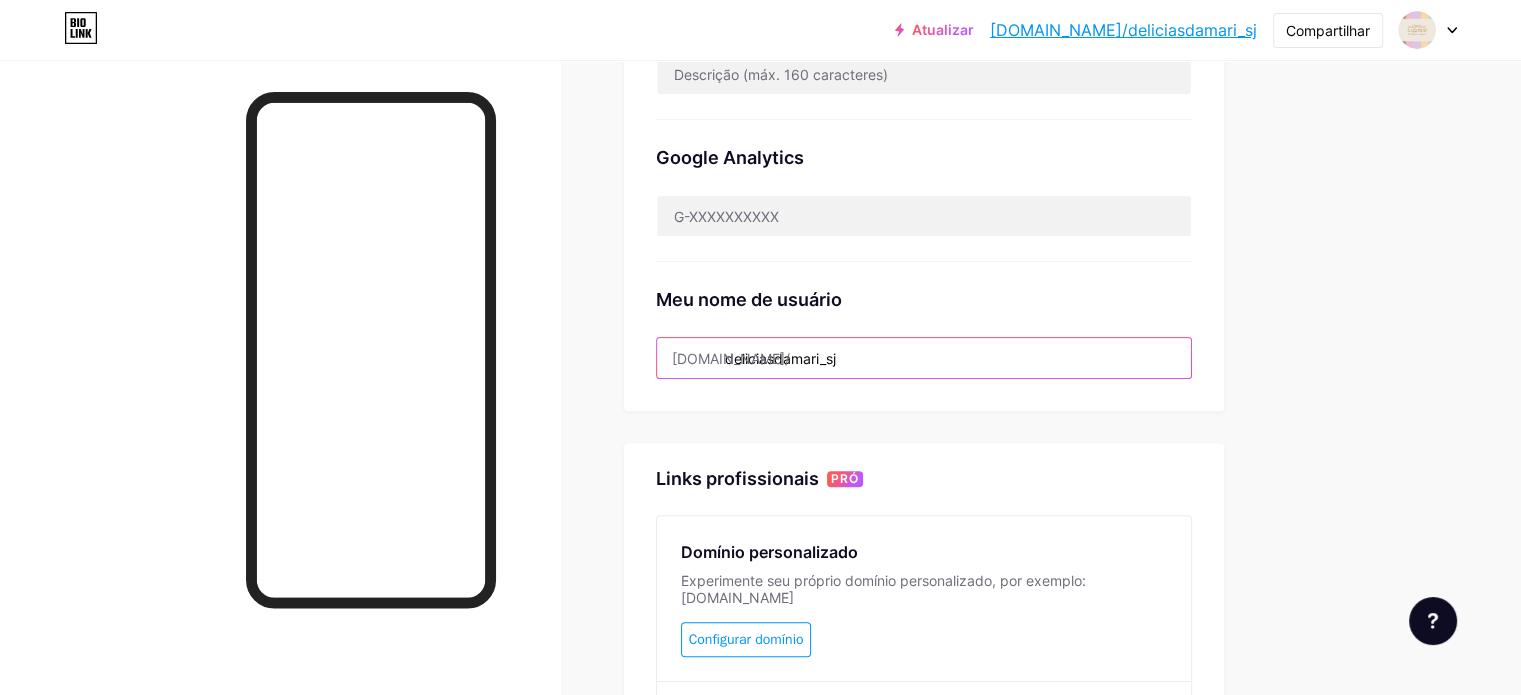 click on "deliciasdamari_sj" at bounding box center (924, 358) 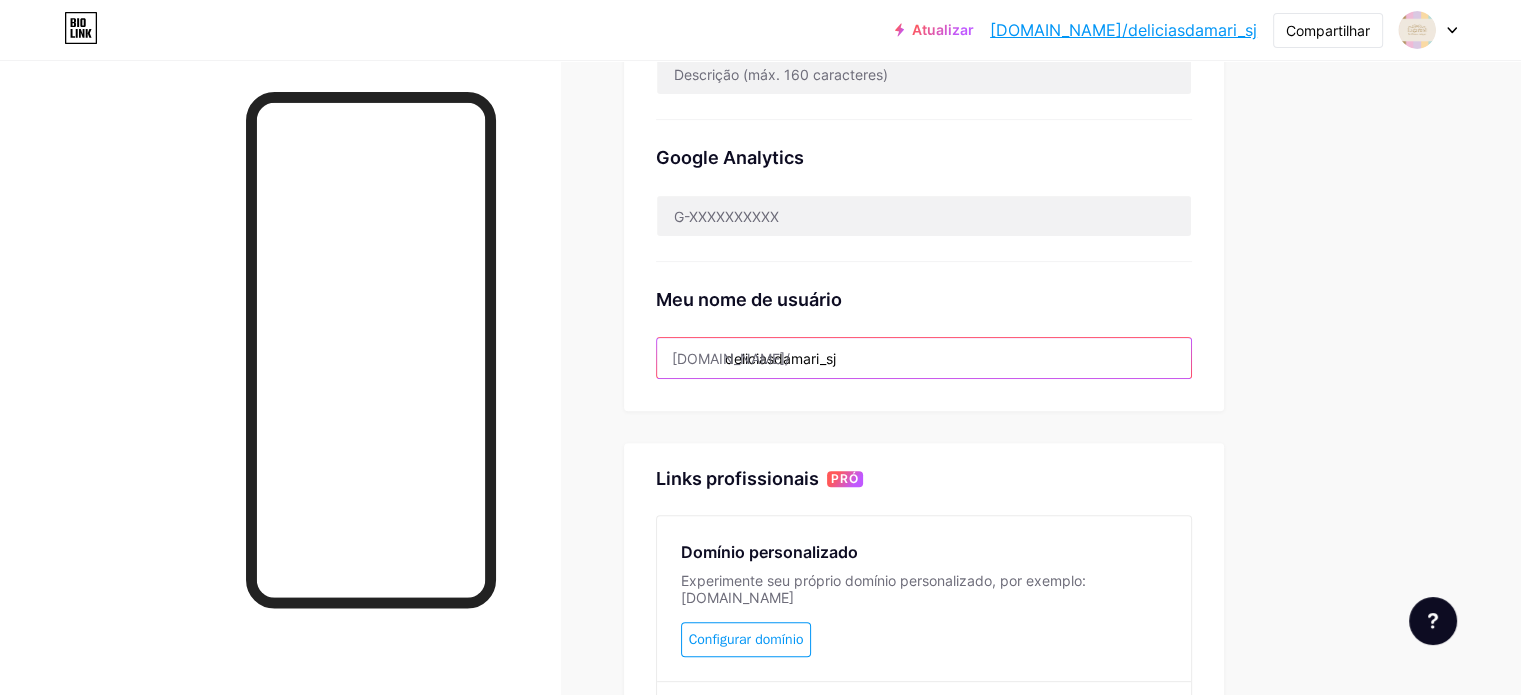 drag, startPoint x: 980, startPoint y: 356, endPoint x: 791, endPoint y: 318, distance: 192.78226 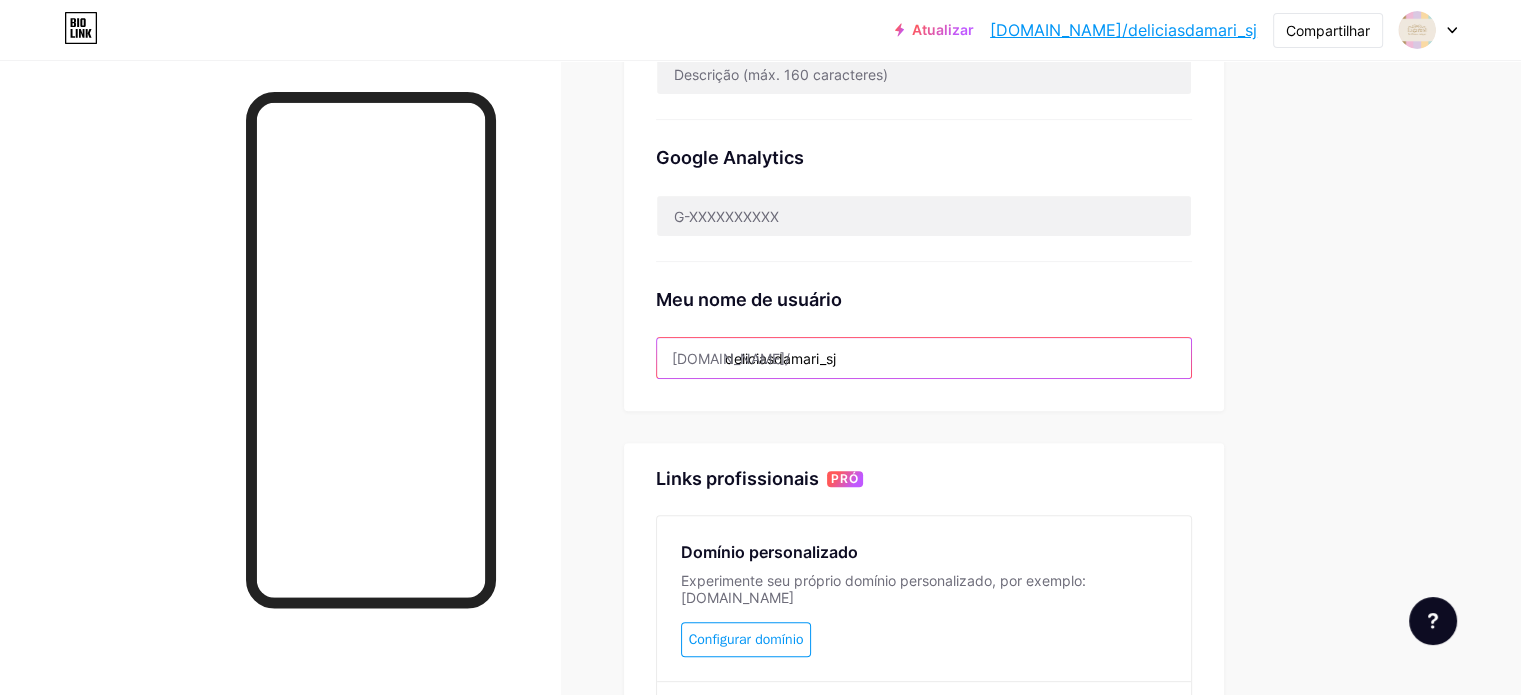 click on "Meu nome de usuário   [DOMAIN_NAME]/   deliciasdamari_sj" at bounding box center [924, 320] 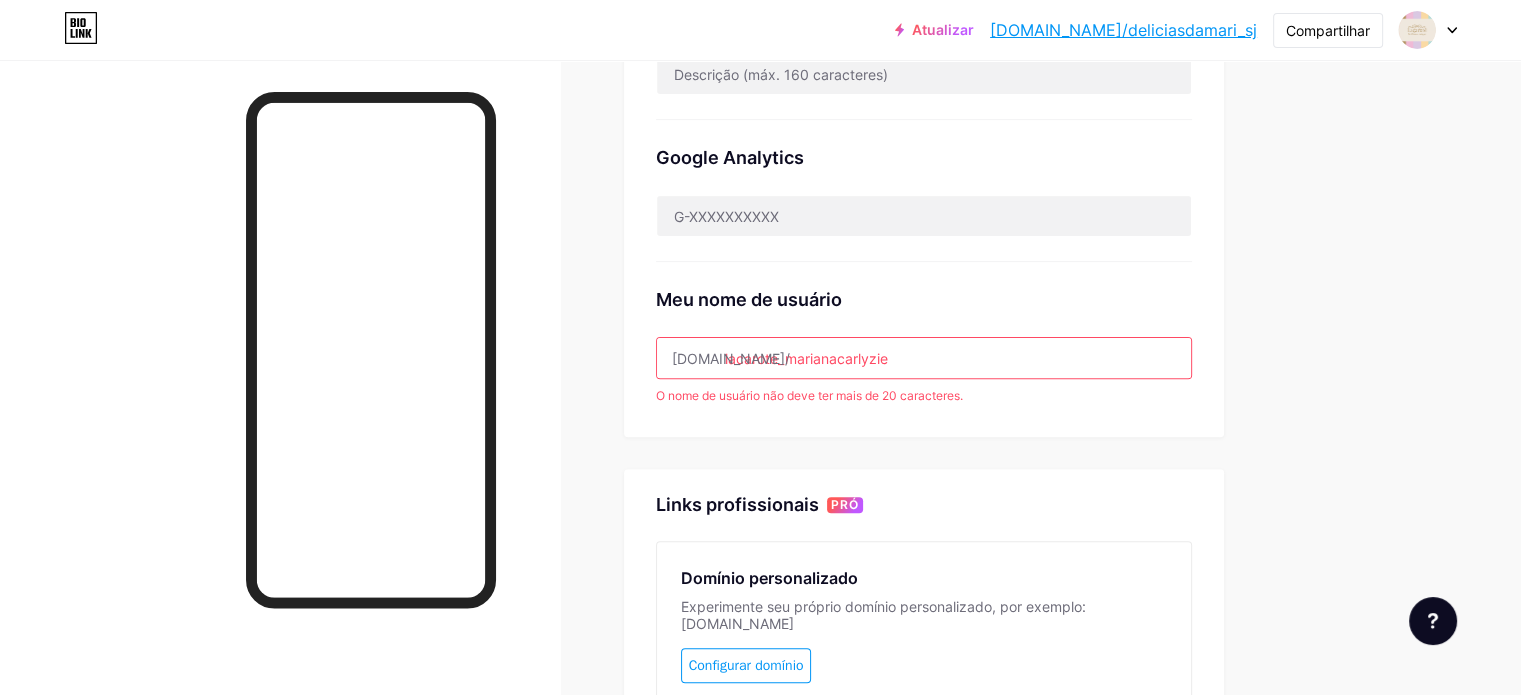 click on "lacarote_marianacarlyzie" at bounding box center (924, 358) 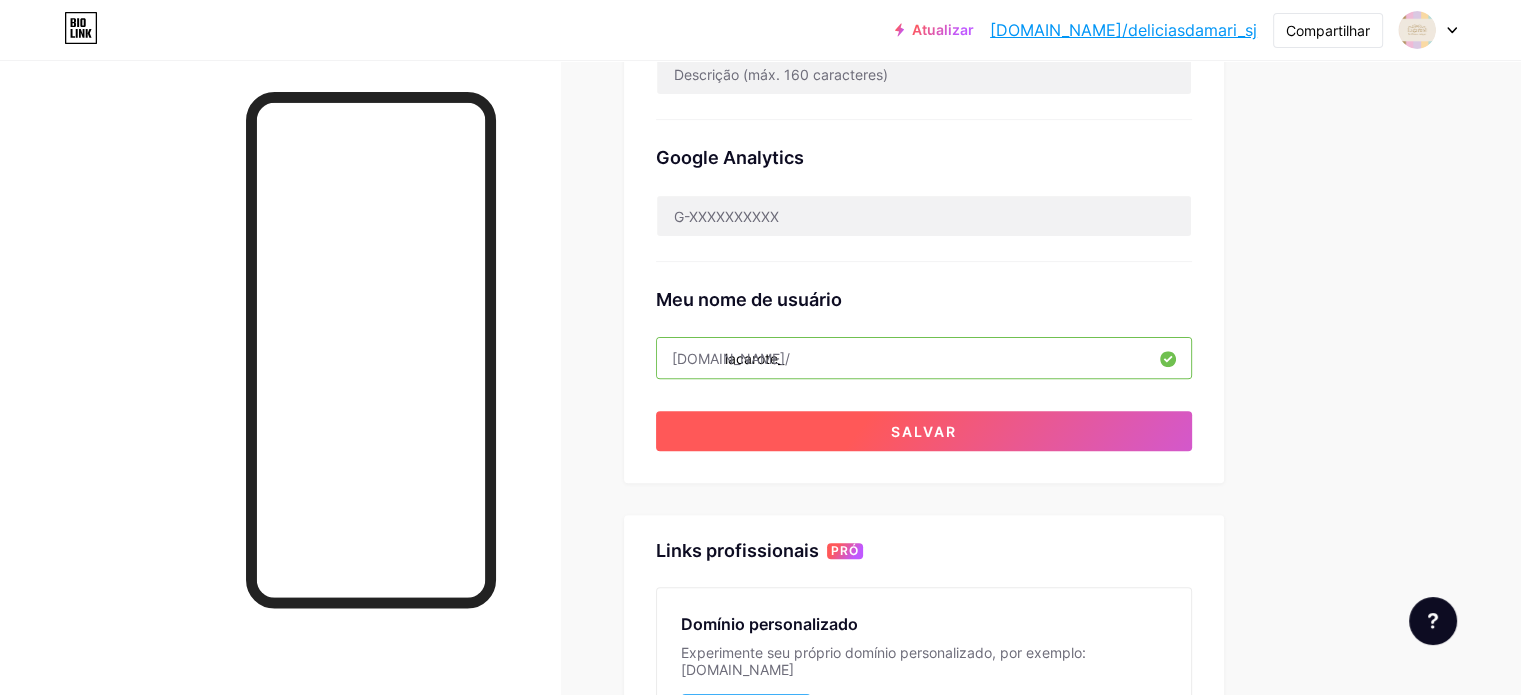 type on "lacarote_" 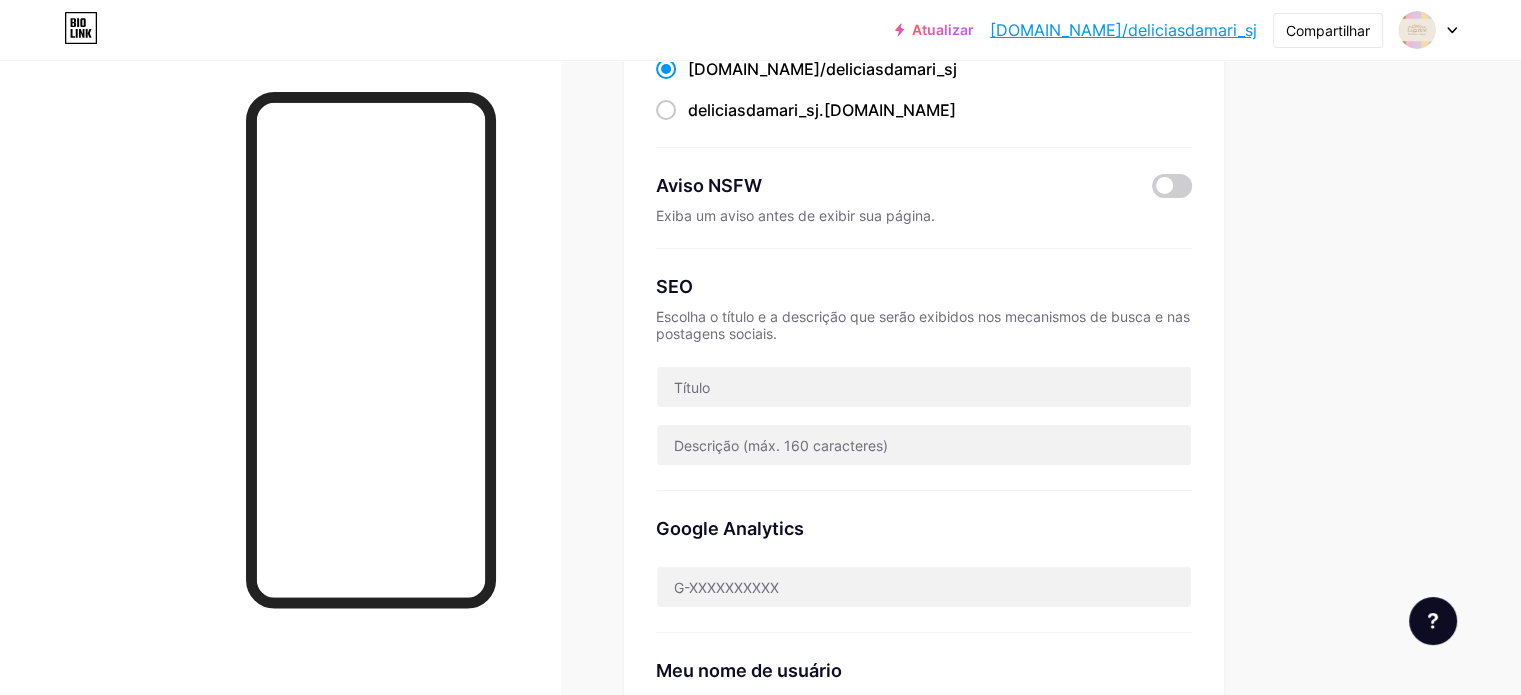 scroll, scrollTop: 0, scrollLeft: 0, axis: both 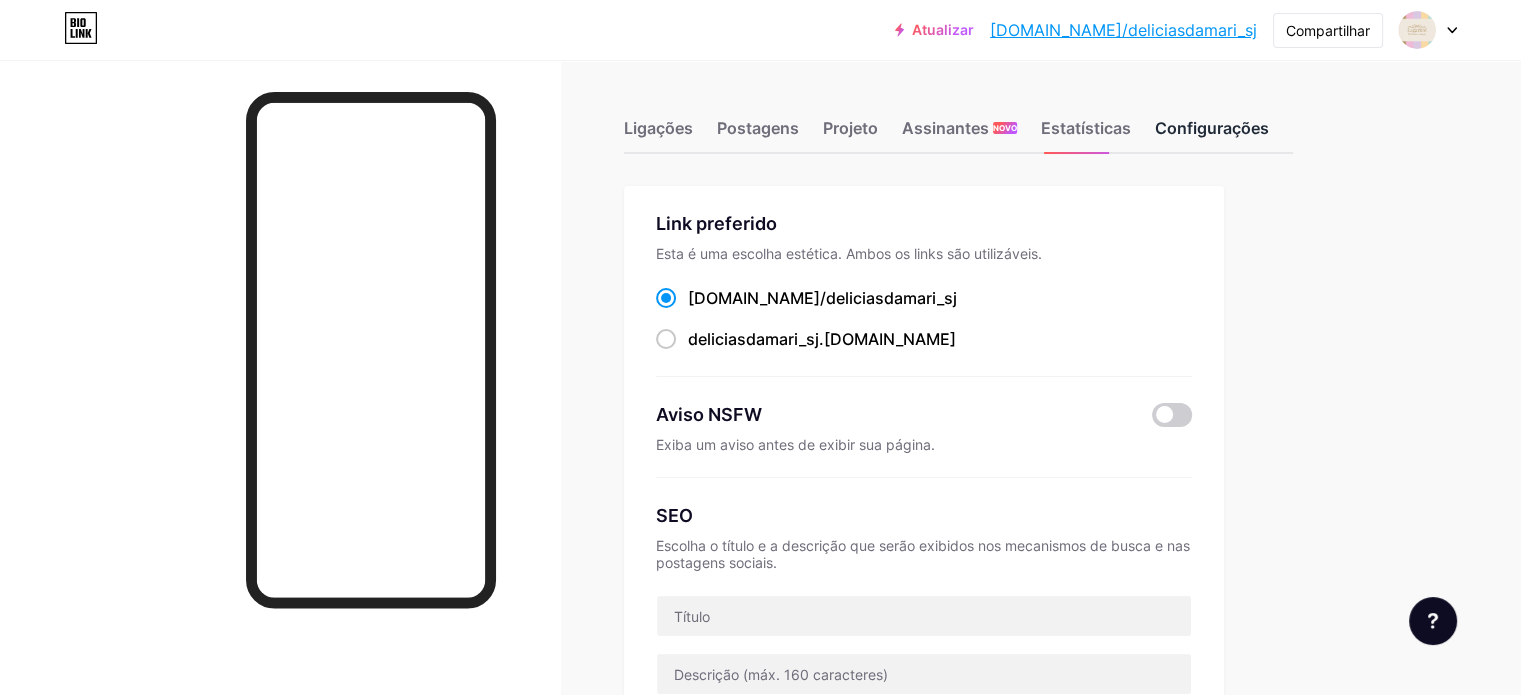 click on "Configurações" at bounding box center [1212, 134] 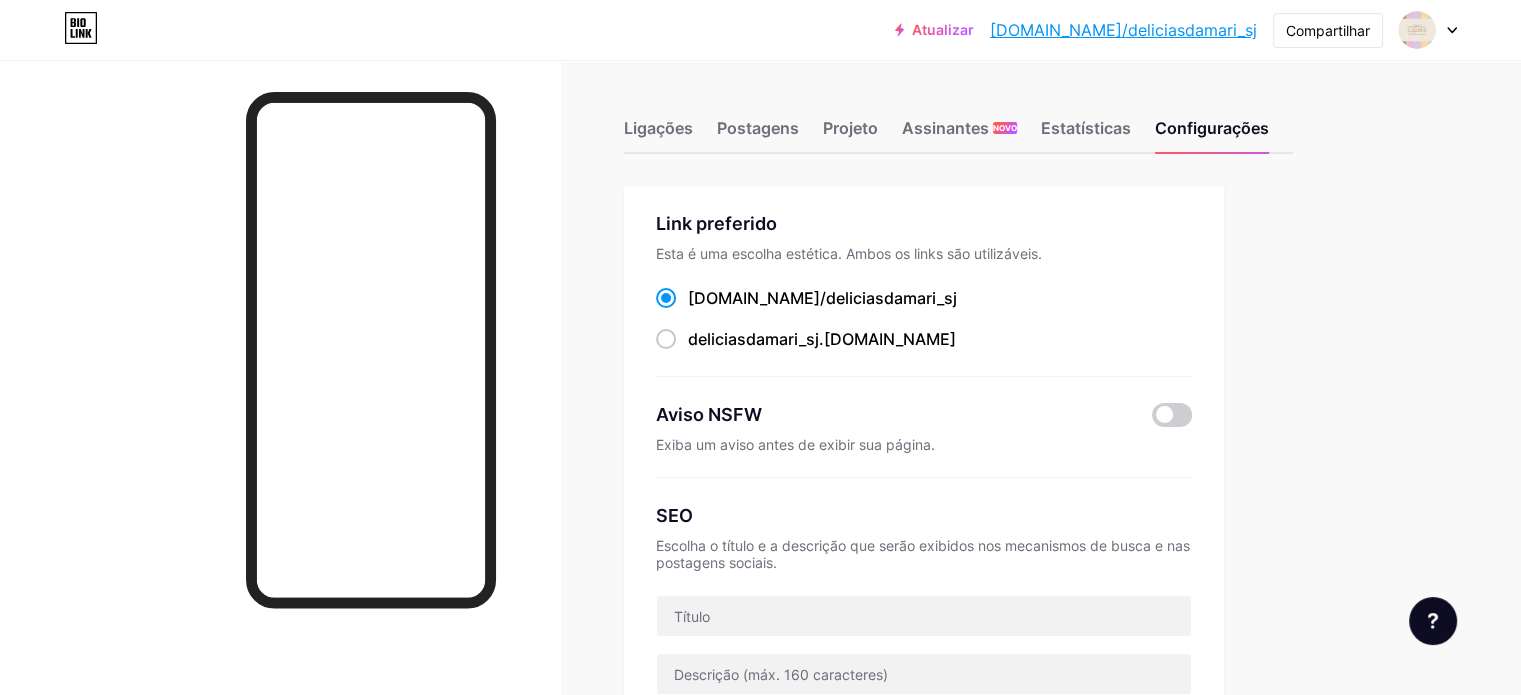click on "Link preferido   Esta é uma escolha estética. Ambos os links são utilizáveis.
[DOMAIN_NAME]/  deliciasdamari_sj       deliciasdamari_sj  .[DOMAIN_NAME]" at bounding box center [924, 293] 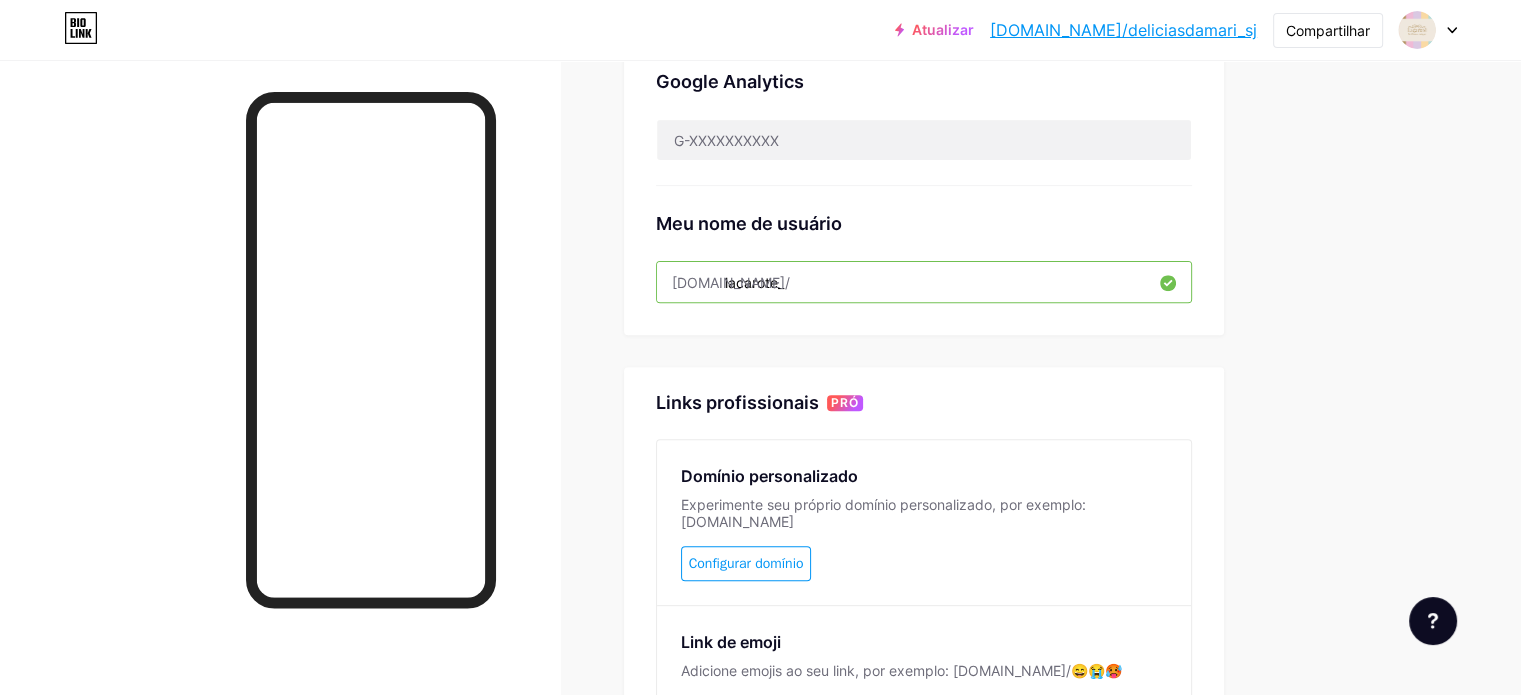 scroll, scrollTop: 700, scrollLeft: 0, axis: vertical 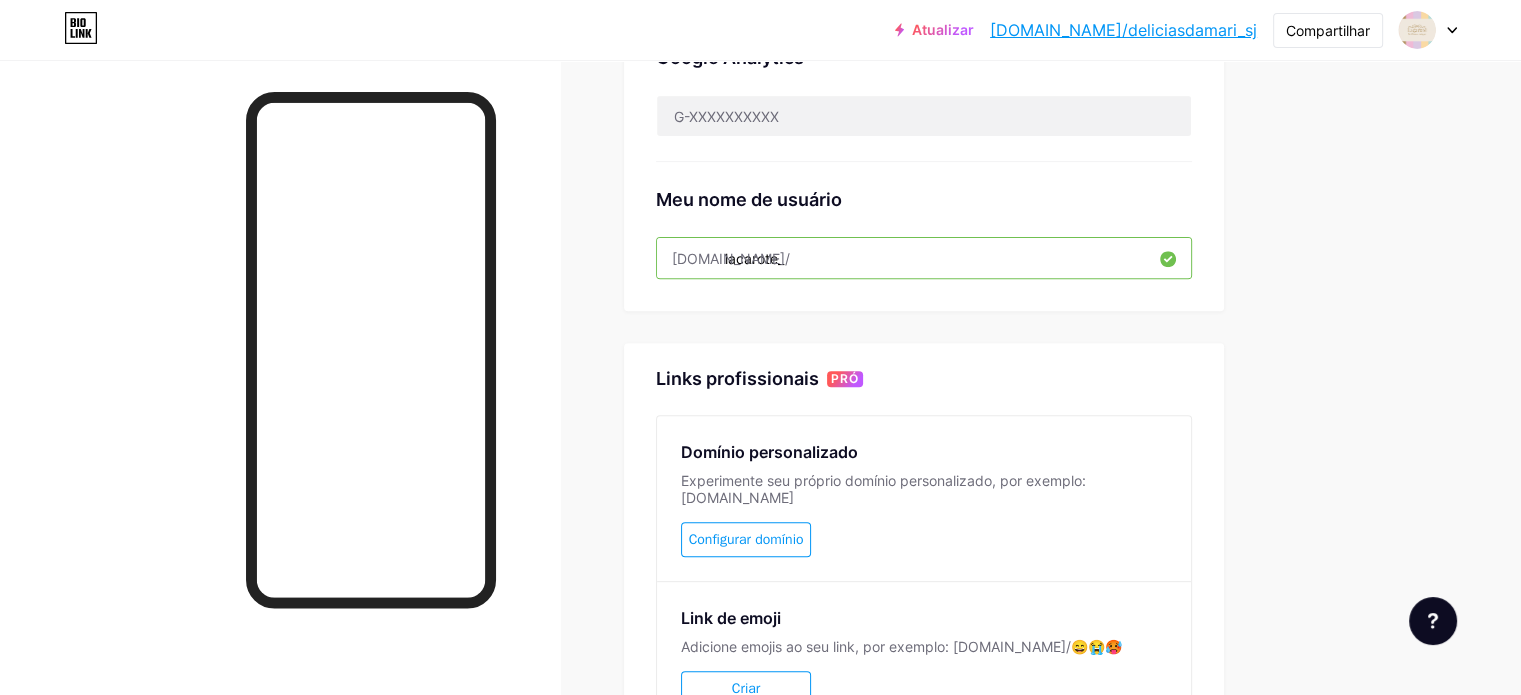 drag, startPoint x: 882, startPoint y: 257, endPoint x: 677, endPoint y: 231, distance: 206.6422 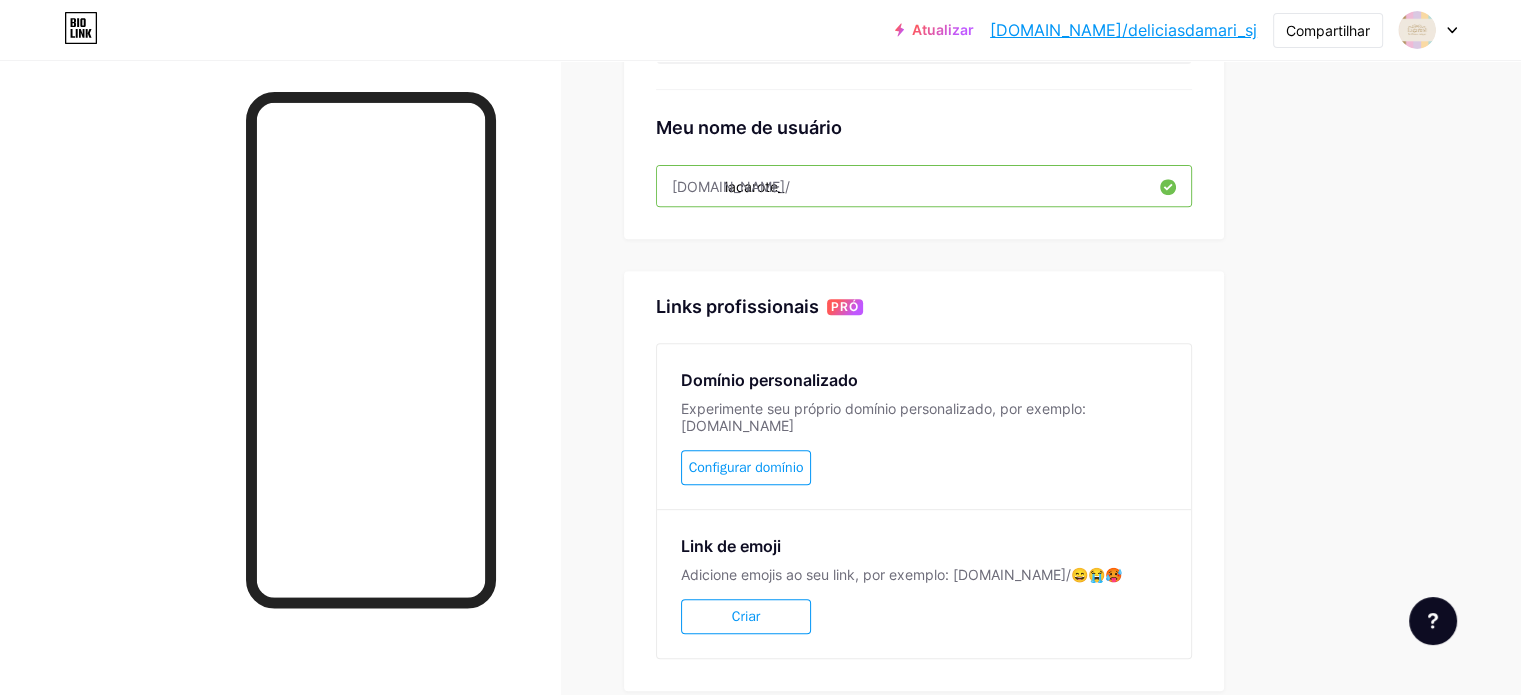 scroll, scrollTop: 800, scrollLeft: 0, axis: vertical 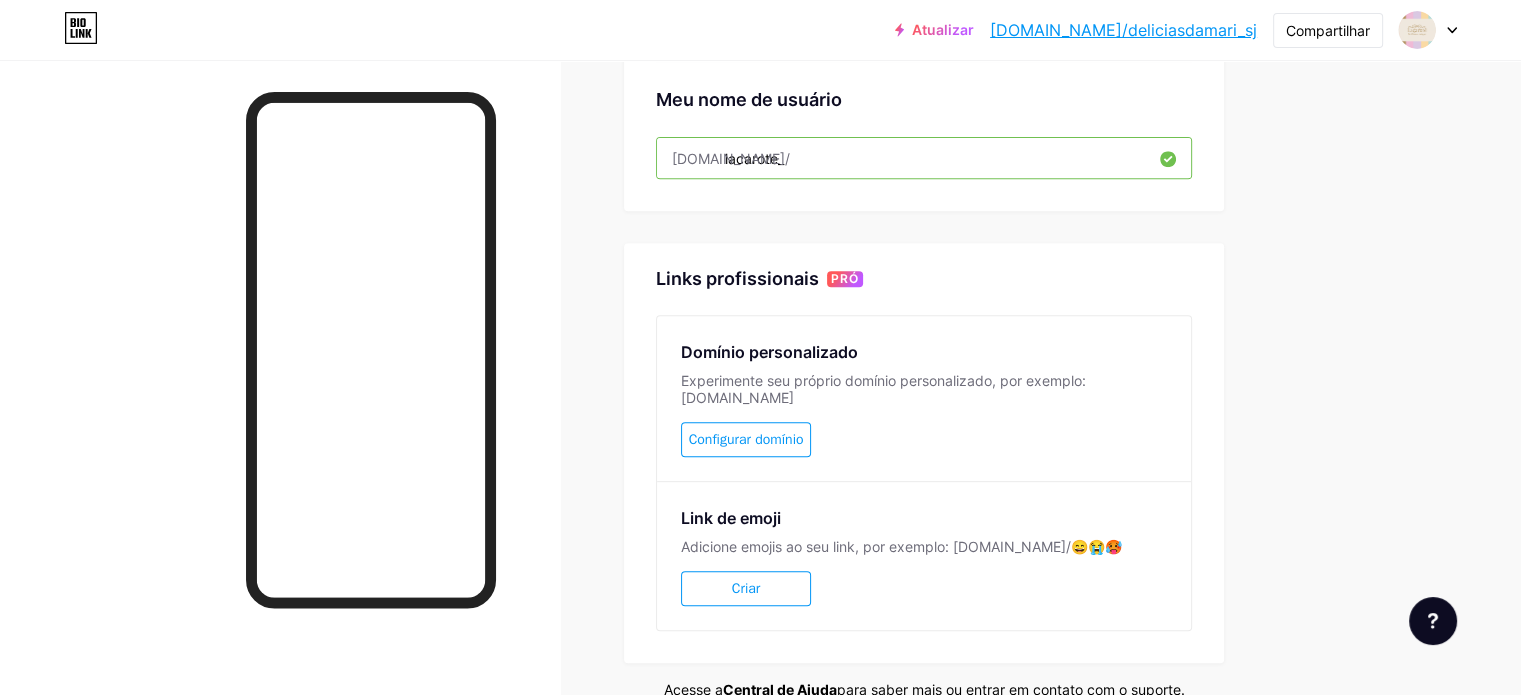 drag, startPoint x: 877, startPoint y: 156, endPoint x: 723, endPoint y: 127, distance: 156.70673 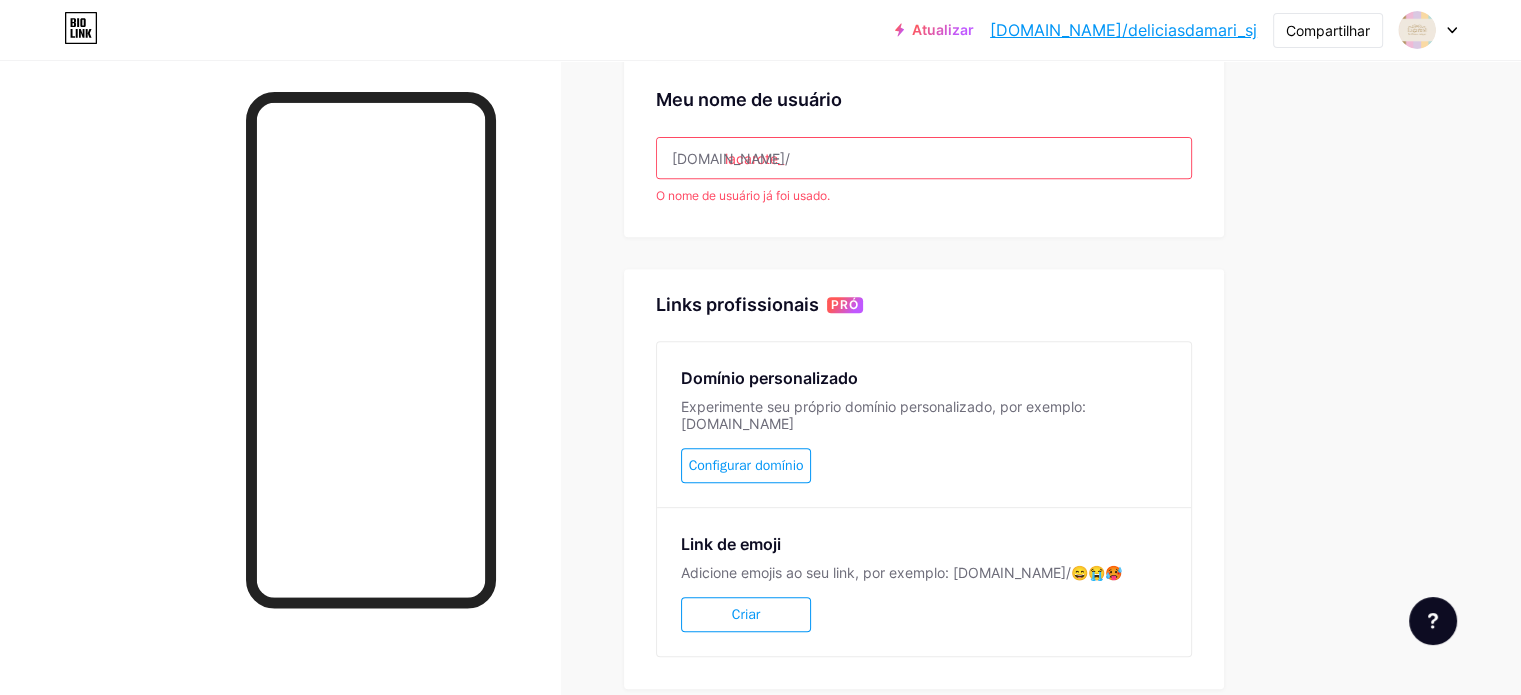 click on "O nome de usuário já foi usado." at bounding box center (924, 196) 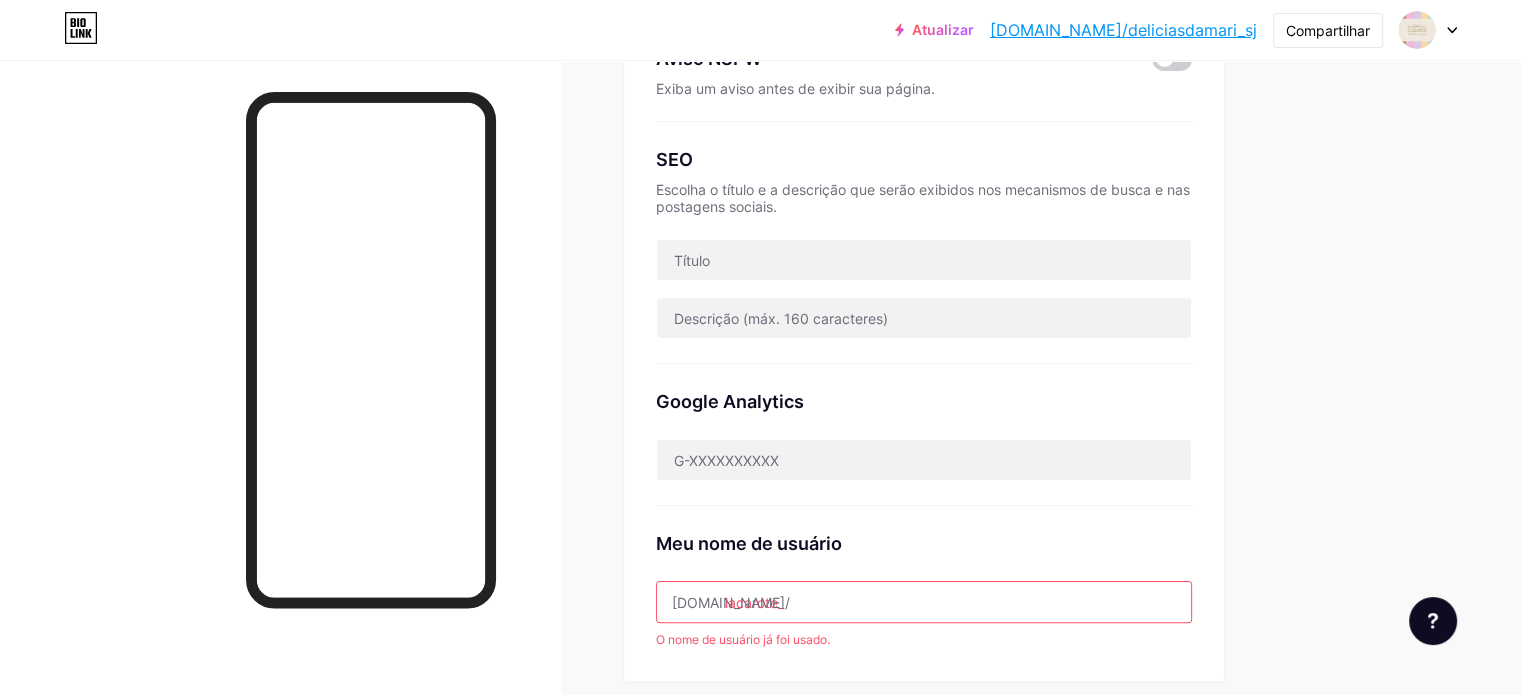 scroll, scrollTop: 300, scrollLeft: 0, axis: vertical 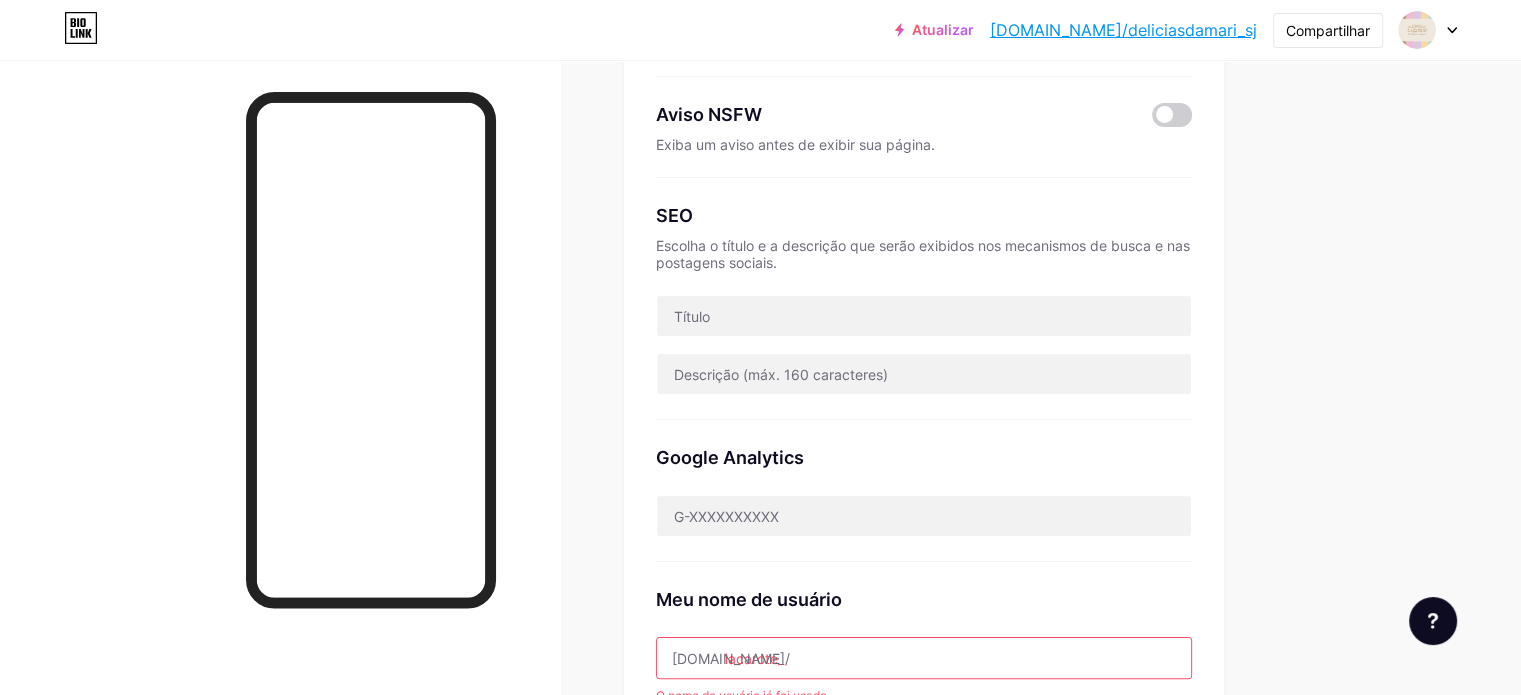 click on "Google Analytics" at bounding box center (924, 457) 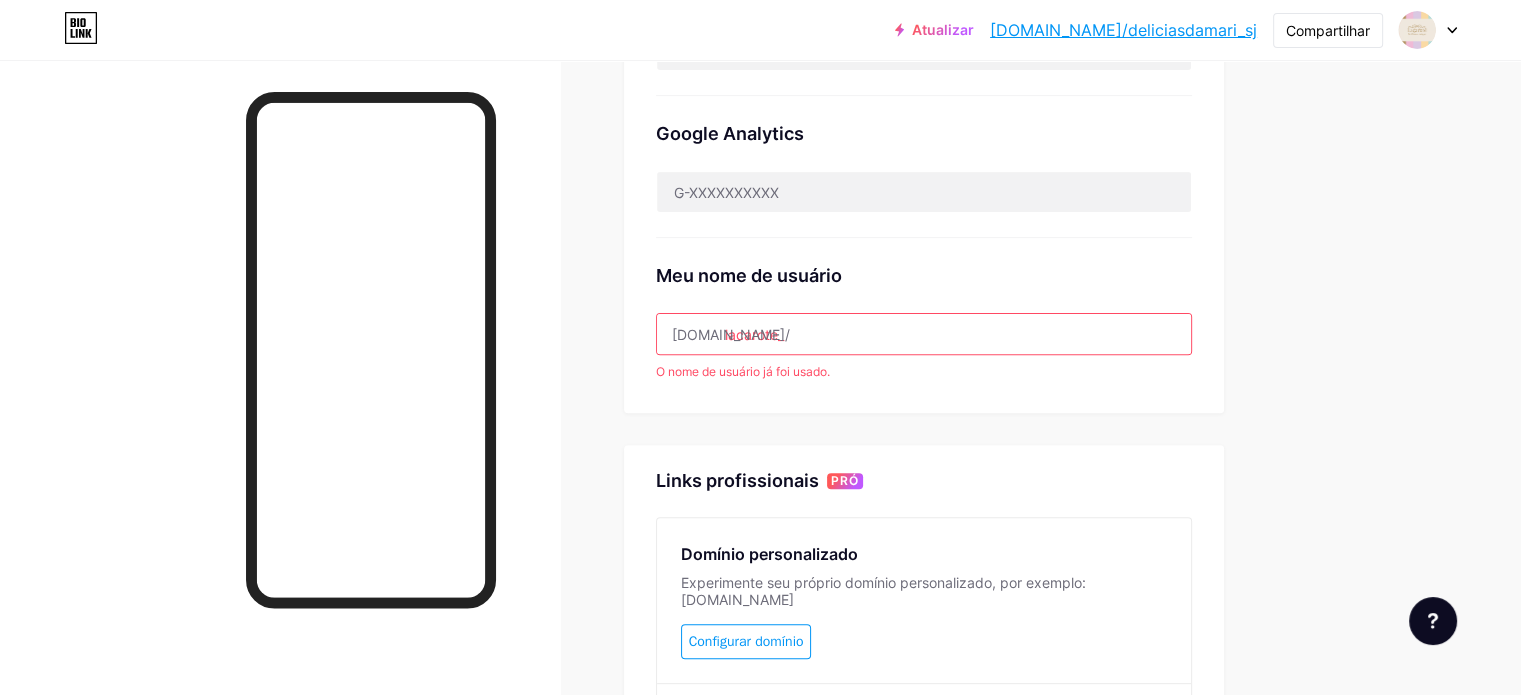 scroll, scrollTop: 800, scrollLeft: 0, axis: vertical 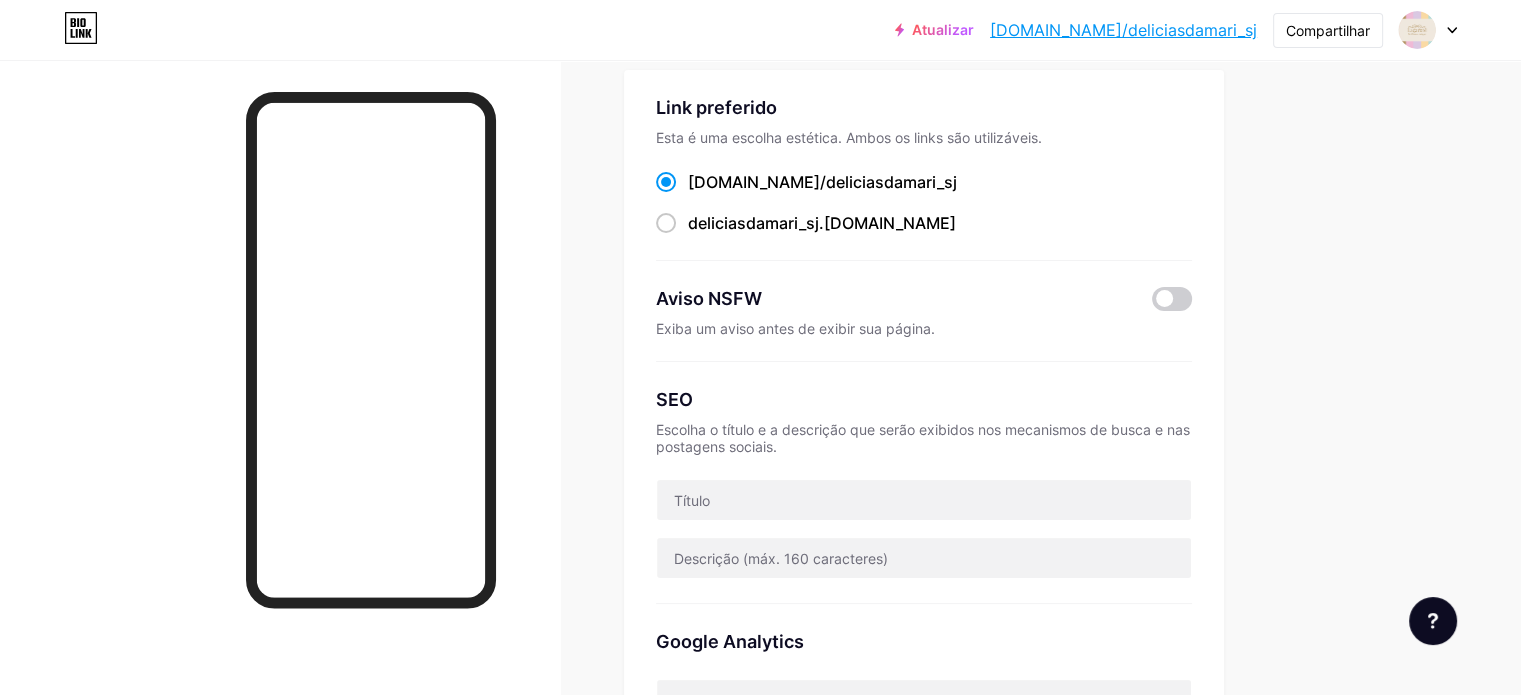 click on "Ligações
Postagens
Projeto
Assinantes
NOVO
Estatísticas
Configurações     Link preferido   Esta é uma escolha estética. Ambos os links são utilizáveis.
[DOMAIN_NAME]/  deliciasdamari_sj       deliciasdamari_sj  .[DOMAIN_NAME]
Aviso NSFW       Exiba um aviso antes de exibir sua página.     SEO   Escolha o título e a descrição que serão exibidos nos mecanismos de busca e nas postagens sociais.           Google Analytics       Meu nome de usuário   [DOMAIN_NAME]/   lacarote_     O nome de usuário já foi usado.       Links profissionais   PRÓ   Domínio personalizado   Experimente seu próprio domínio personalizado, por exemplo: [DOMAIN_NAME]   Configurar domínio             Link de emoji   Adicione emojis ao seu link, por exemplo: [DOMAIN_NAME]/😄😭🥵   Criar
Acesse a  Central de Ajuda  para saber mais ou entrar em contato com o suporte.   Alterações salvas" at bounding box center (688, 727) 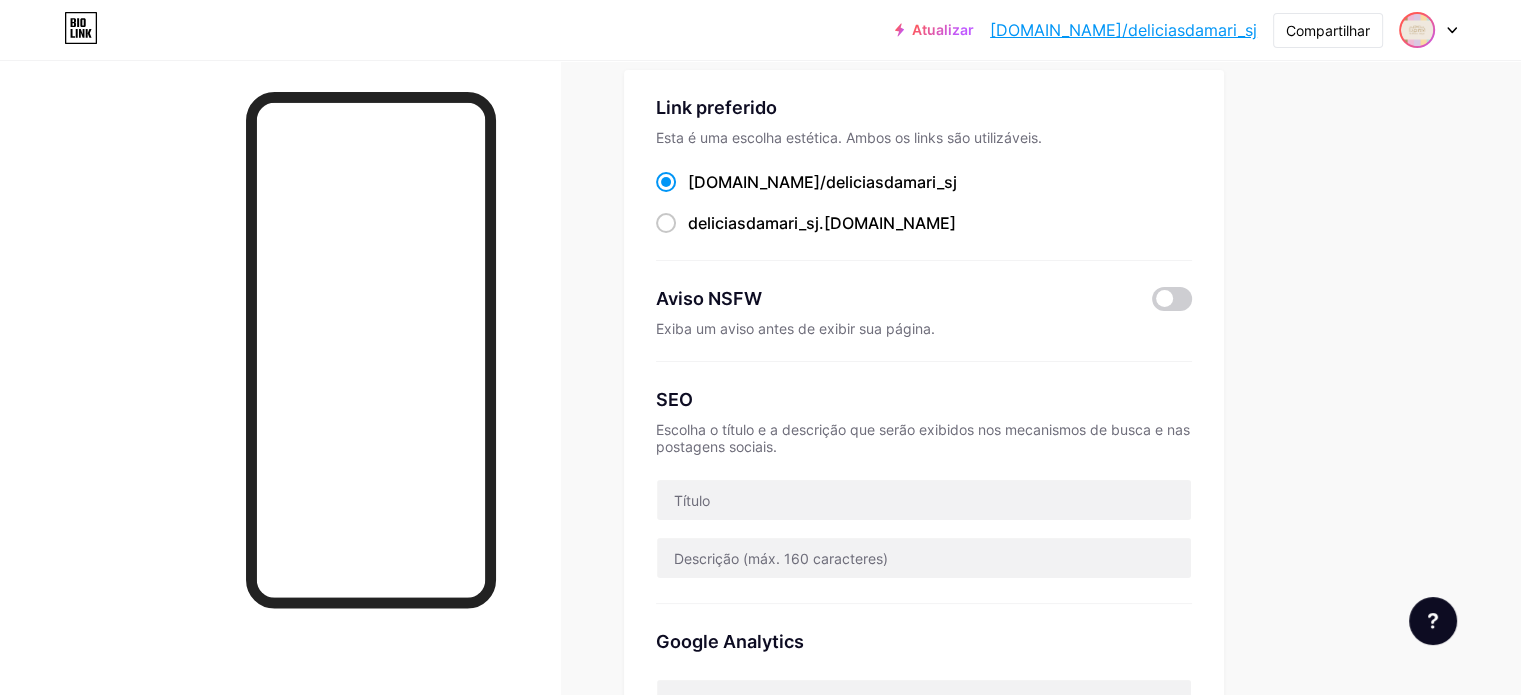 click at bounding box center [1417, 30] 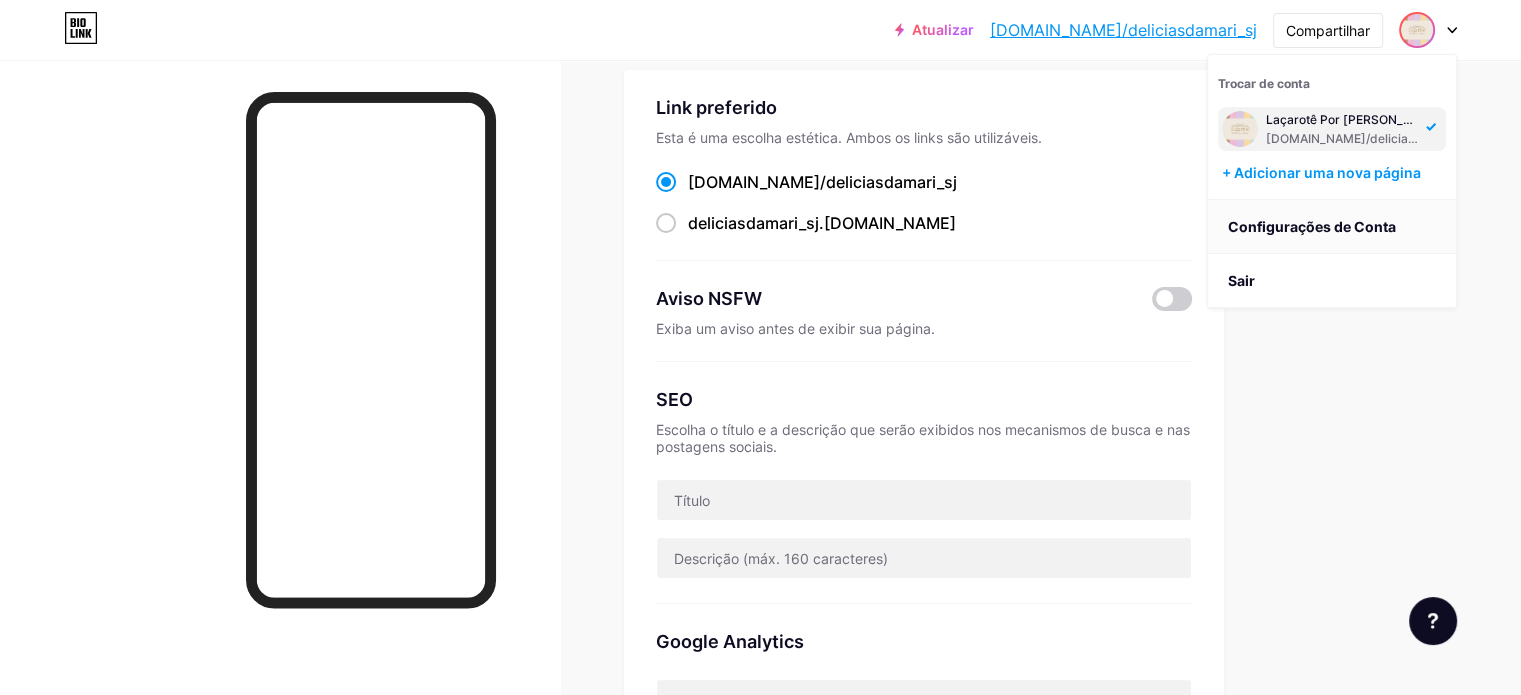 click on "Configurações de Conta" at bounding box center [1312, 226] 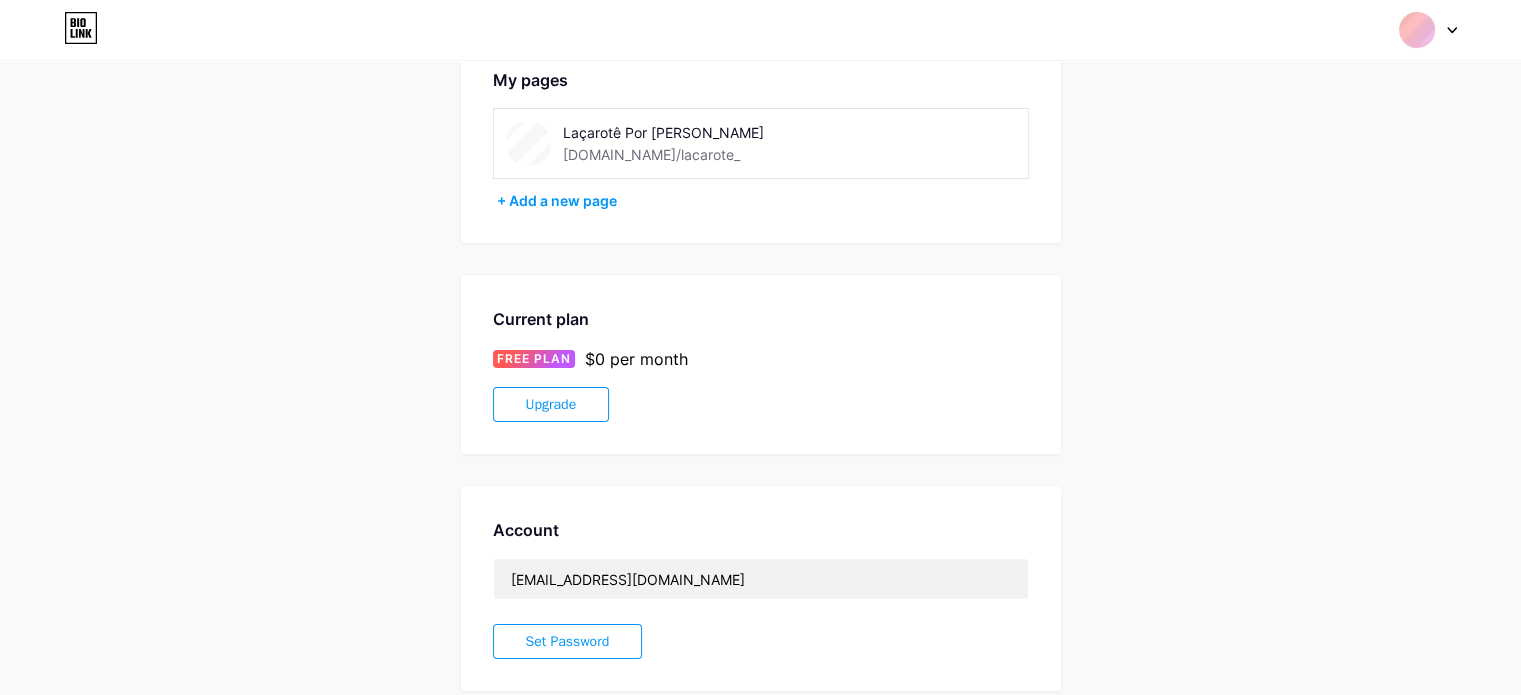 scroll, scrollTop: 0, scrollLeft: 0, axis: both 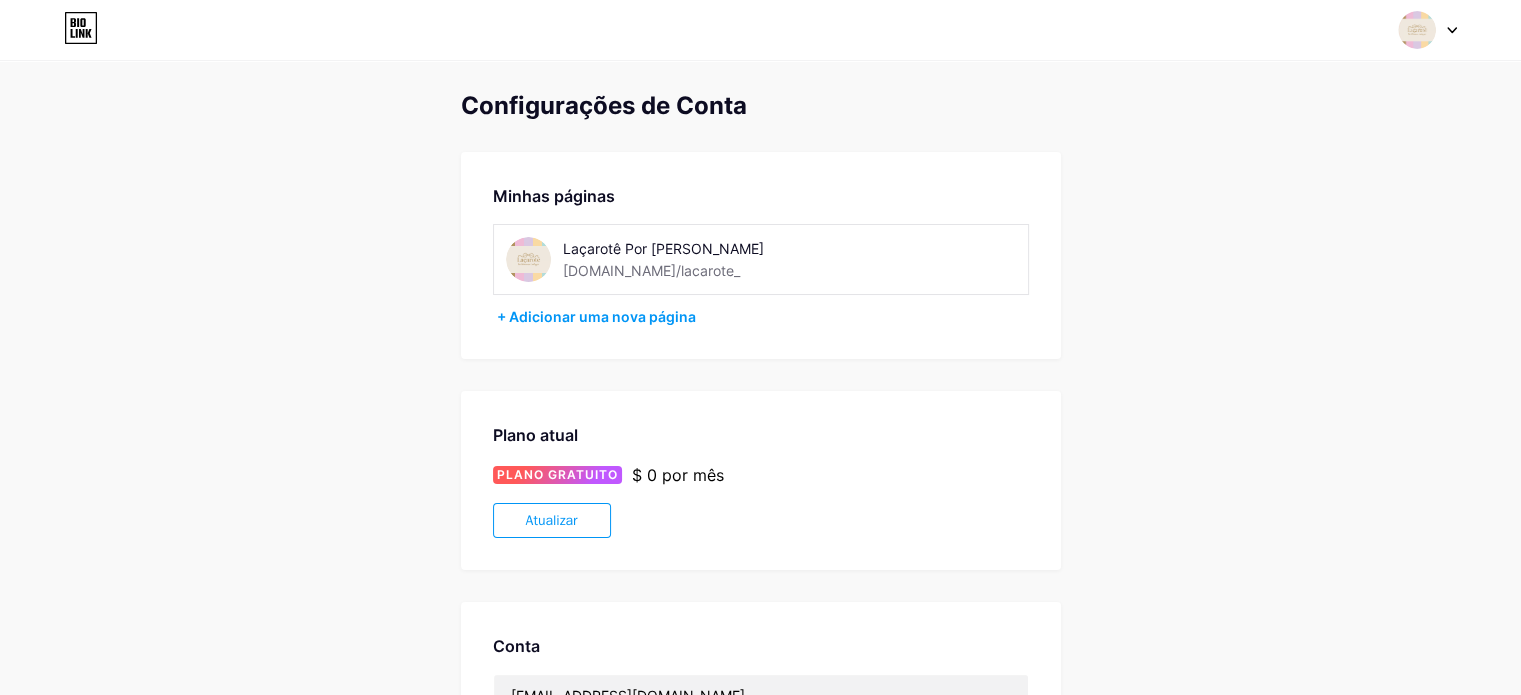 click on "Laçarotê Por [PERSON_NAME]   [DOMAIN_NAME]/lacarote_" at bounding box center (704, 259) 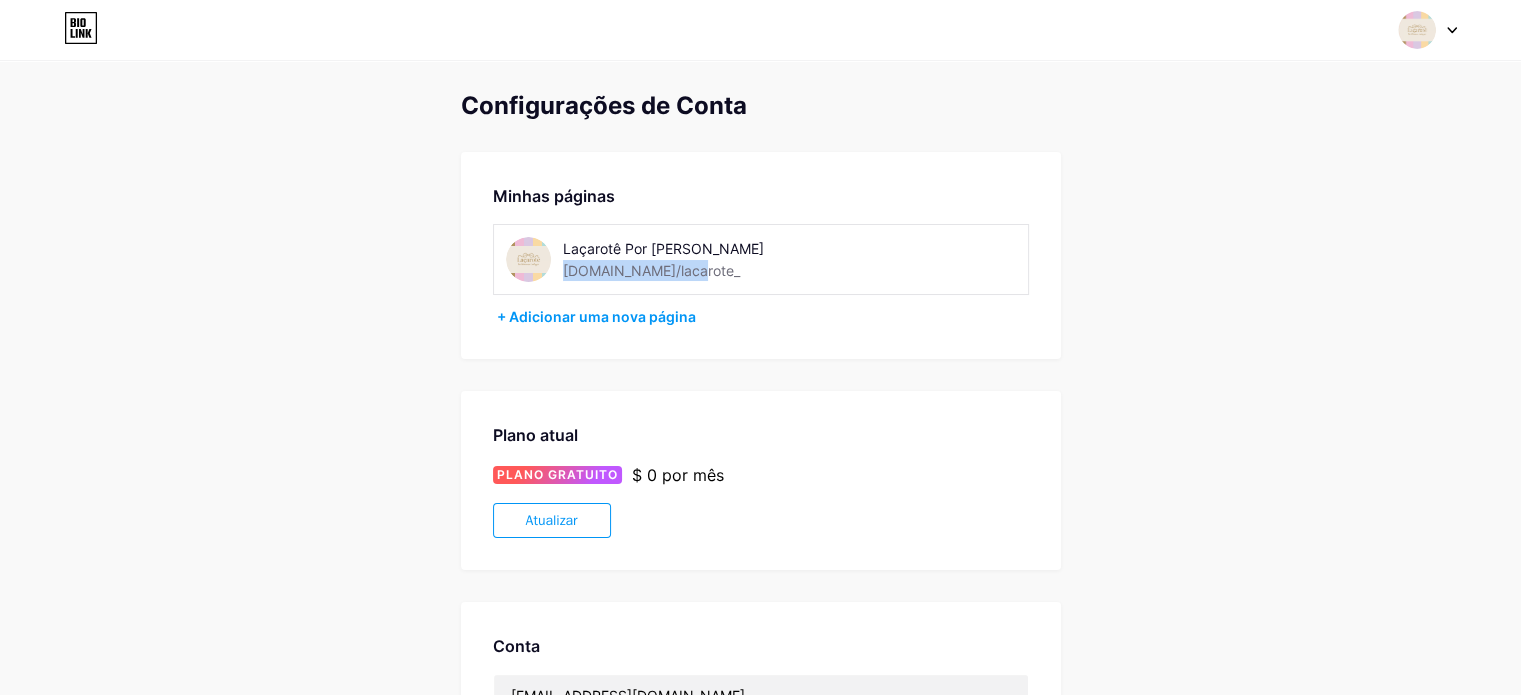 drag, startPoint x: 676, startPoint y: 271, endPoint x: 560, endPoint y: 276, distance: 116.10771 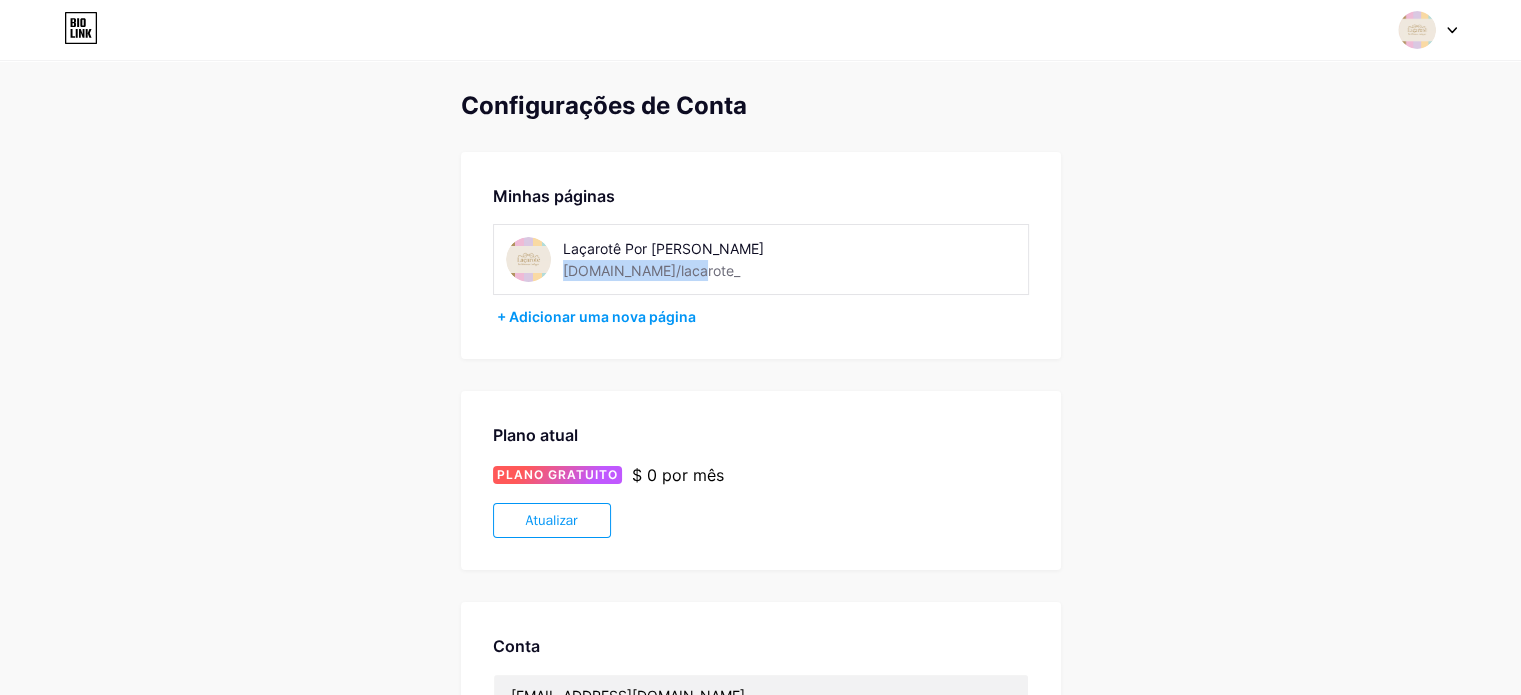 copy on "[DOMAIN_NAME]/lacarote_" 